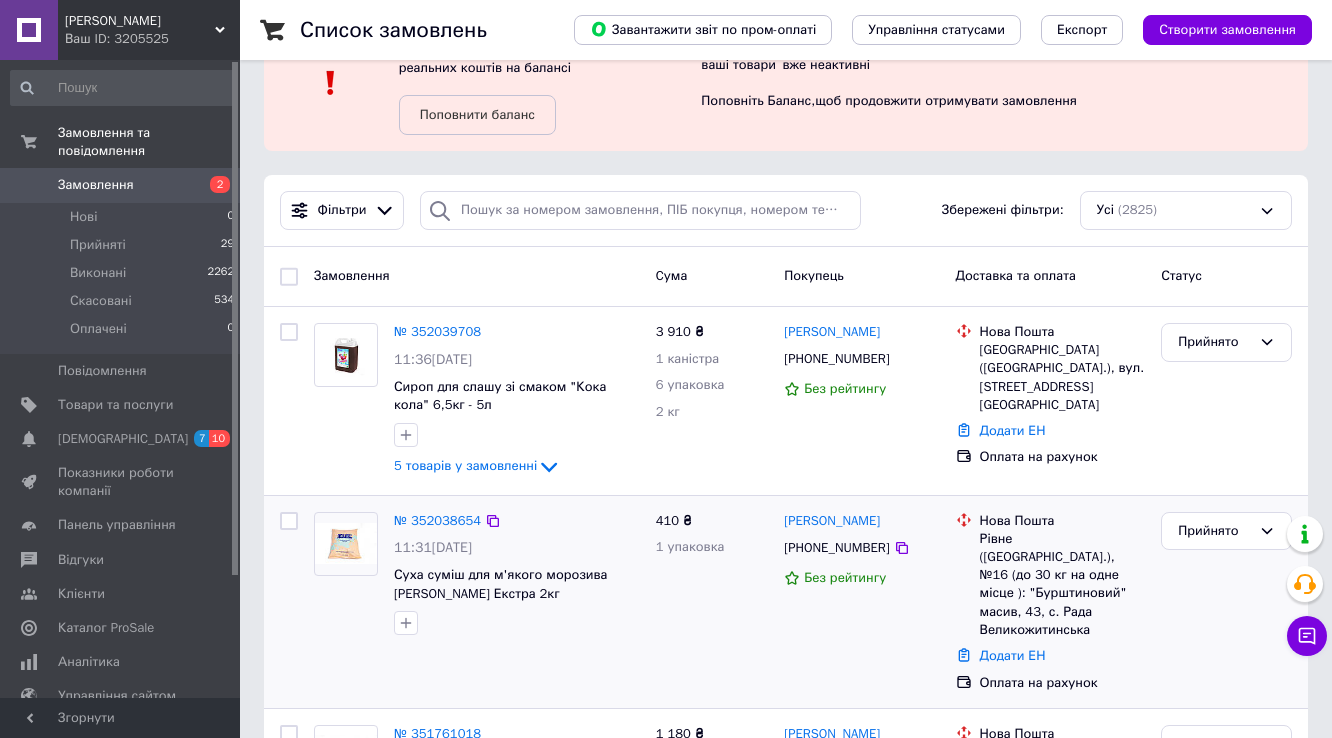 scroll, scrollTop: 0, scrollLeft: 0, axis: both 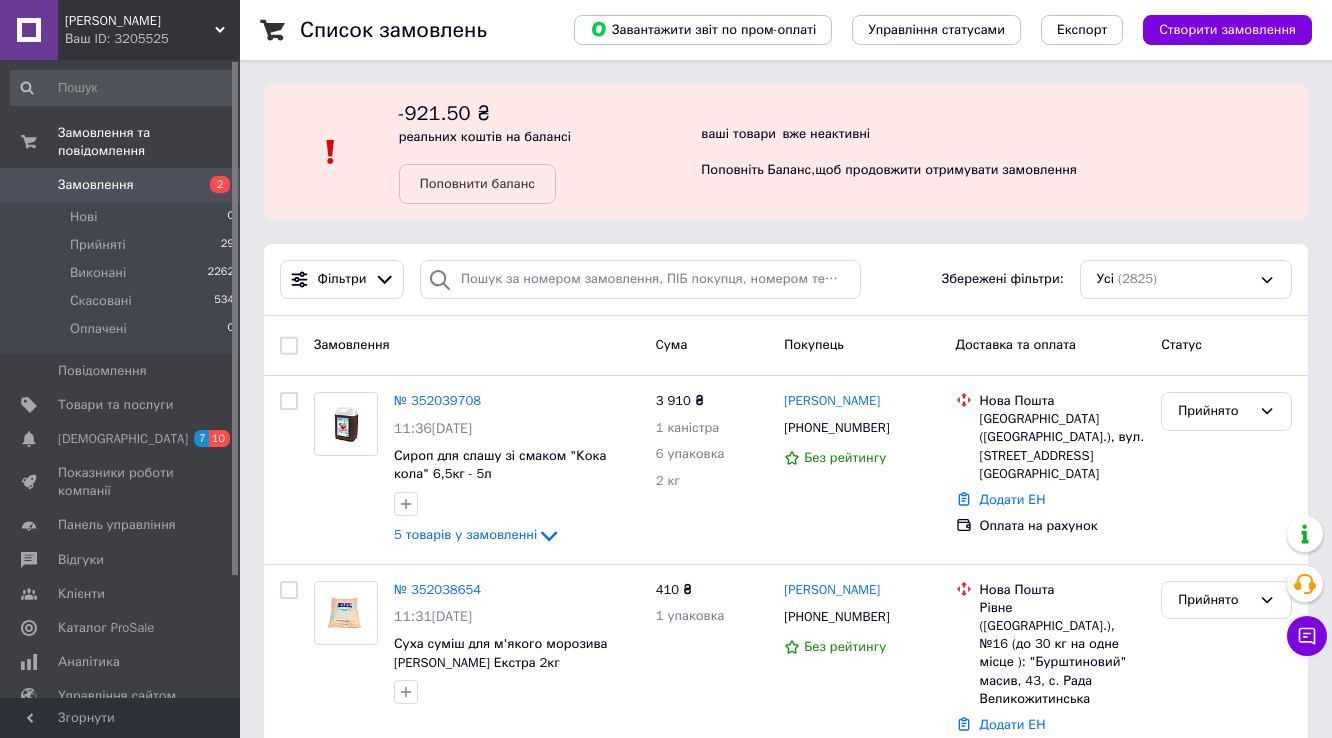 click on "Замовлення" at bounding box center (96, 185) 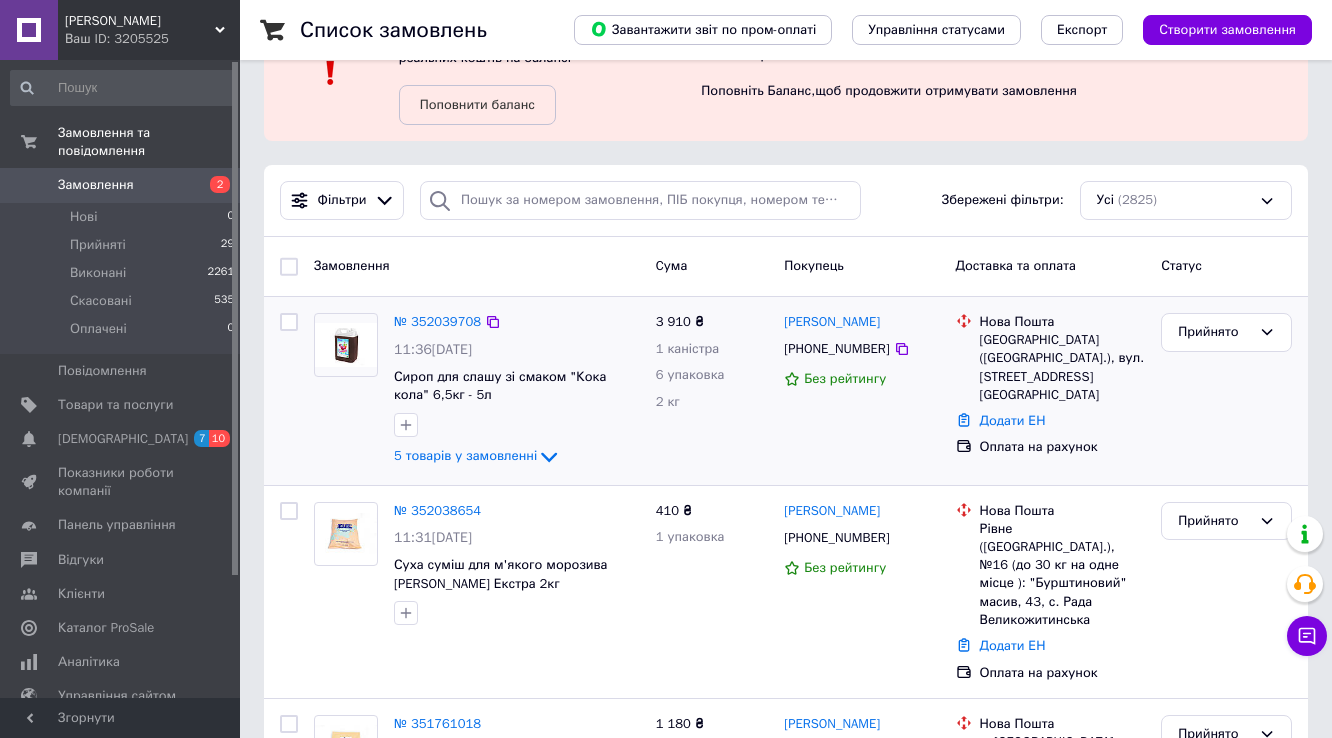 scroll, scrollTop: 0, scrollLeft: 0, axis: both 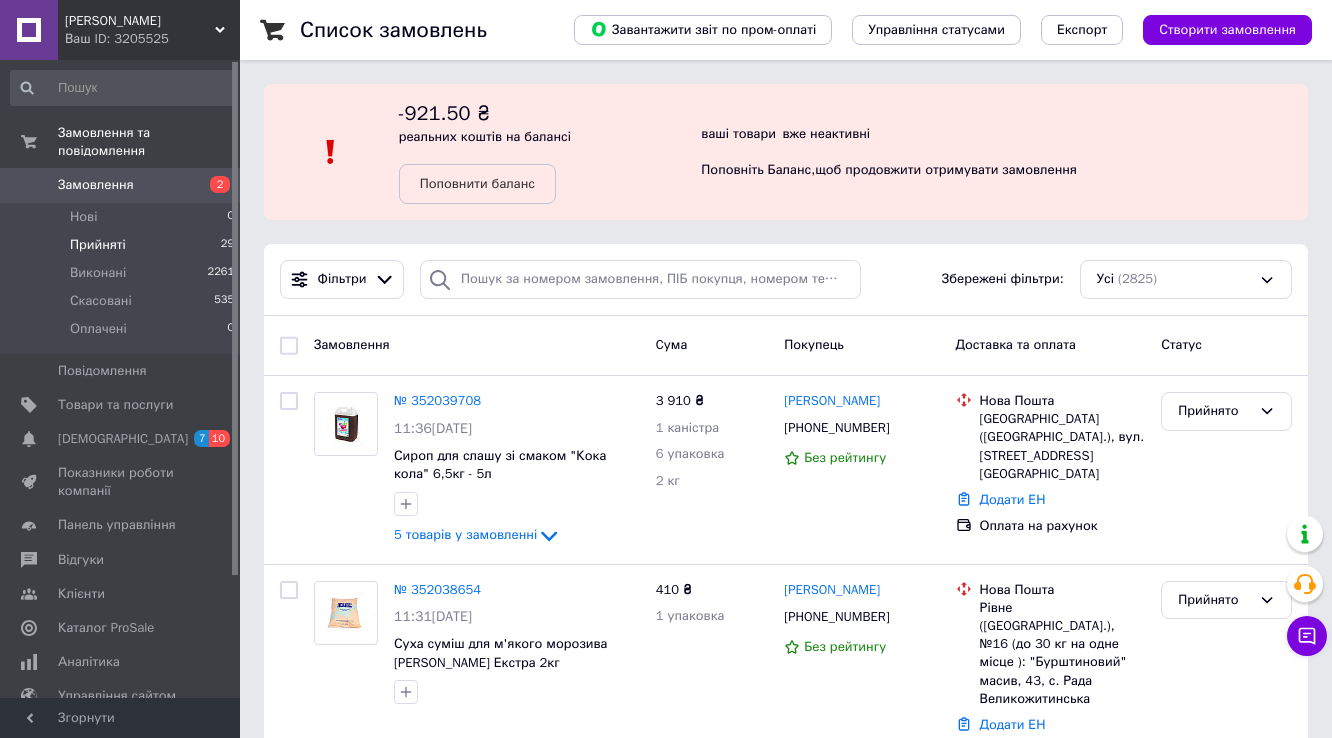 click on "Прийняті 29" at bounding box center (123, 245) 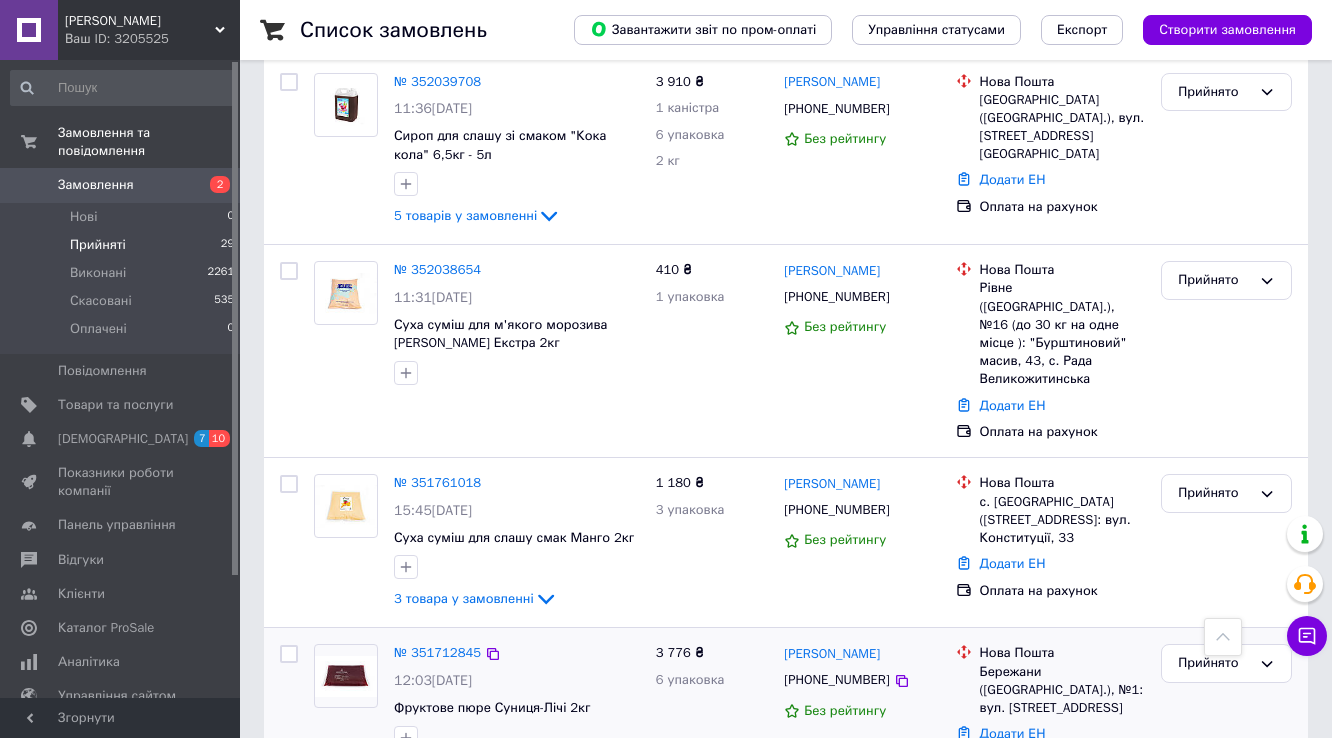 scroll, scrollTop: 480, scrollLeft: 0, axis: vertical 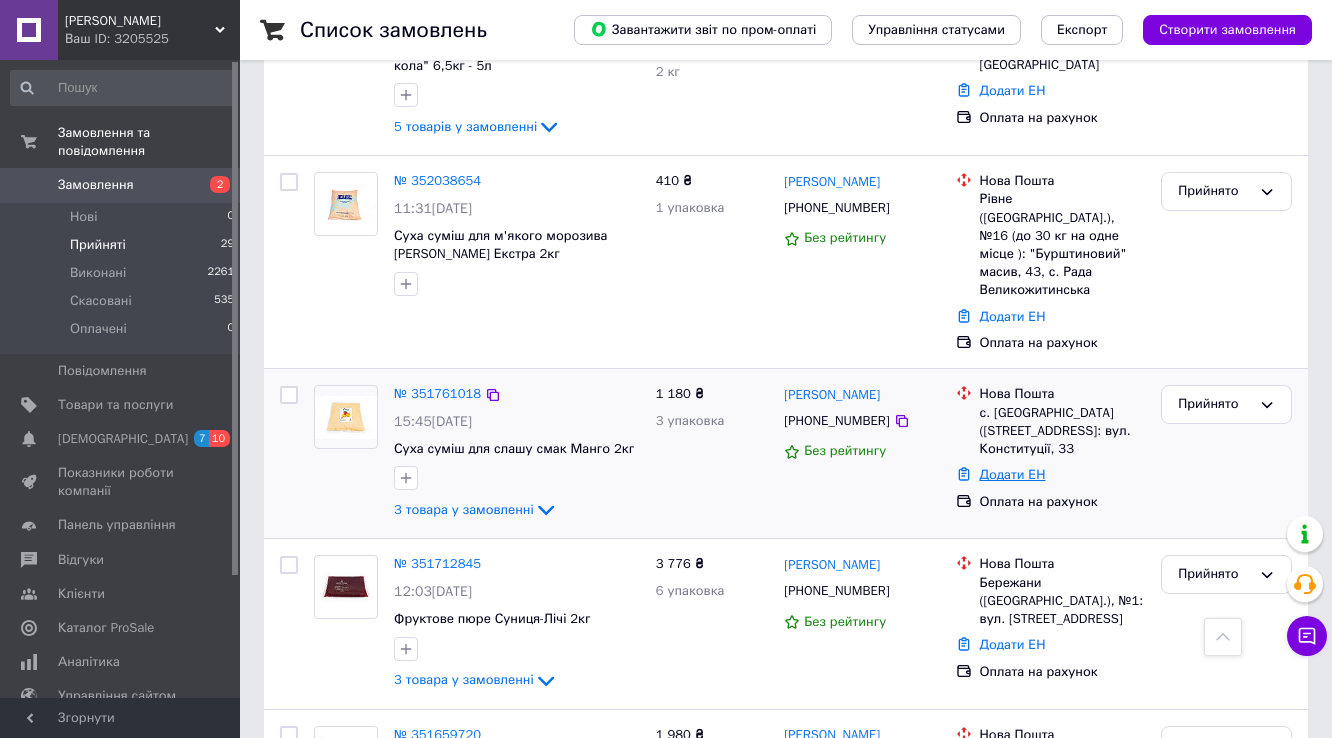 click on "Додати ЕН" at bounding box center [1013, 474] 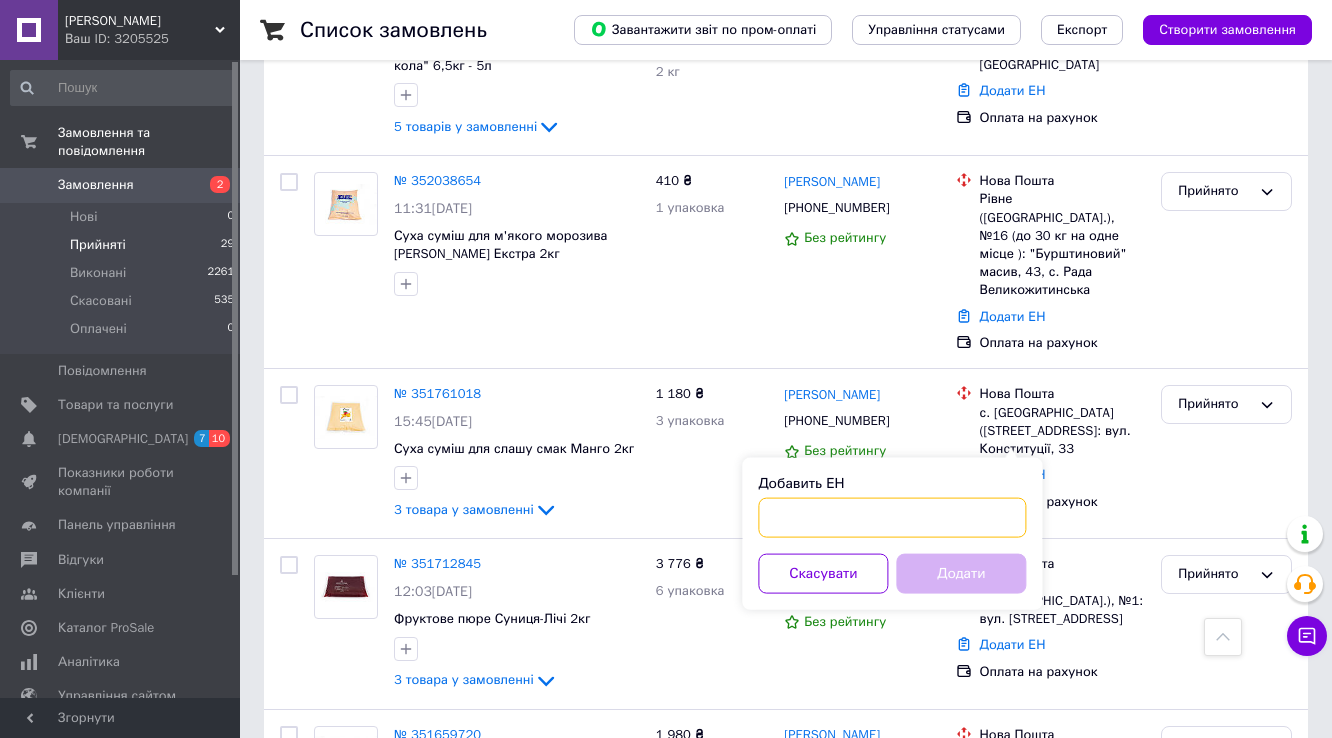 click on "Добавить ЕН" at bounding box center (892, 518) 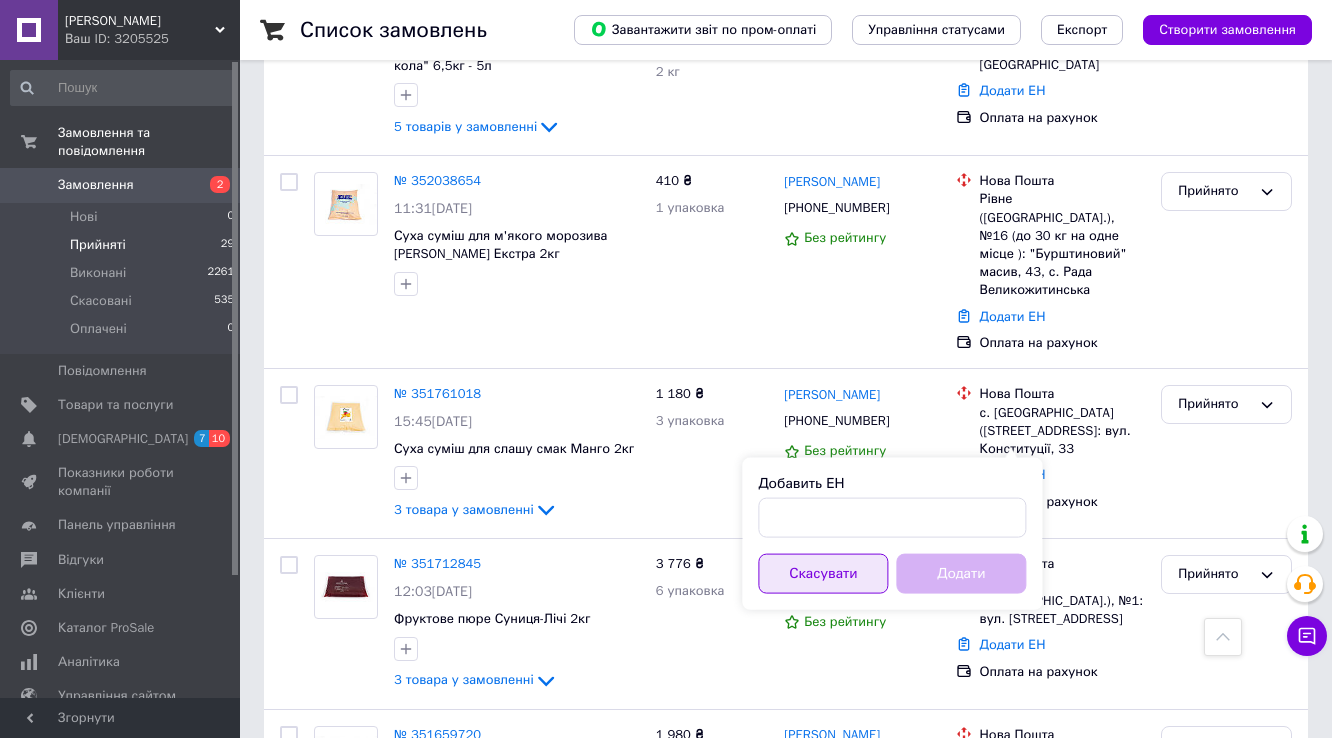 click on "Скасувати" at bounding box center [823, 574] 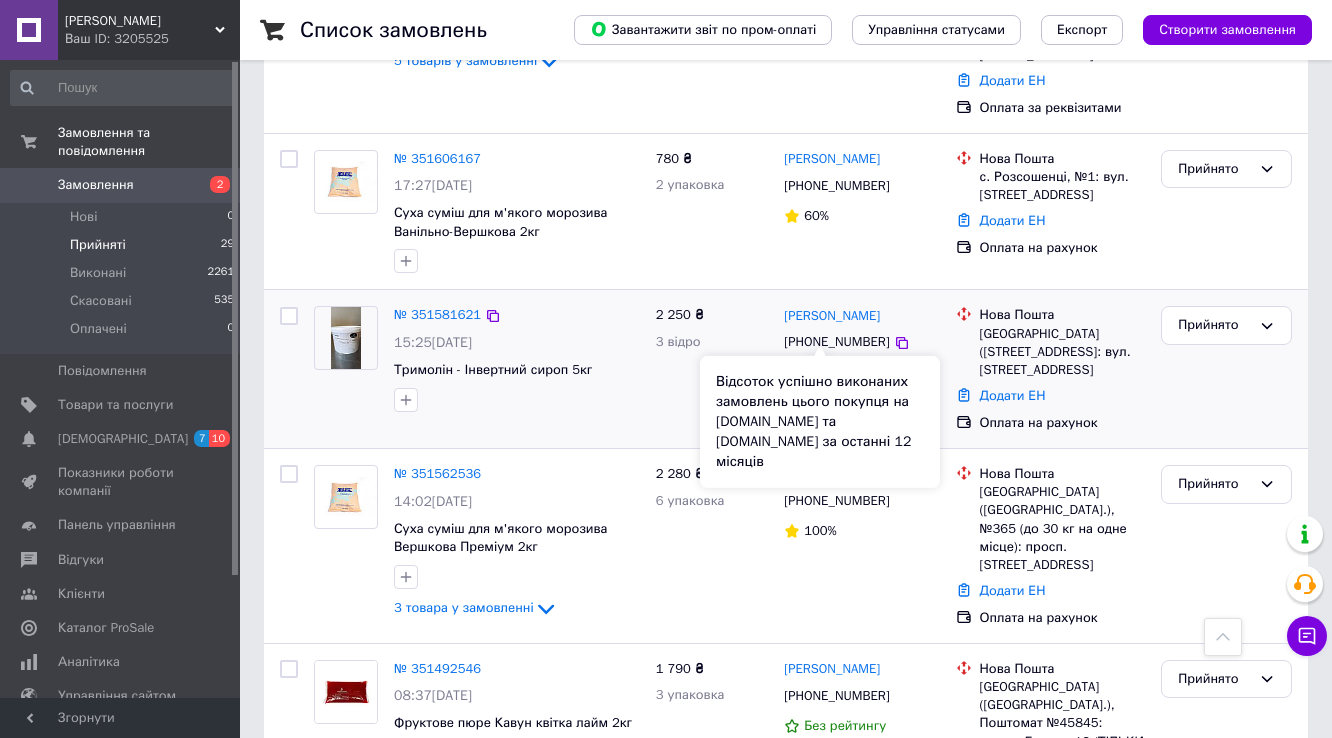scroll, scrollTop: 1280, scrollLeft: 0, axis: vertical 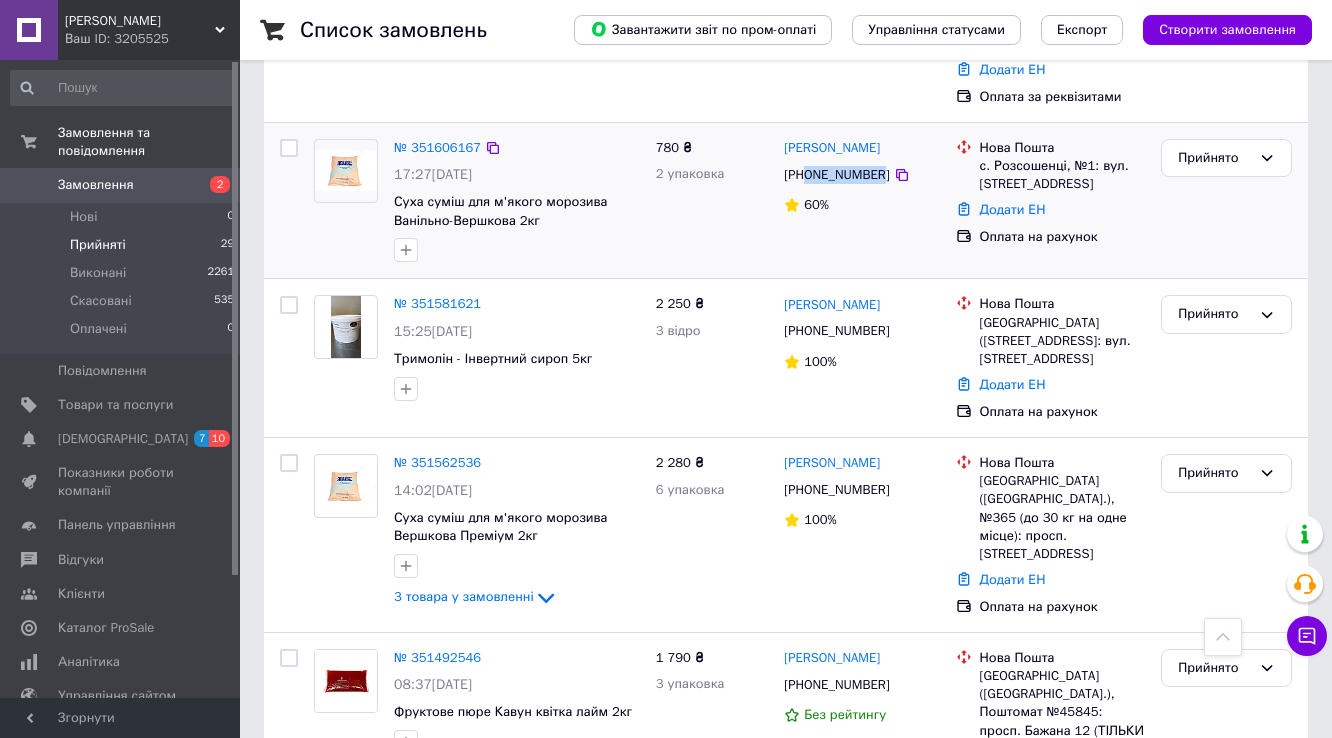 drag, startPoint x: 877, startPoint y: 133, endPoint x: 810, endPoint y: 144, distance: 67.89698 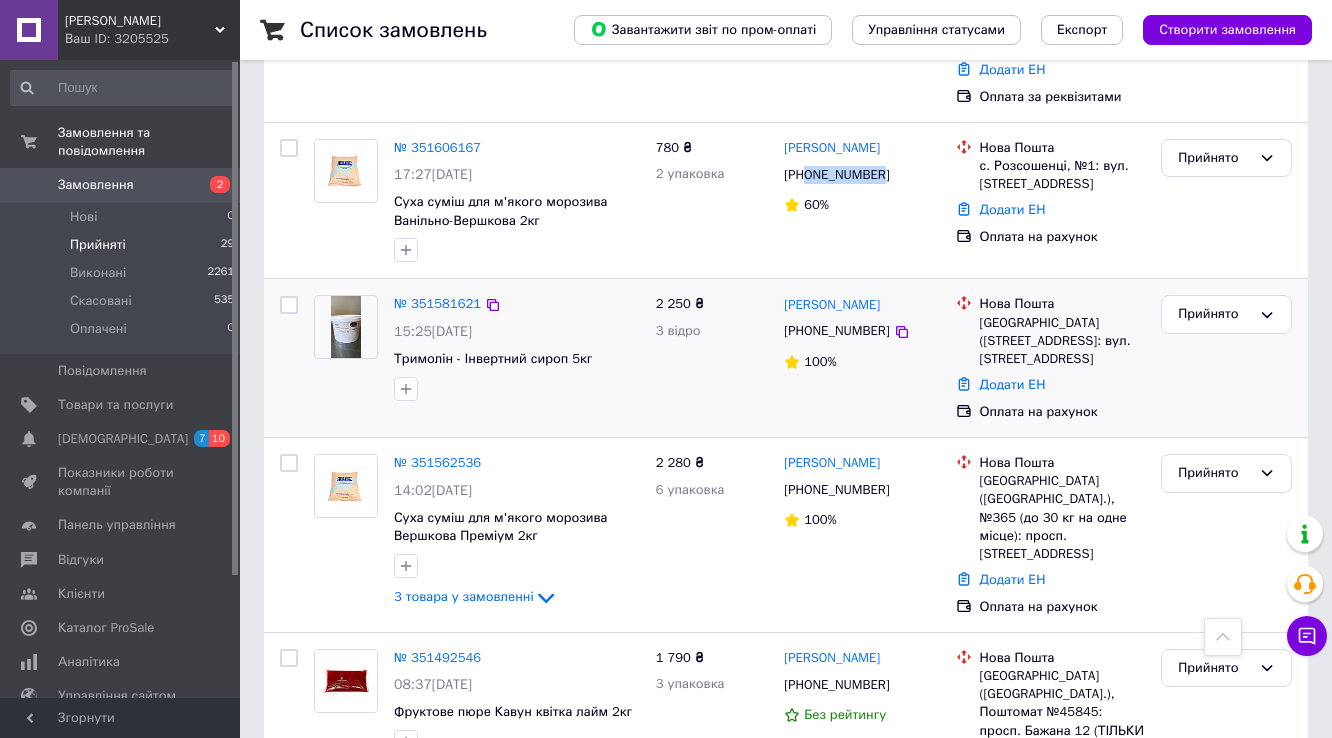 scroll, scrollTop: 1360, scrollLeft: 0, axis: vertical 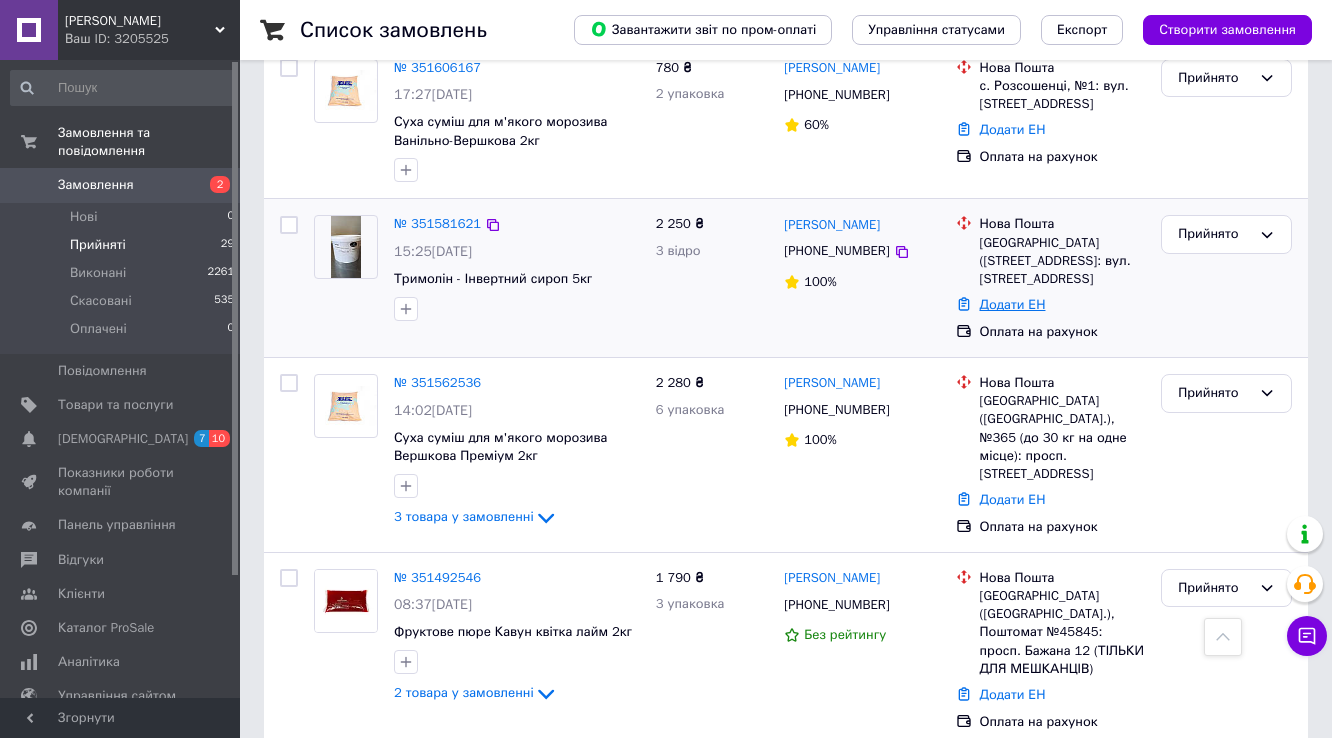 click on "Додати ЕН" at bounding box center (1013, 304) 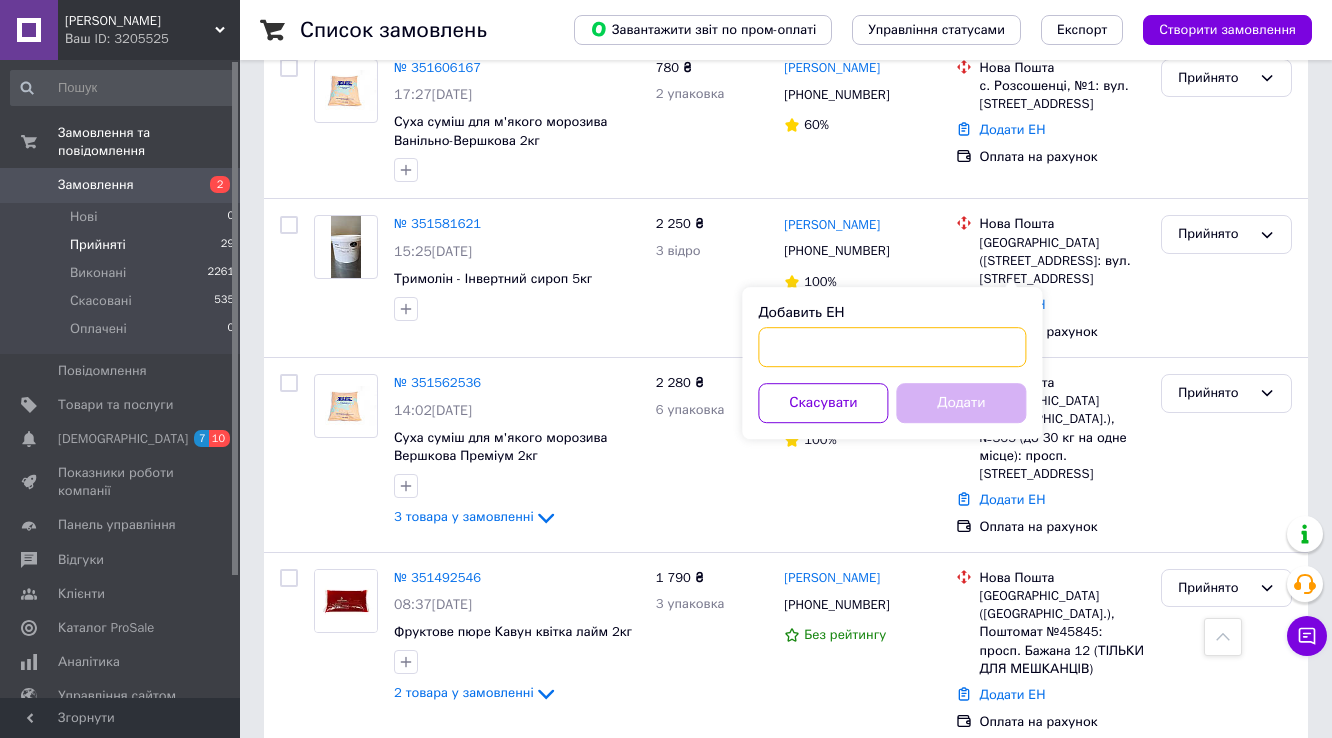 click on "Добавить ЕН" at bounding box center (892, 347) 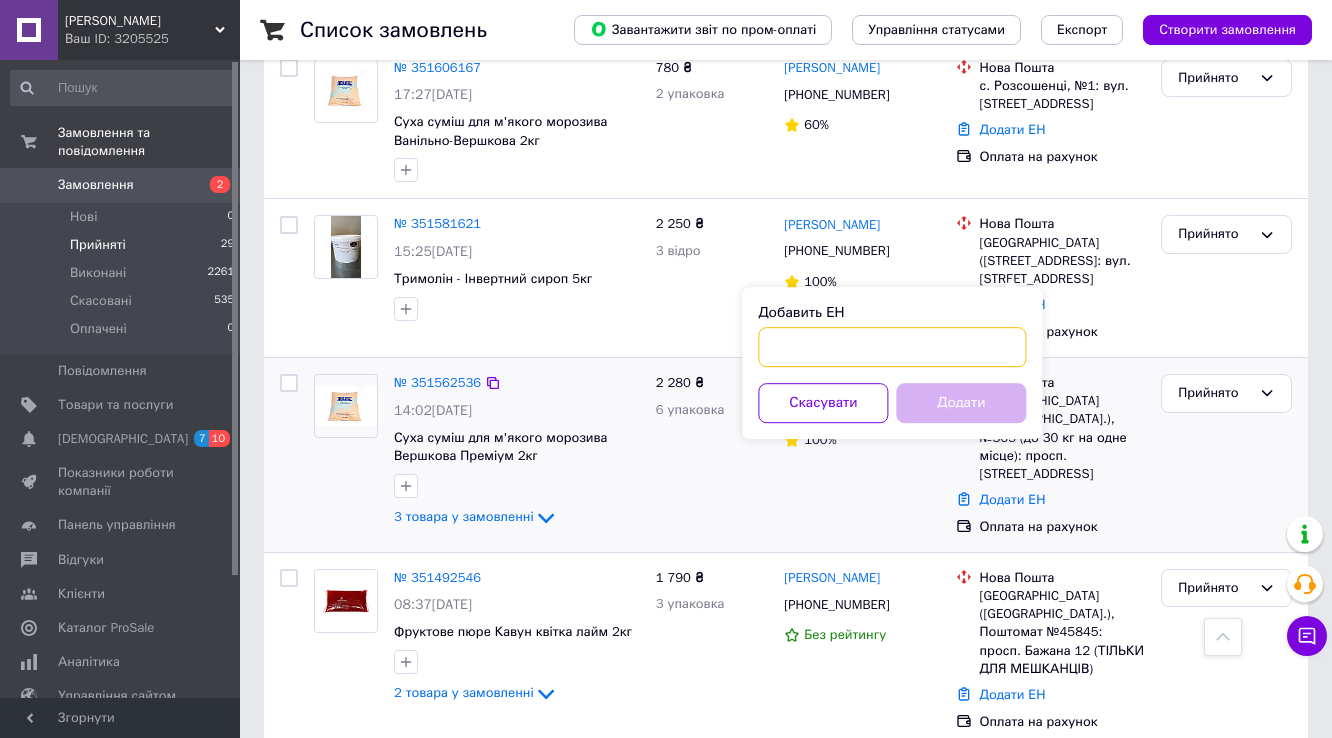 paste on "20 4512 0133 5936" 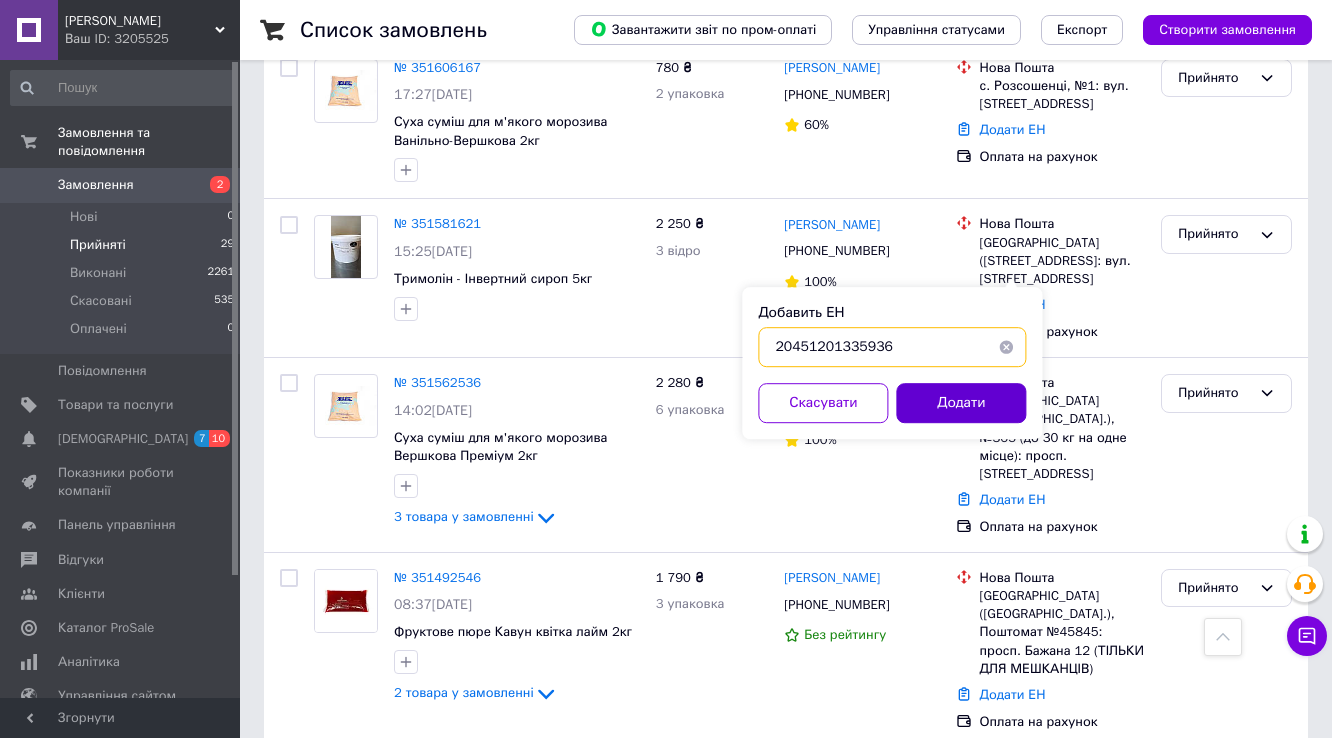 type on "20451201335936" 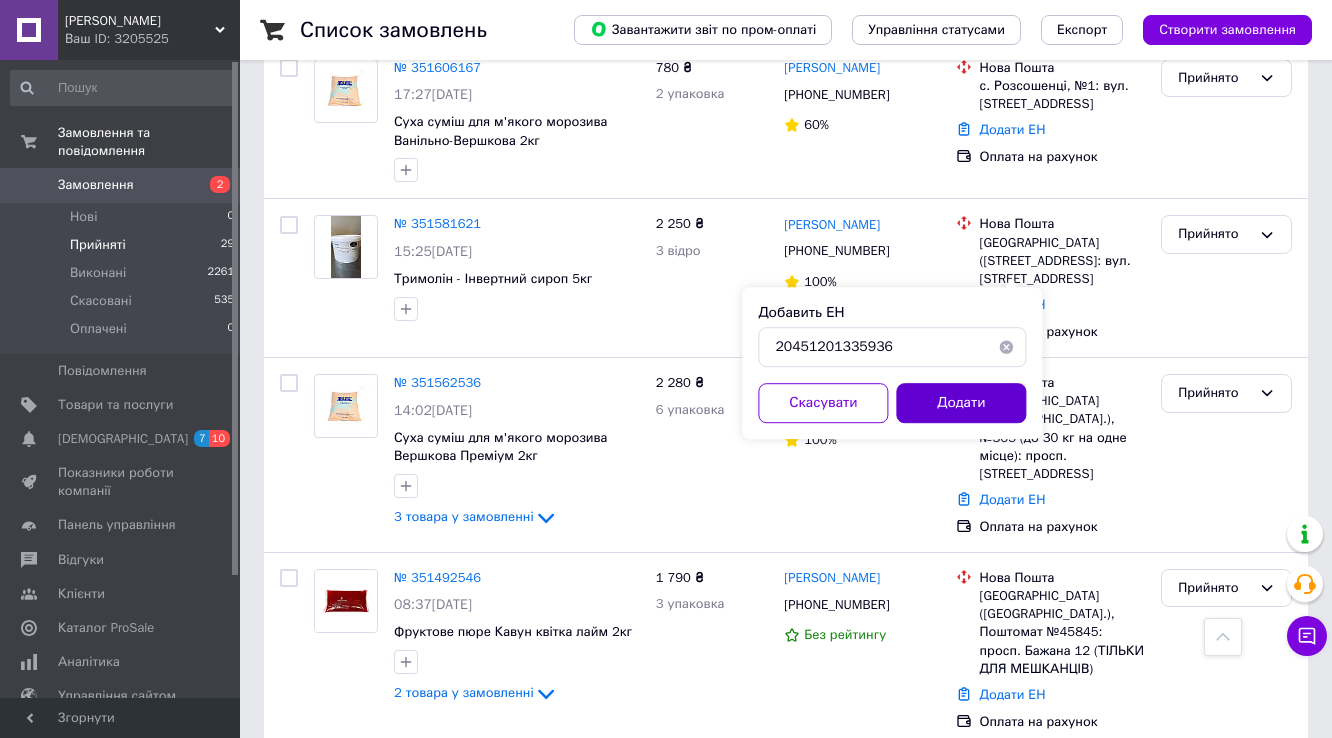 click on "Додати" at bounding box center (961, 403) 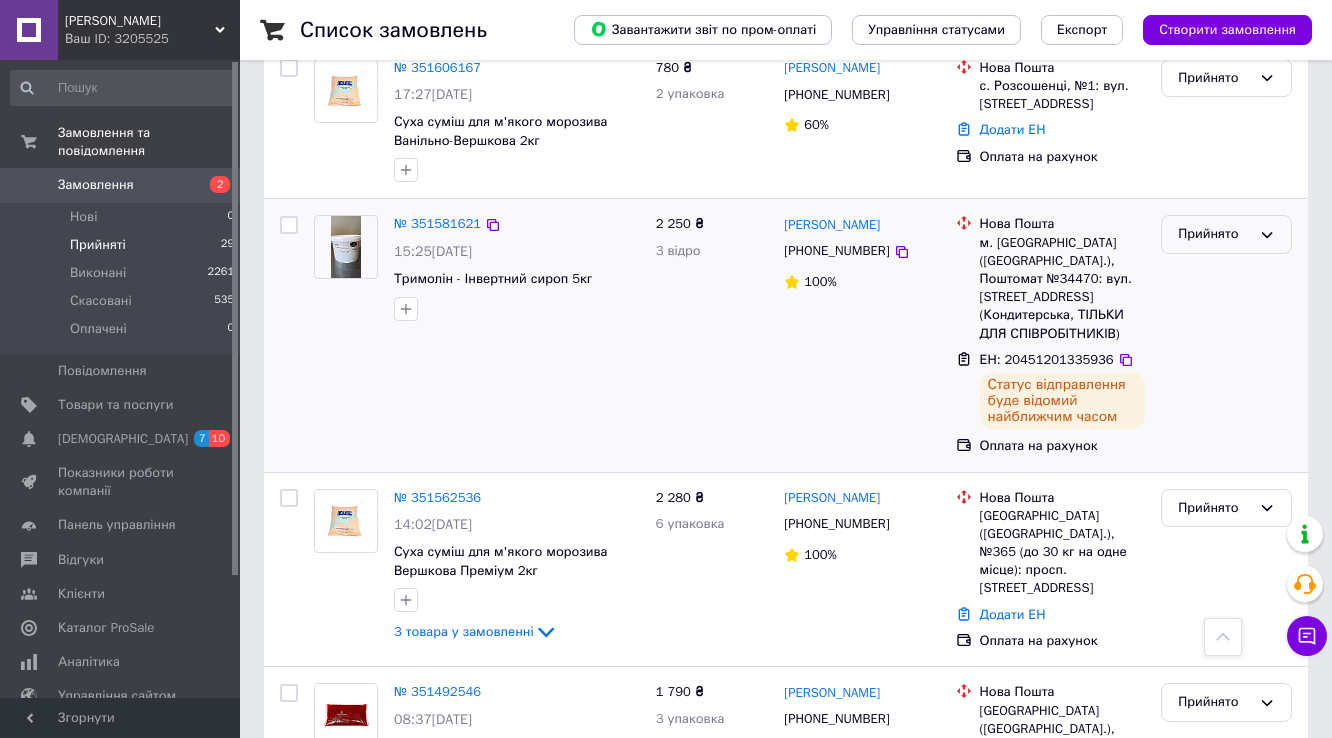 click on "Прийнято" at bounding box center (1214, 234) 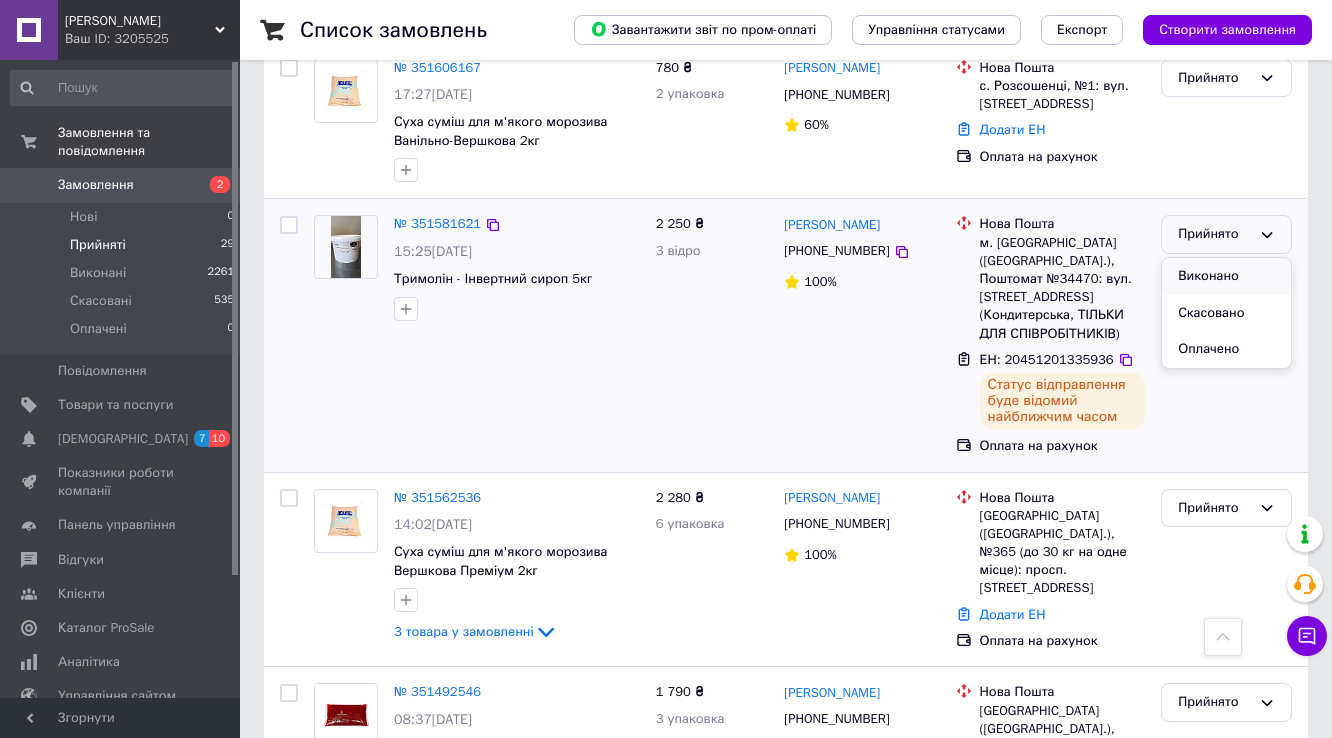 click on "Виконано" at bounding box center [1226, 276] 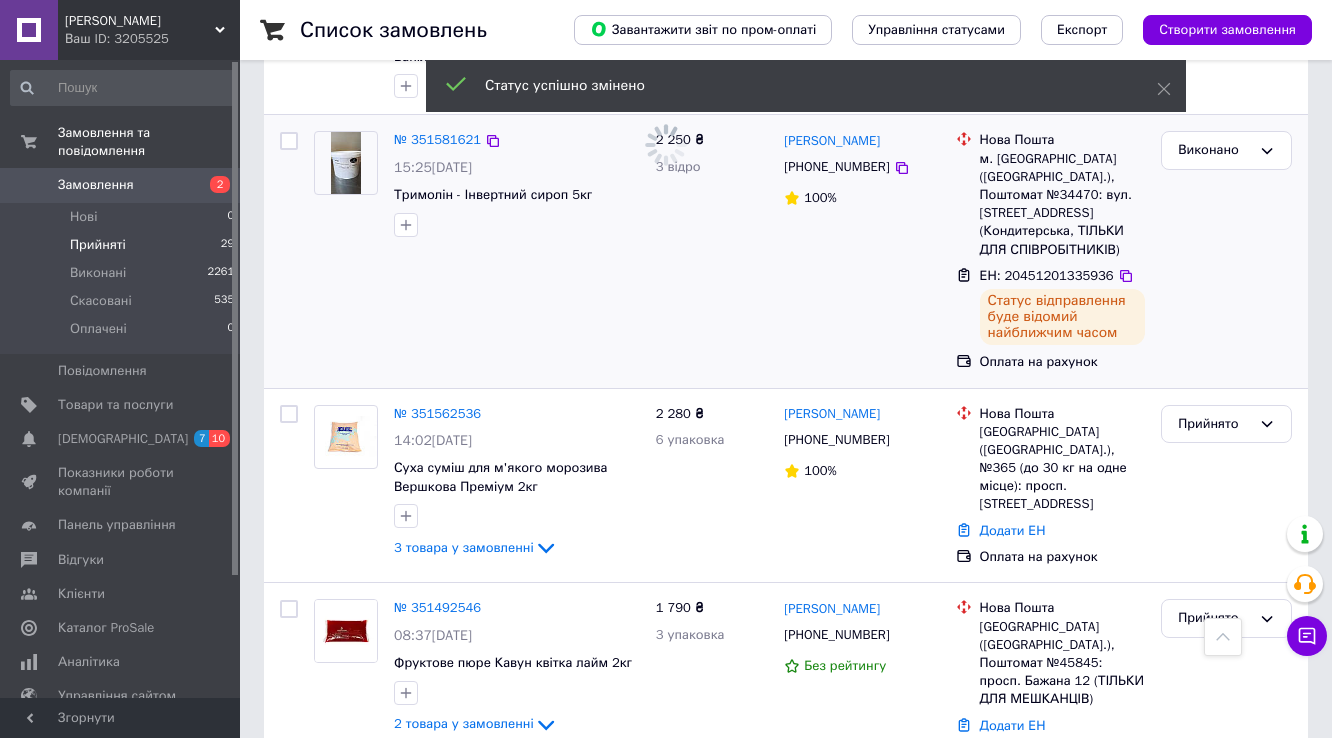 scroll, scrollTop: 1520, scrollLeft: 0, axis: vertical 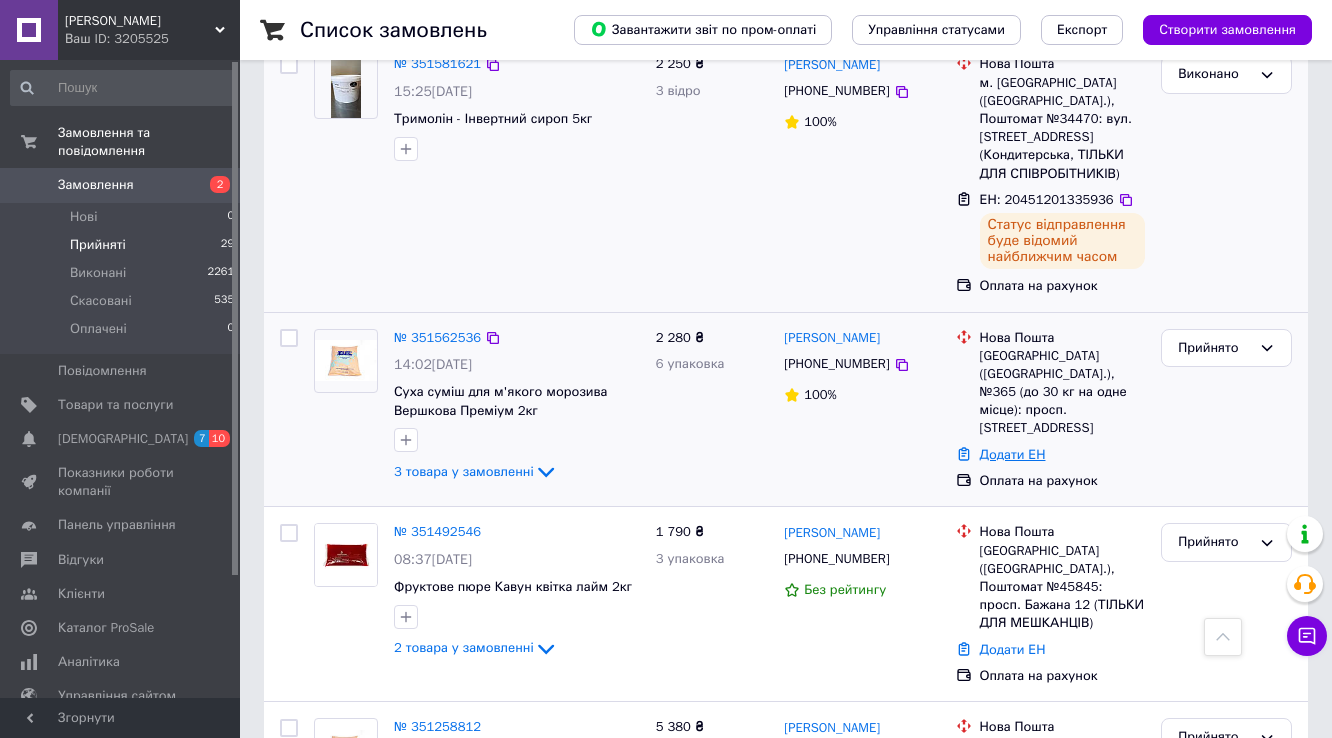 click on "Додати ЕН" at bounding box center [1013, 454] 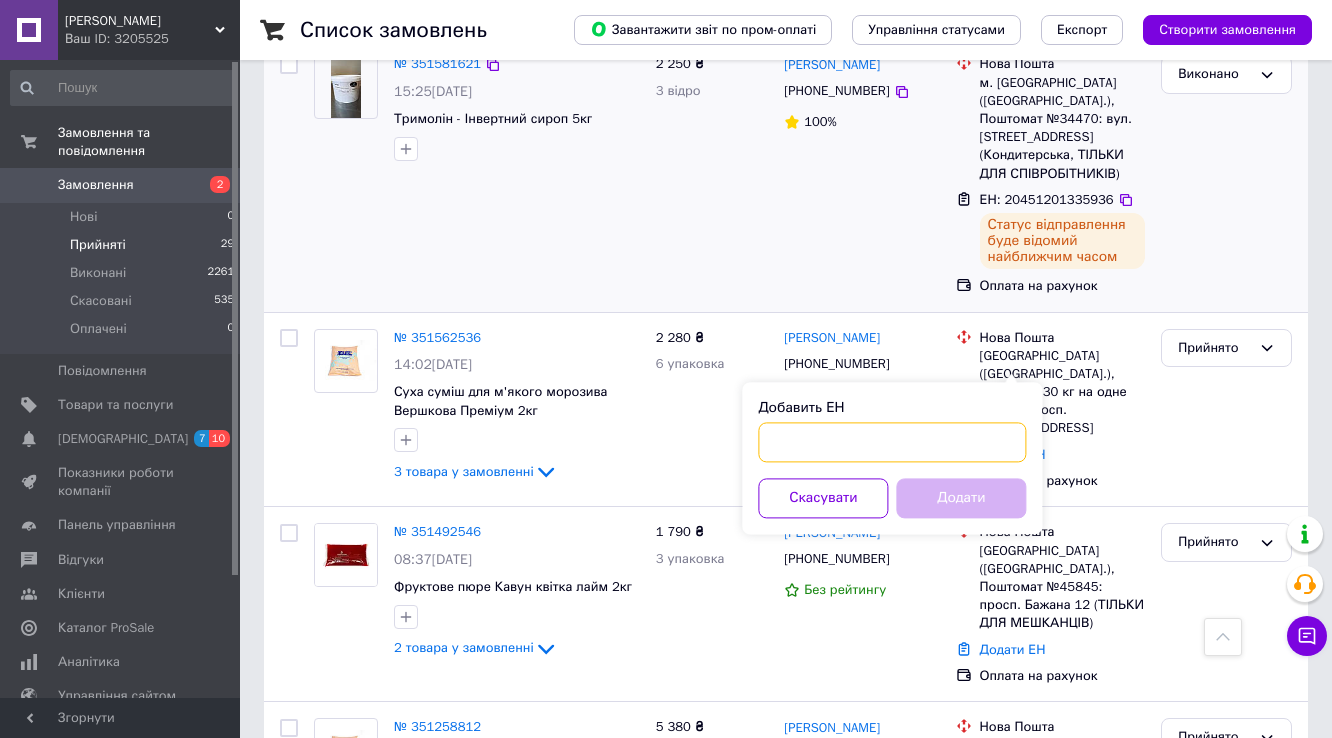 click on "Добавить ЕН" at bounding box center [892, 442] 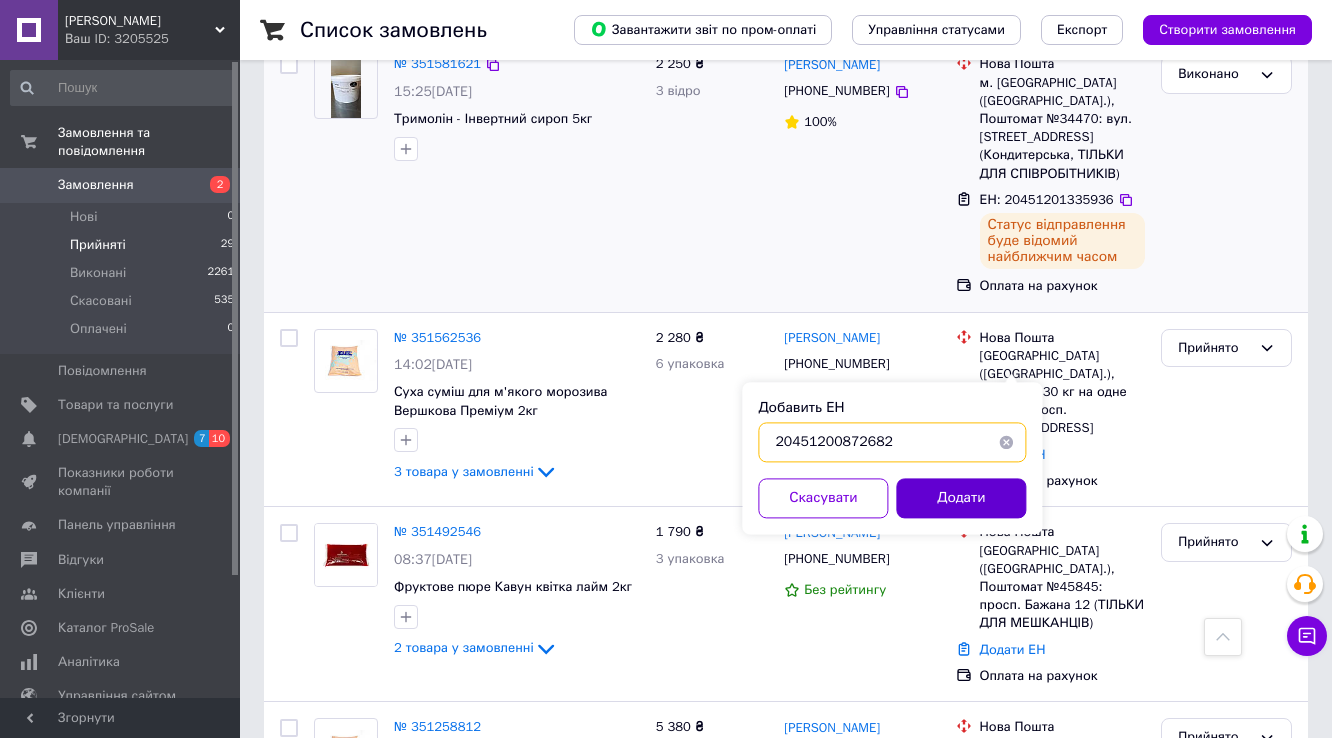 type on "20451200872682" 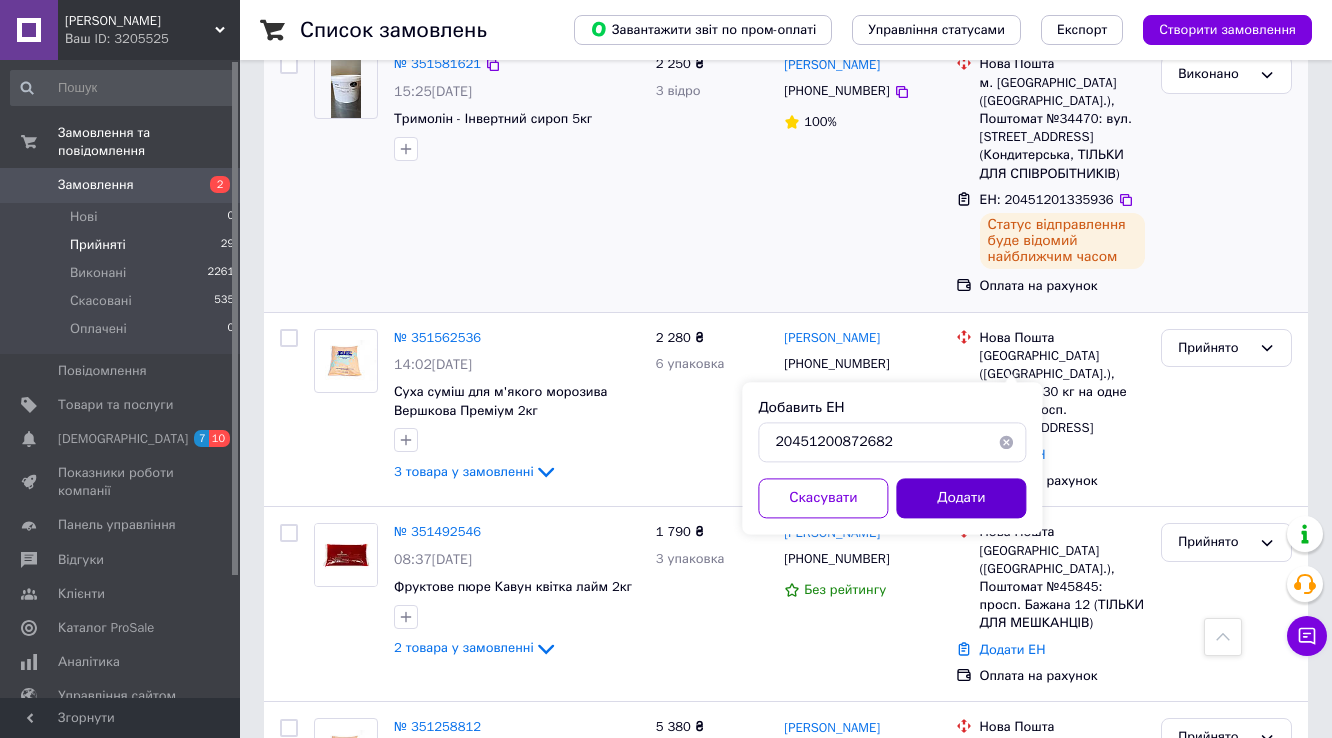 click on "Додати" at bounding box center (961, 498) 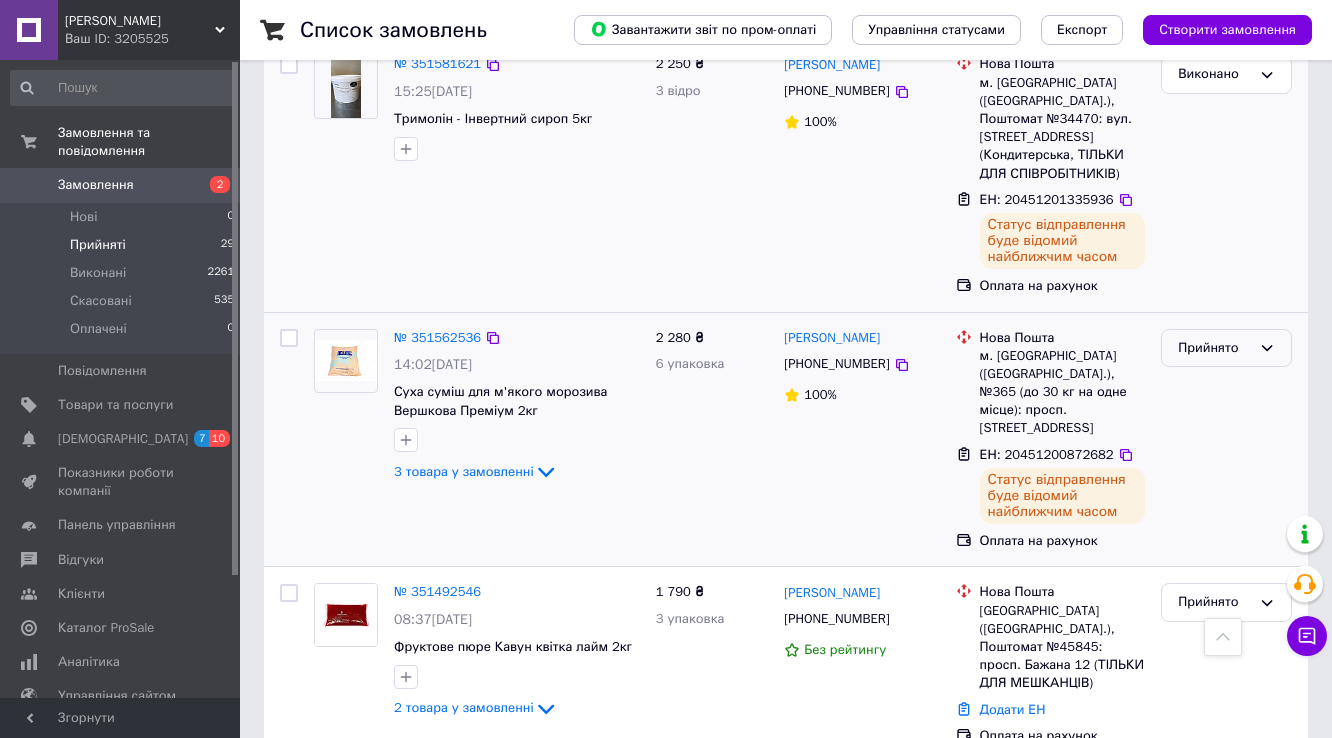 click on "Прийнято" at bounding box center (1226, 348) 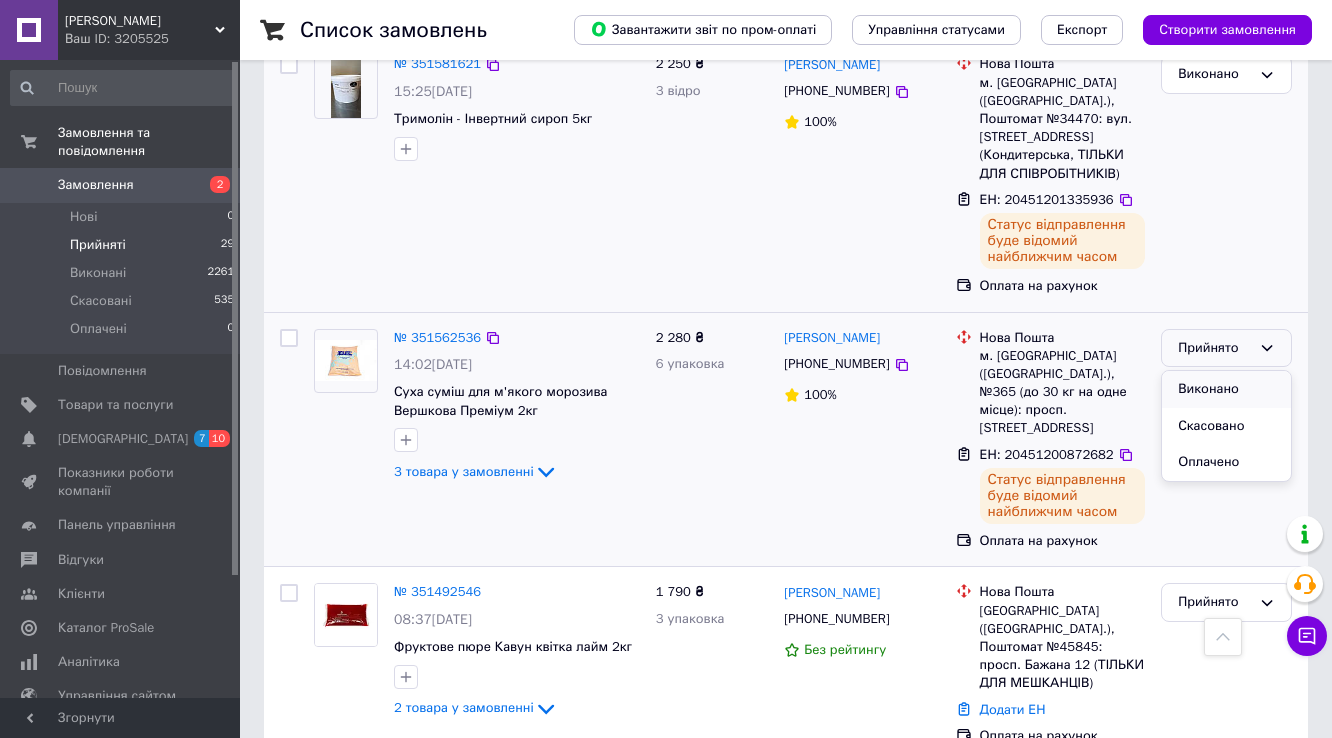 click on "Виконано" at bounding box center (1226, 389) 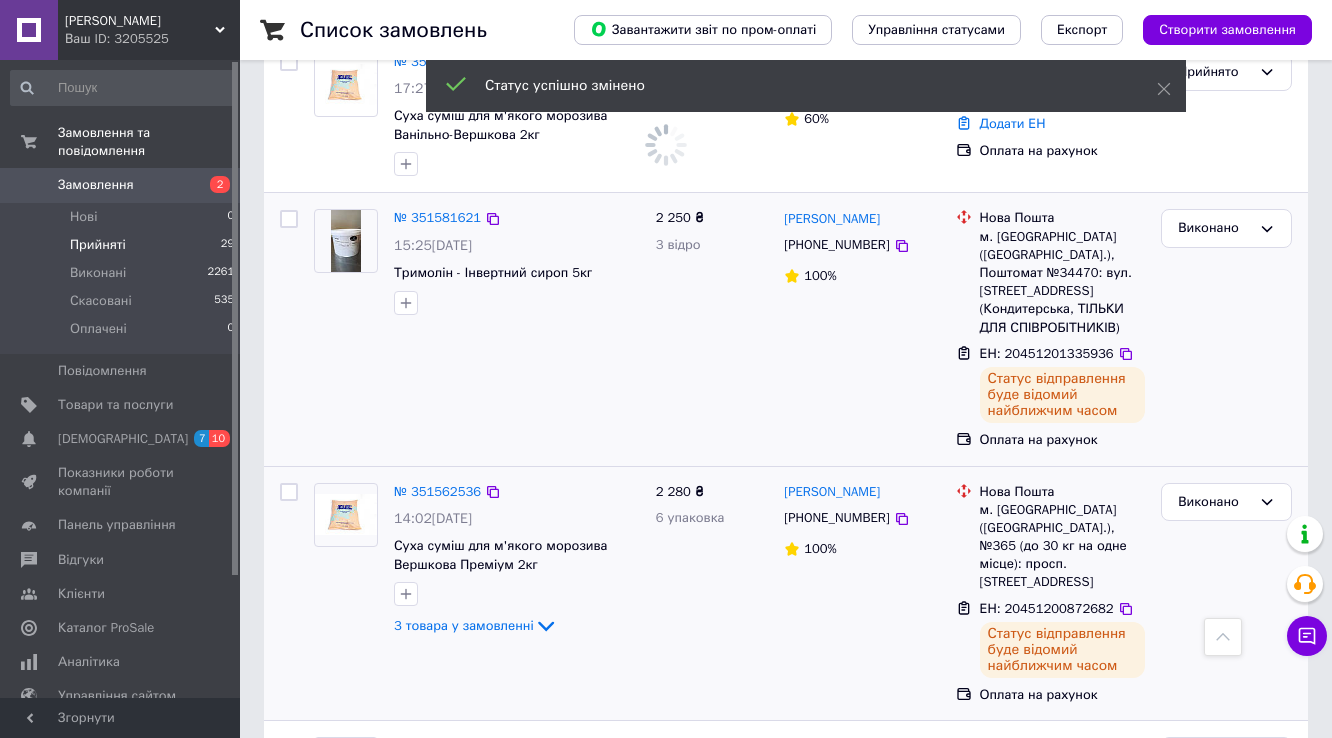 scroll, scrollTop: 1360, scrollLeft: 0, axis: vertical 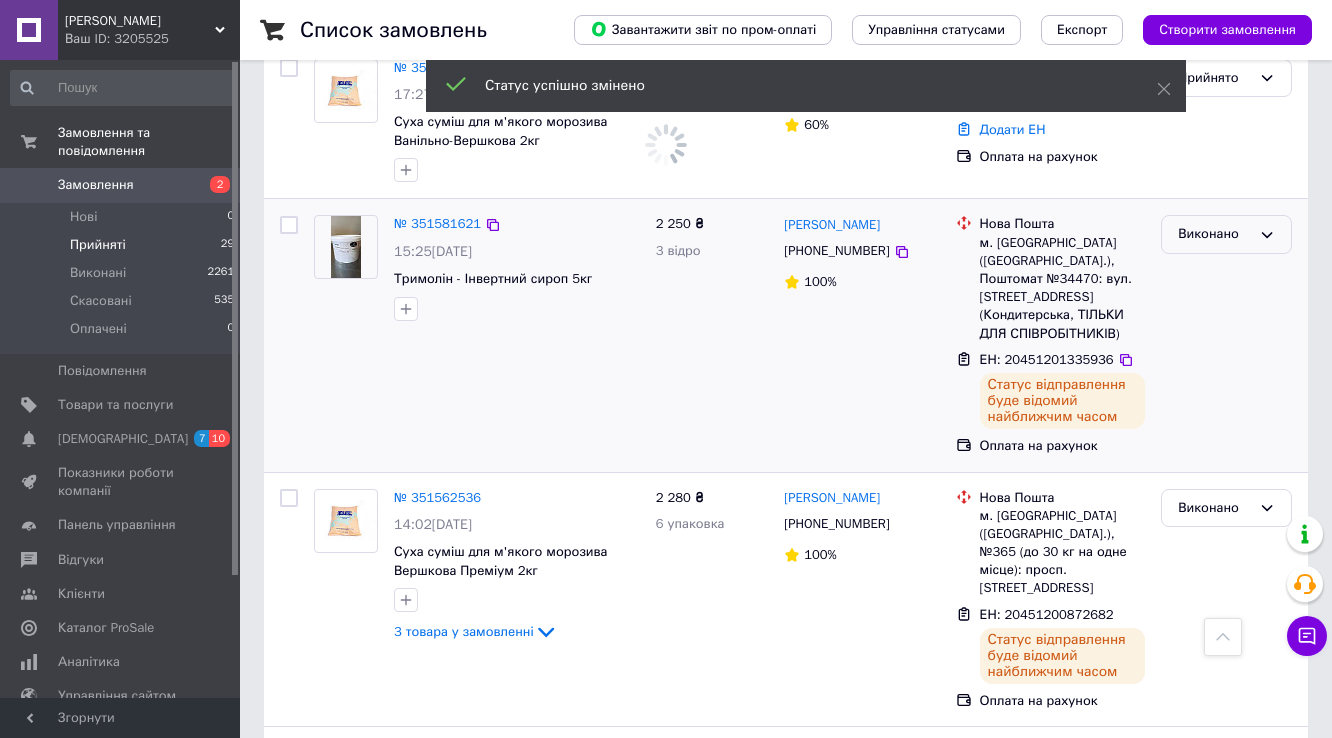 click on "Виконано" at bounding box center (1214, 234) 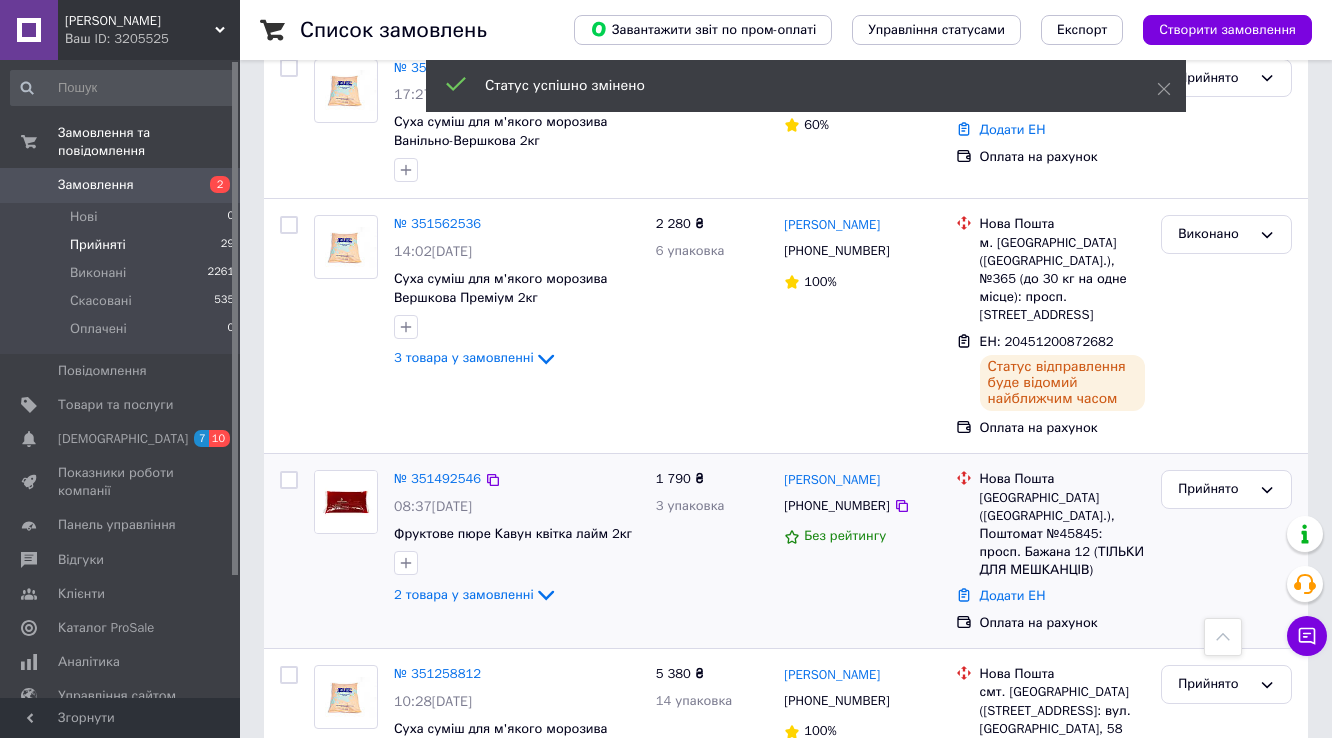 click on "№ 351492546 08:37[DATE] Фруктове пюре Кавун квітка лайм 2кг 2 товара у замовленні 1 790 ₴ 3 упаковка [PERSON_NAME] [PHONE_NUMBER] Без рейтингу Нова Пошта Київ ([GEOGRAPHIC_DATA].), Поштомат №45845: просп. Бажана 12 (ТІЛЬКИ ДЛЯ МЕШКАНЦІВ) Додати ЕН Оплата на рахунок Прийнято" at bounding box center [786, 551] 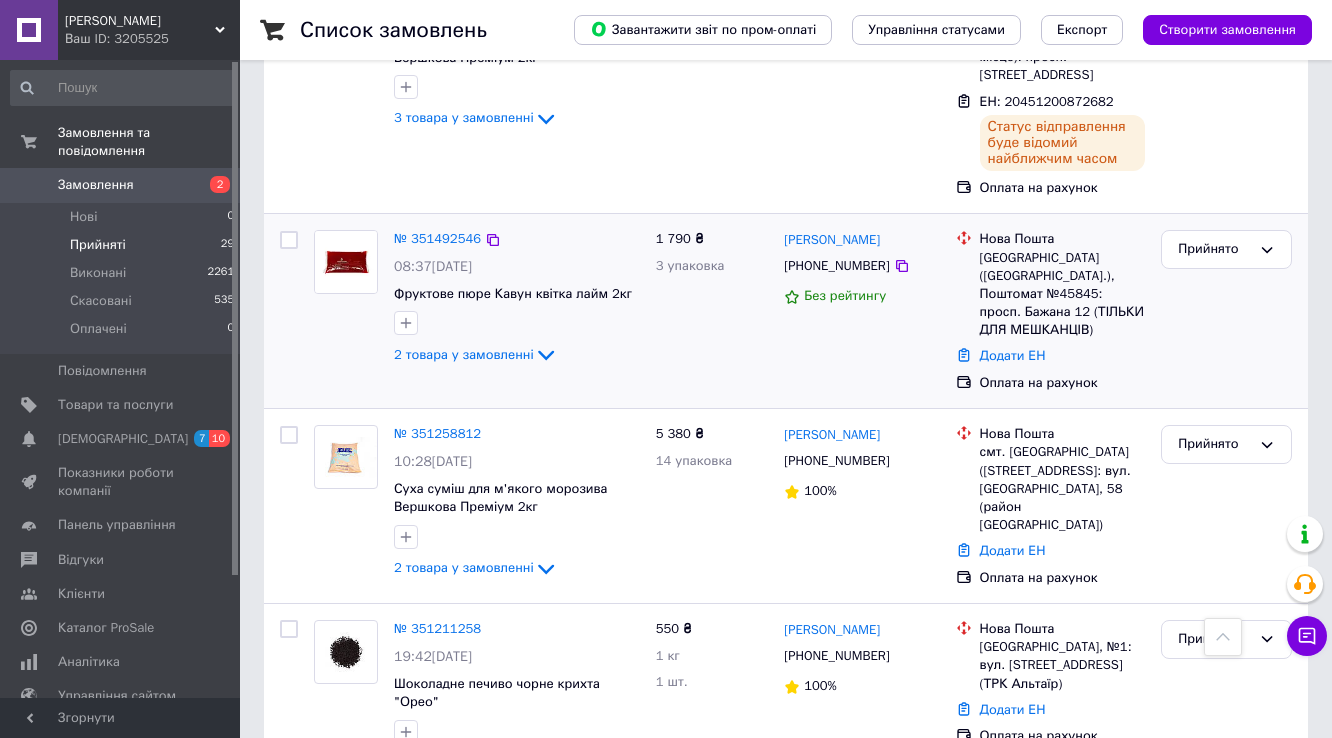 scroll, scrollTop: 1680, scrollLeft: 0, axis: vertical 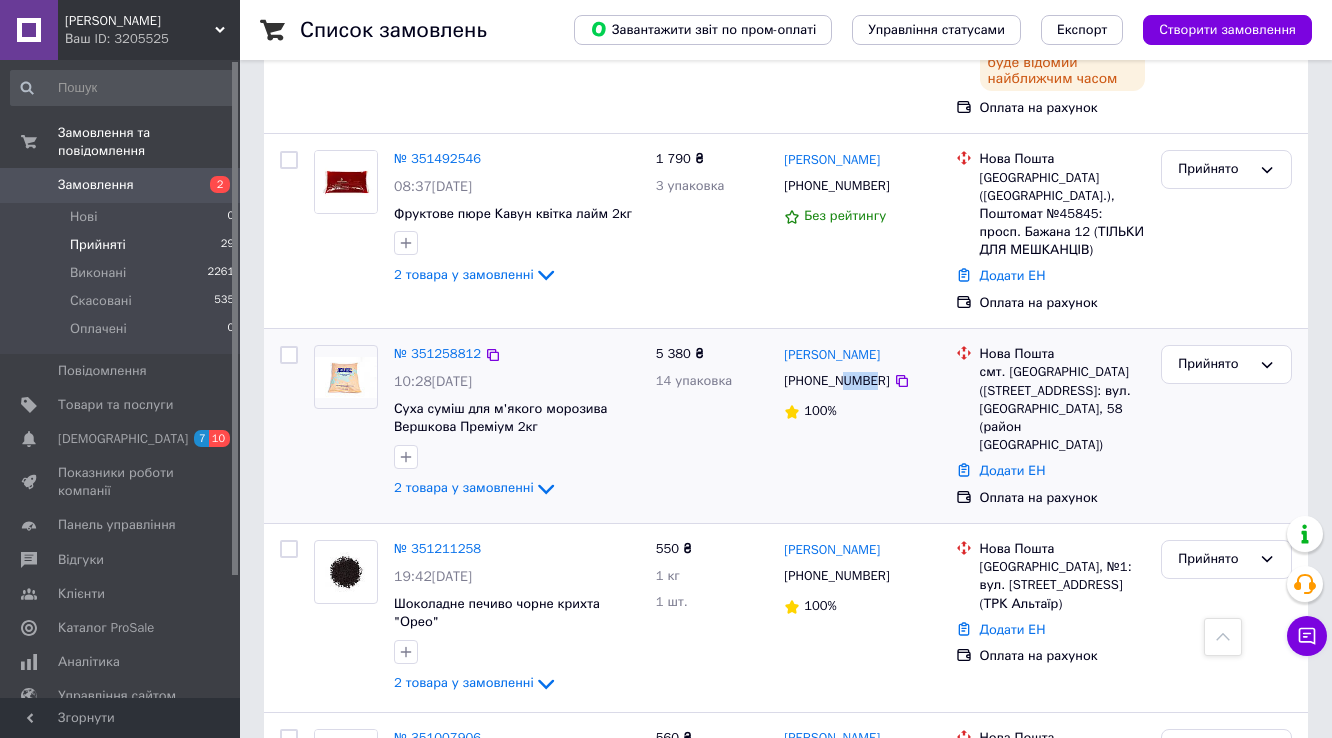 drag, startPoint x: 872, startPoint y: 306, endPoint x: 848, endPoint y: 306, distance: 24 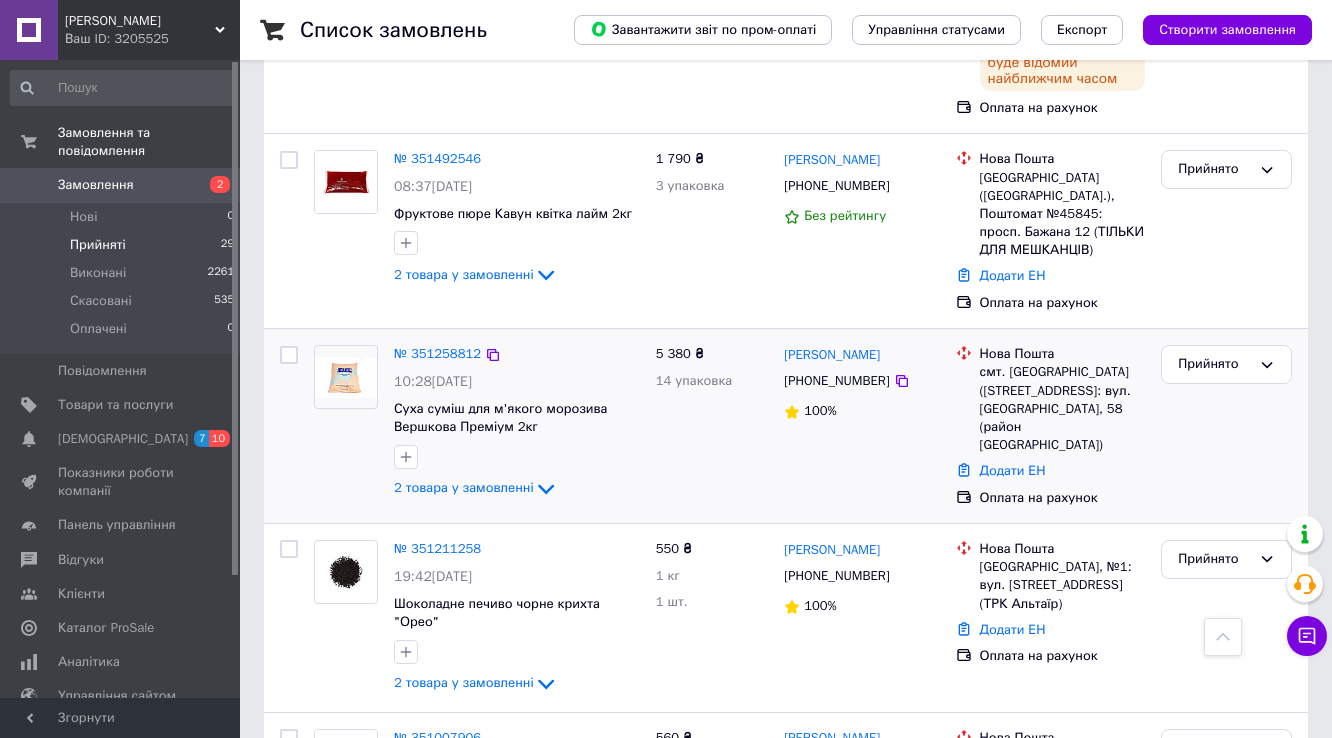 click on "[PHONE_NUMBER]" at bounding box center (836, 381) 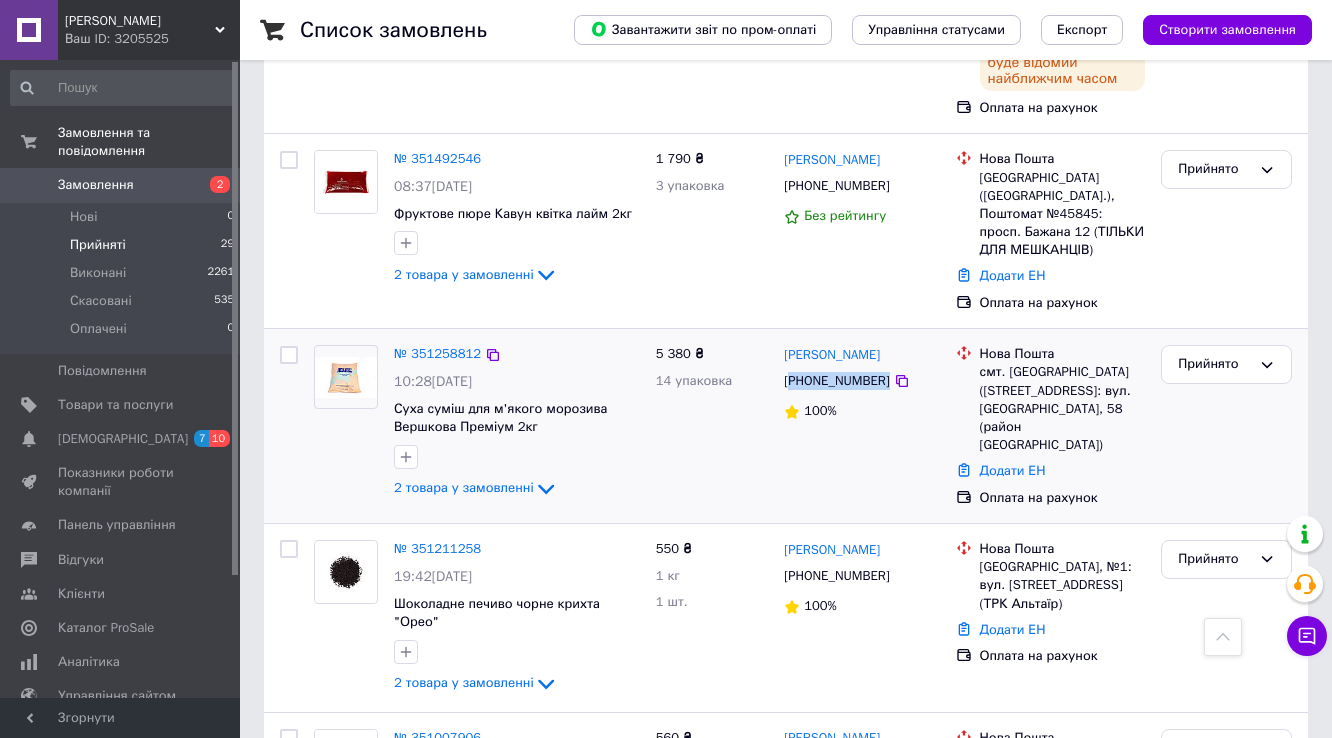 drag, startPoint x: 875, startPoint y: 306, endPoint x: 823, endPoint y: 301, distance: 52.23983 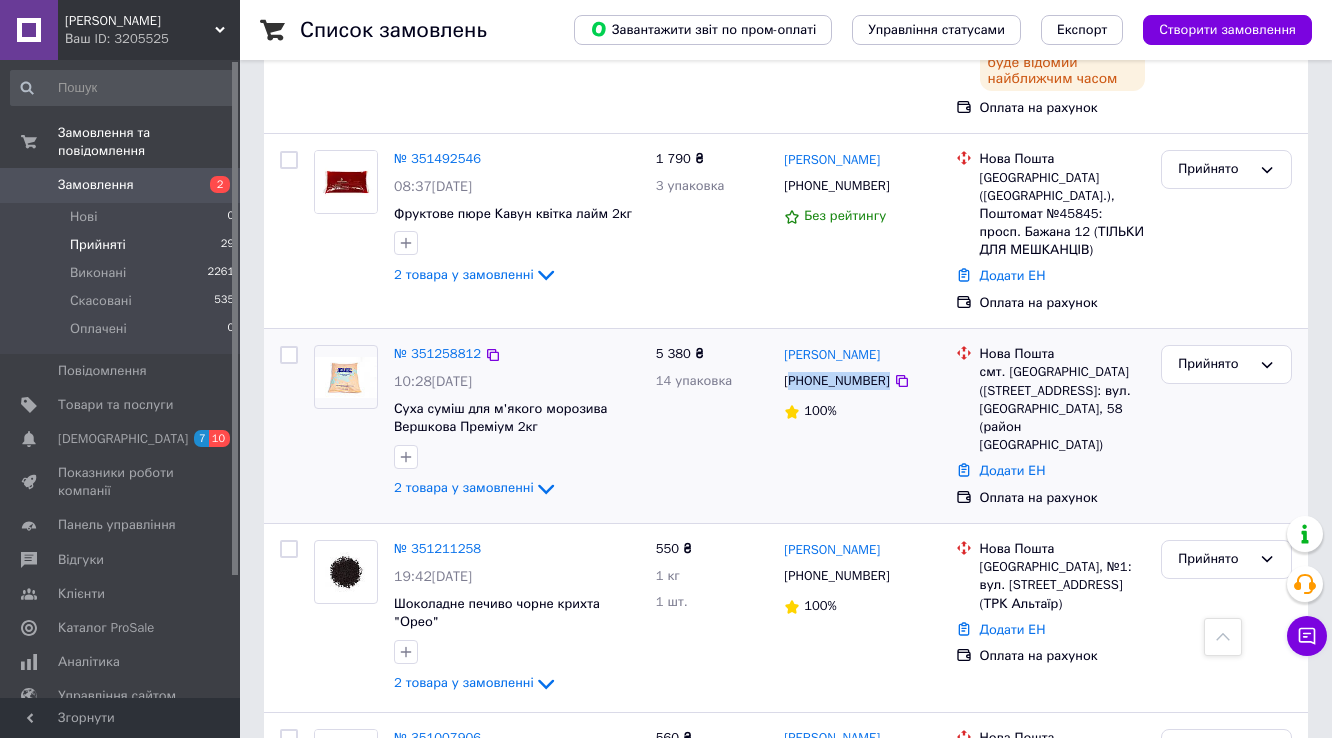 click on "[PHONE_NUMBER]" at bounding box center (836, 381) 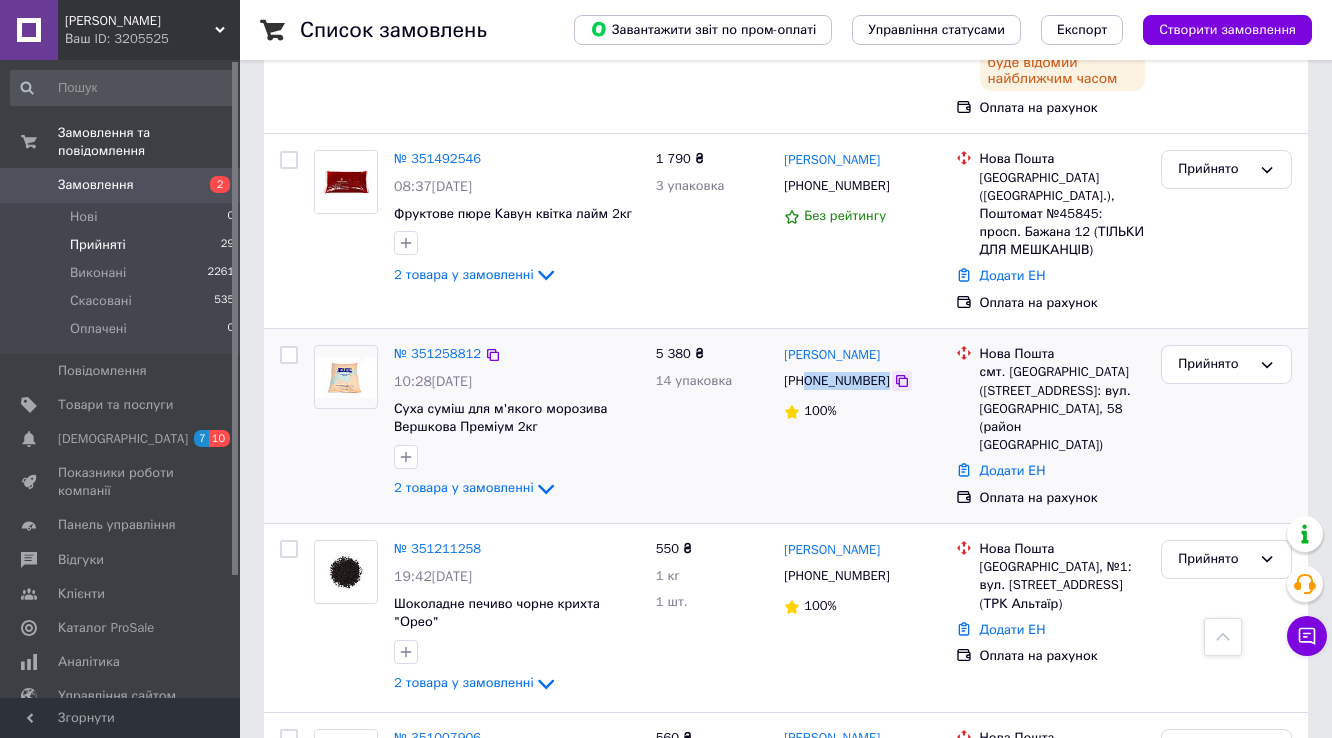 drag, startPoint x: 808, startPoint y: 307, endPoint x: 885, endPoint y: 305, distance: 77.02597 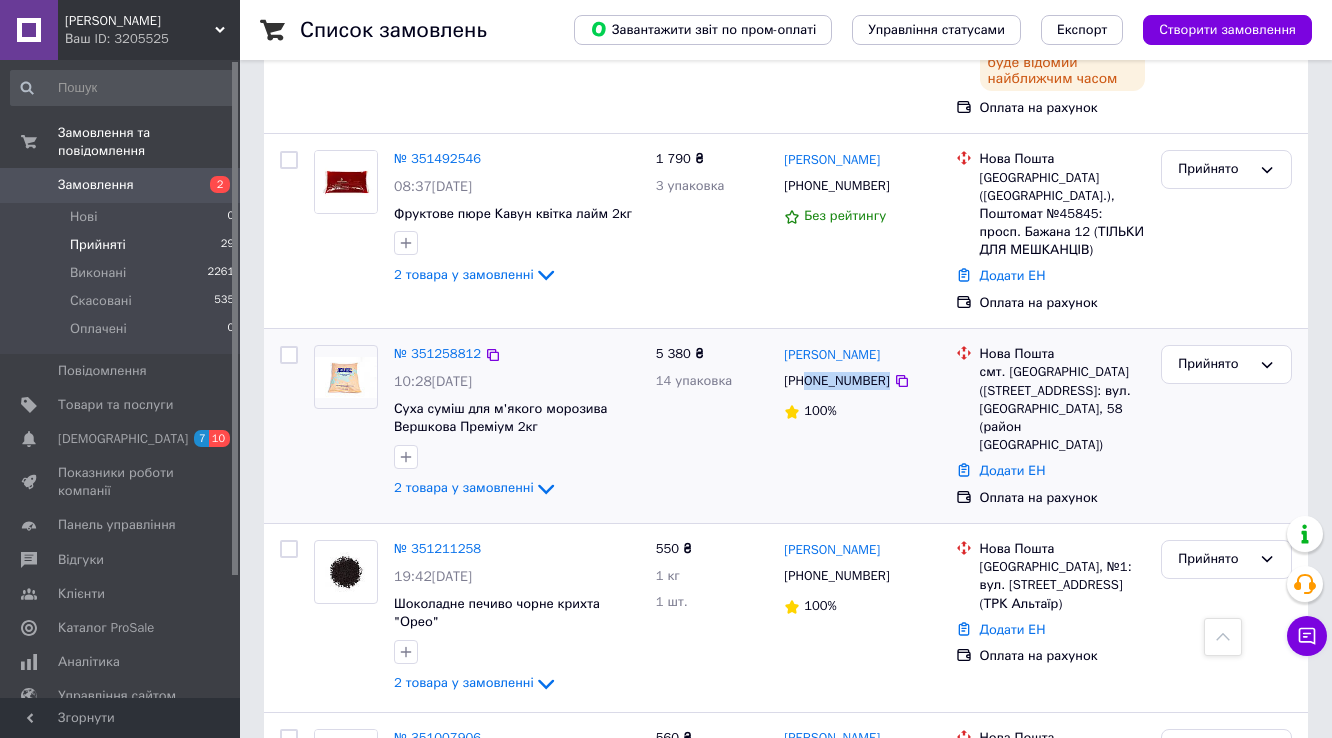 copy on "0954364992" 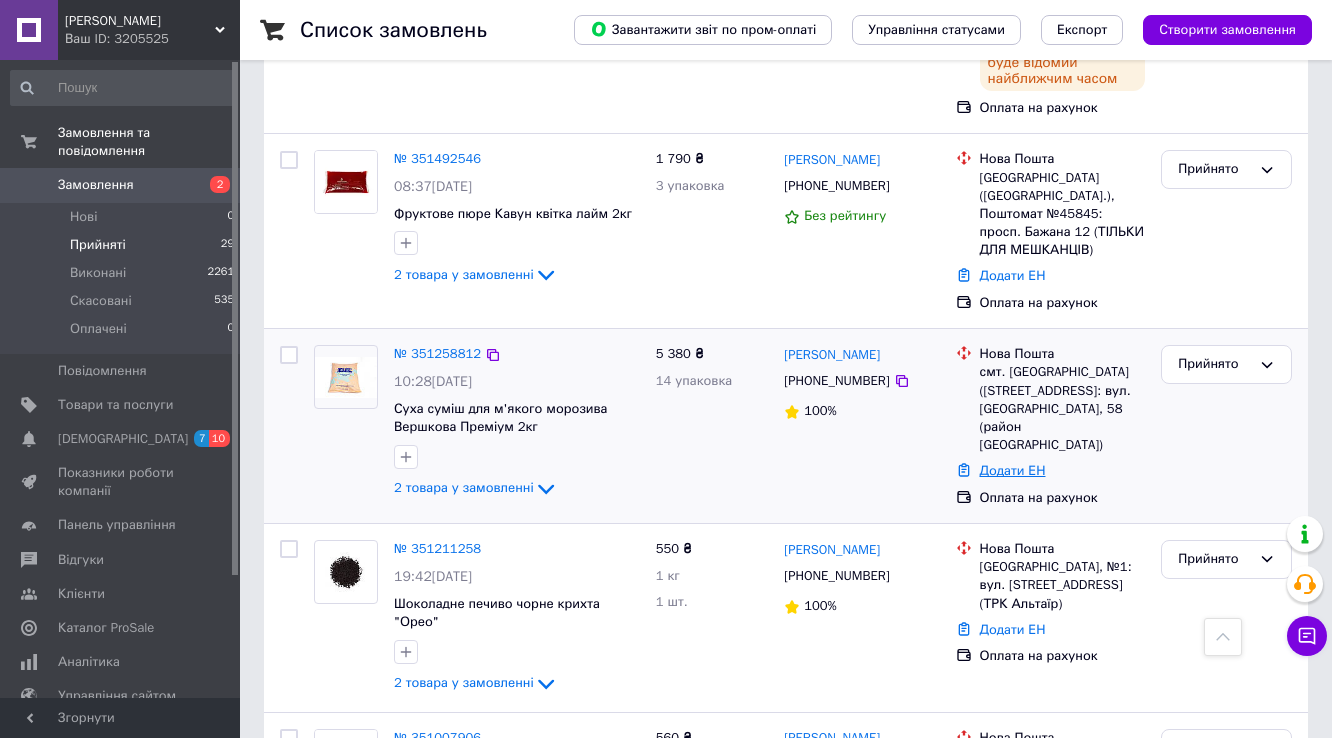 click on "Додати ЕН" at bounding box center (1013, 470) 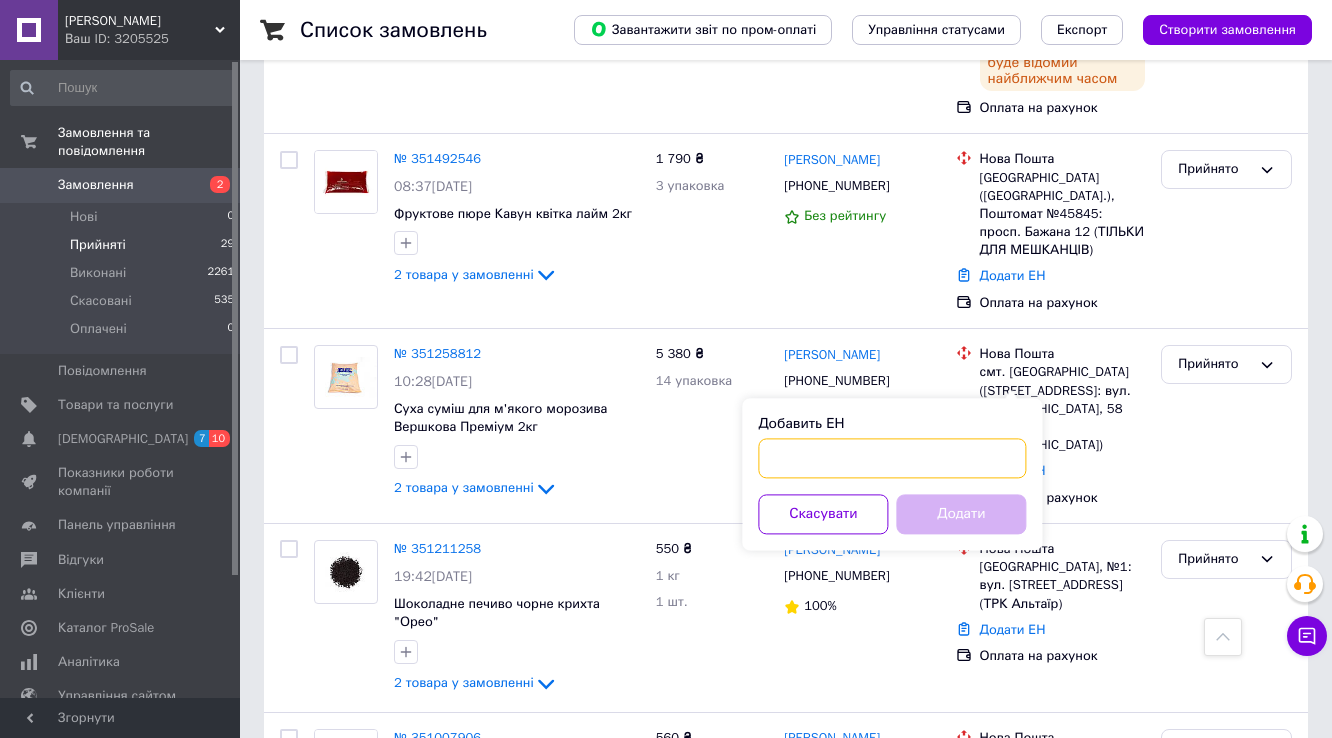 click on "Добавить ЕН" at bounding box center [892, 458] 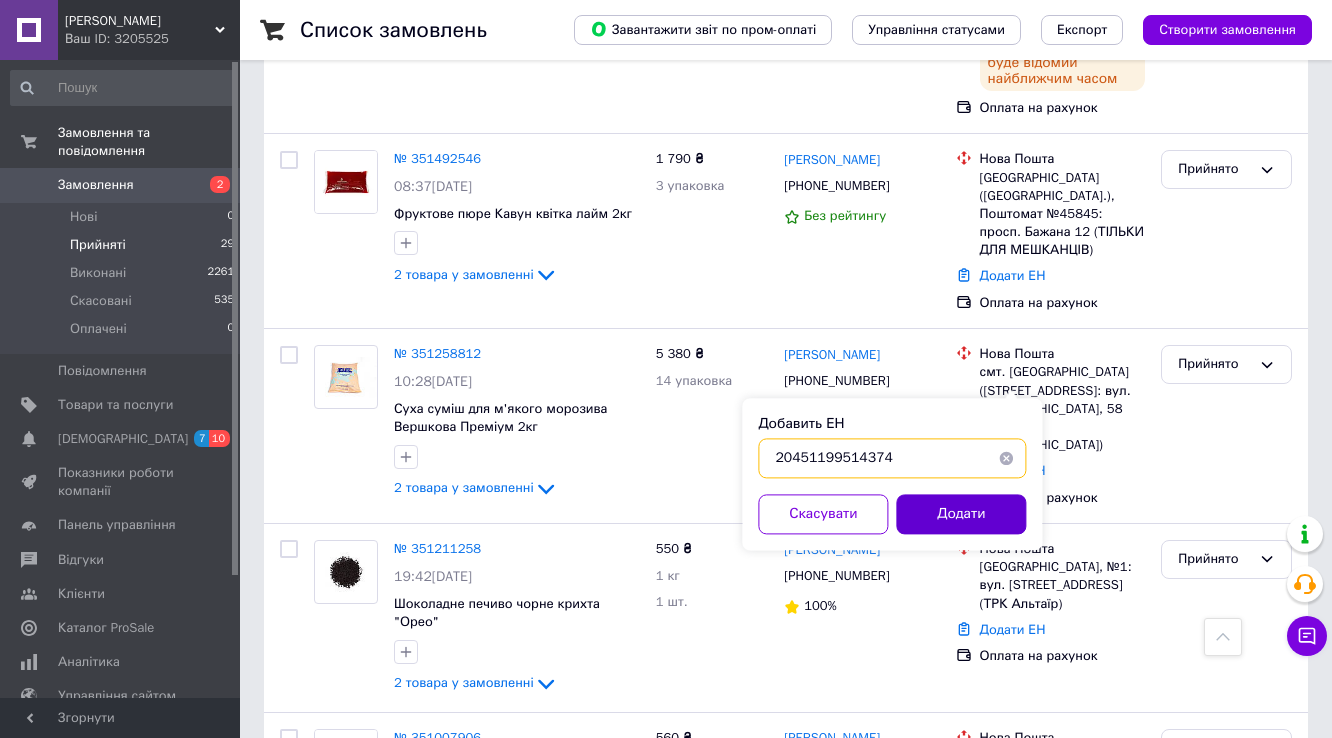 type on "20451199514374" 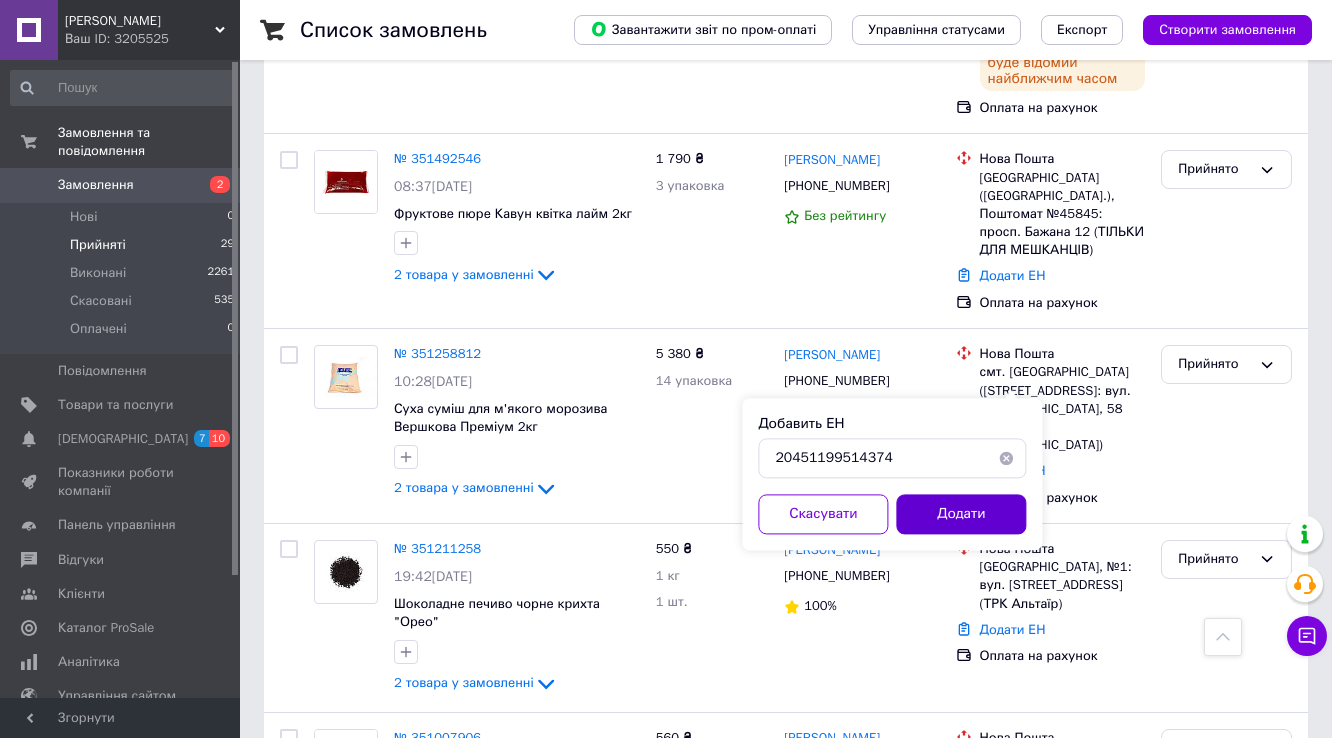 click on "Додати" at bounding box center [961, 514] 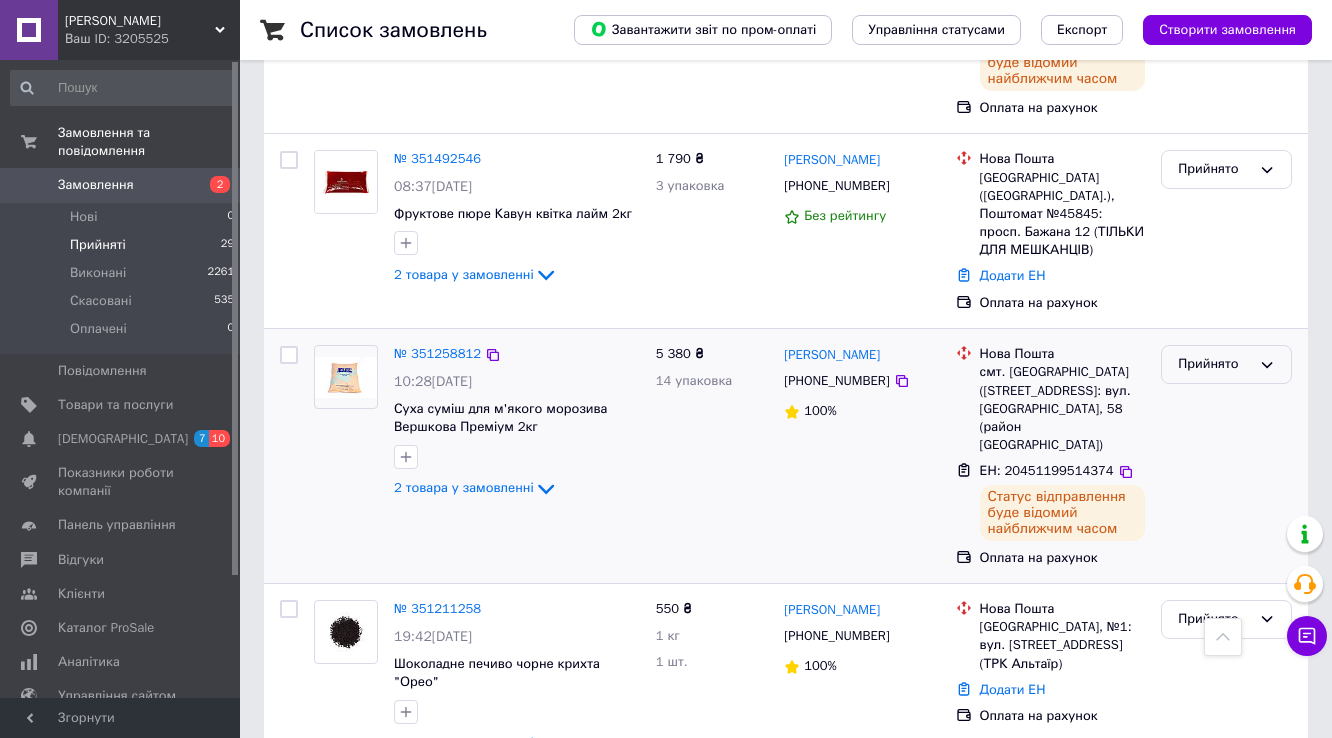 click on "Прийнято" at bounding box center [1214, 364] 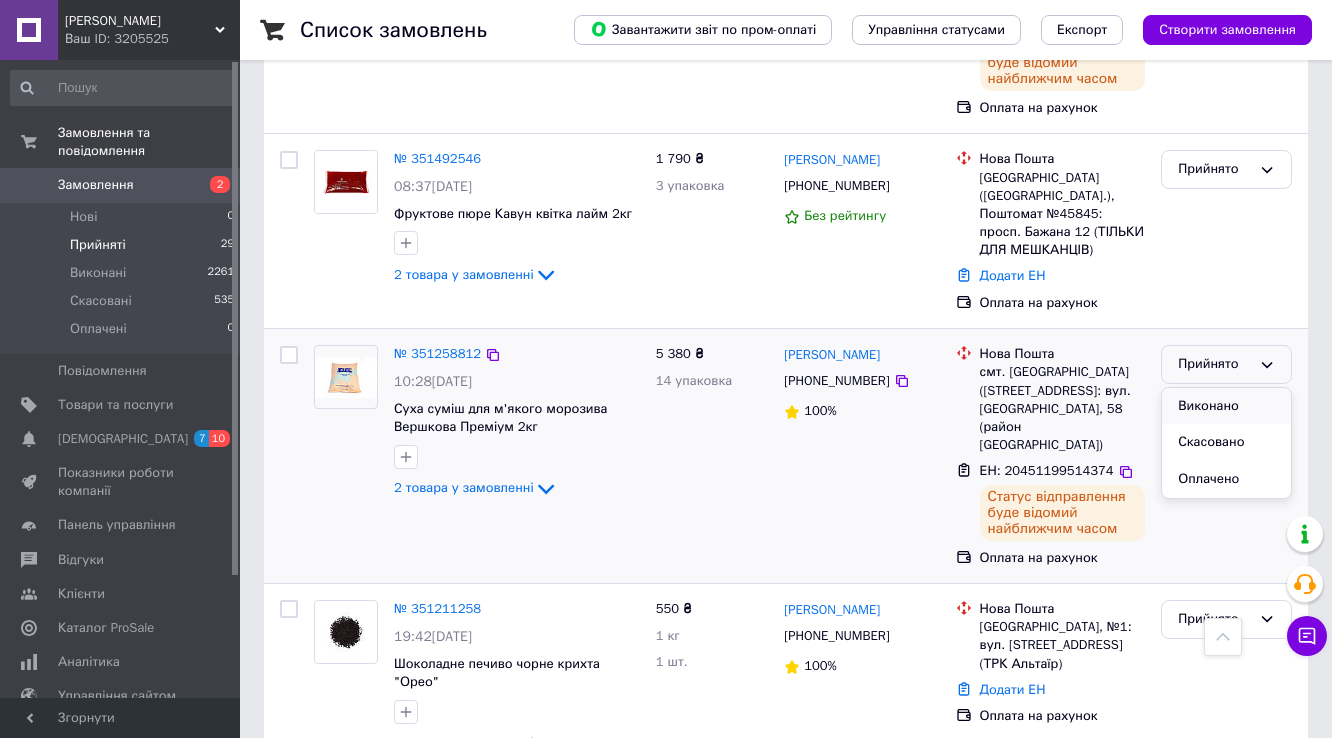 click on "Виконано" at bounding box center (1226, 406) 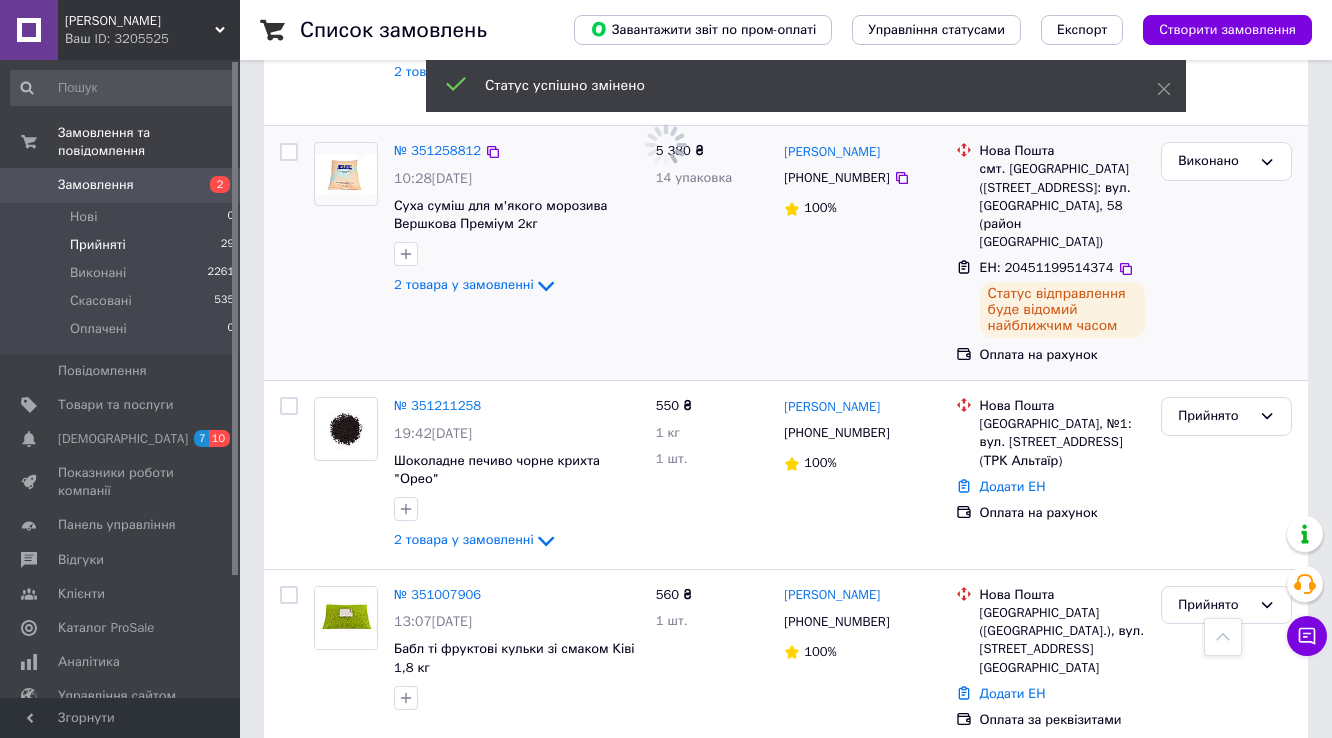 scroll, scrollTop: 1920, scrollLeft: 0, axis: vertical 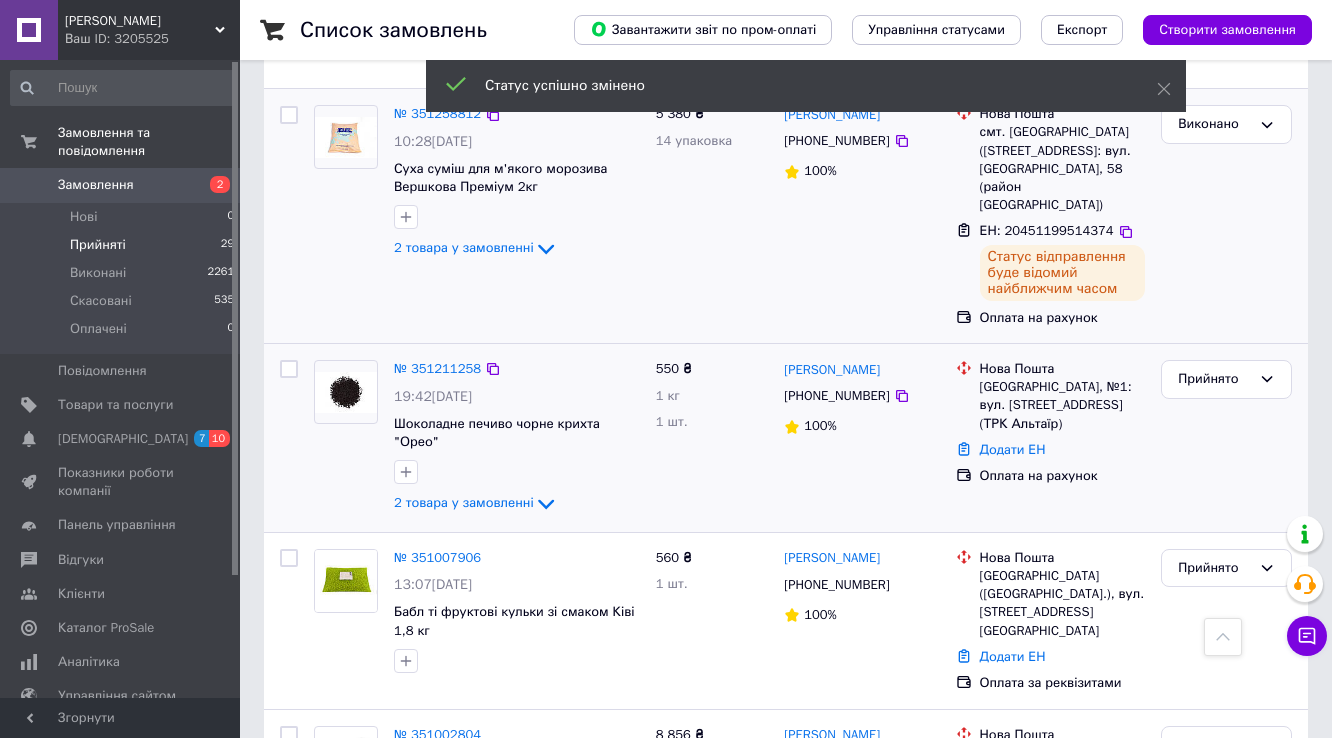 click on "Додати ЕН" at bounding box center [1063, 450] 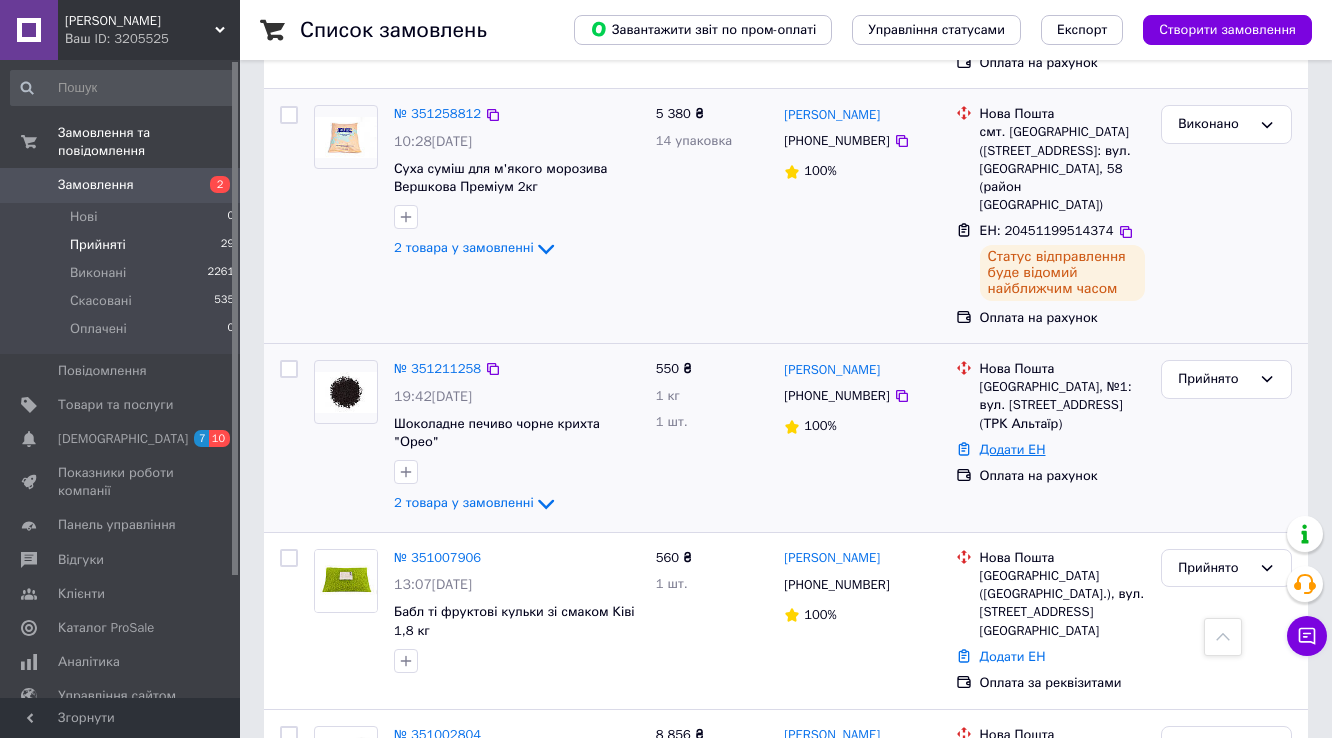click on "Додати ЕН" at bounding box center (1013, 449) 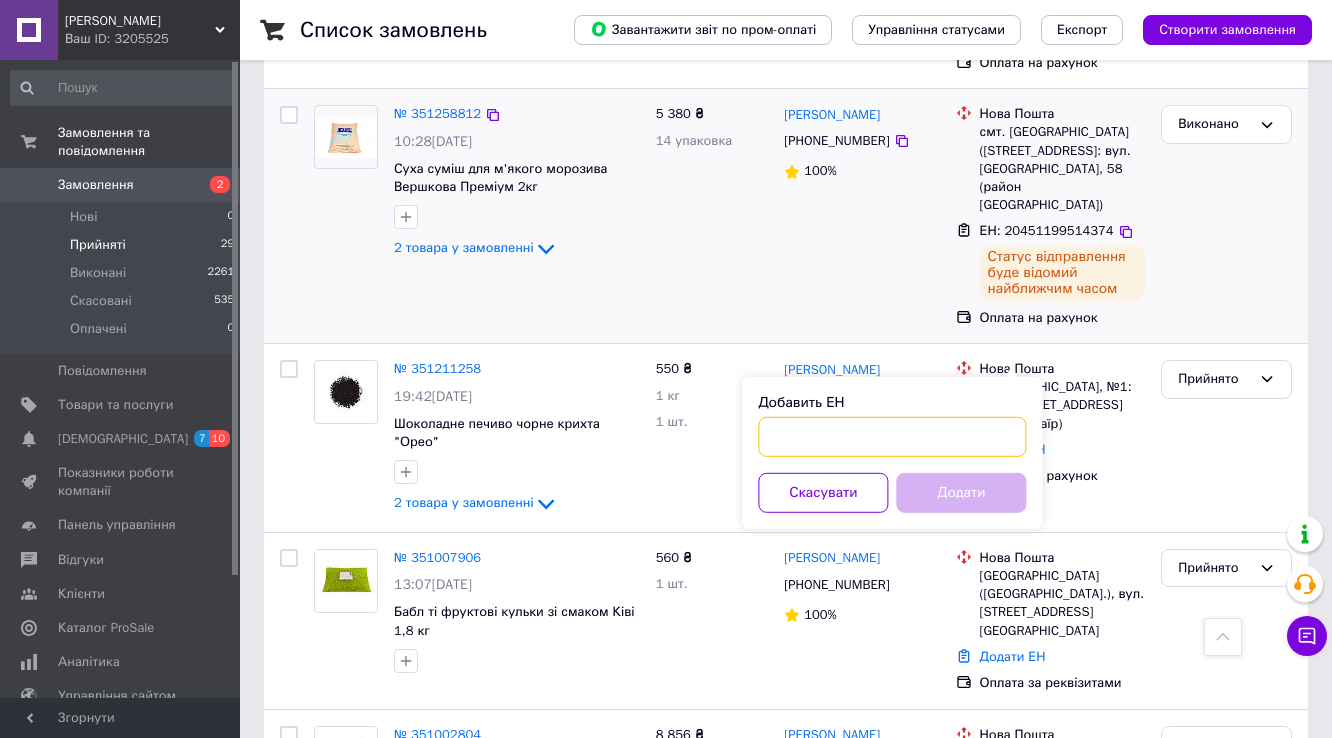 click on "Добавить ЕН" at bounding box center [892, 437] 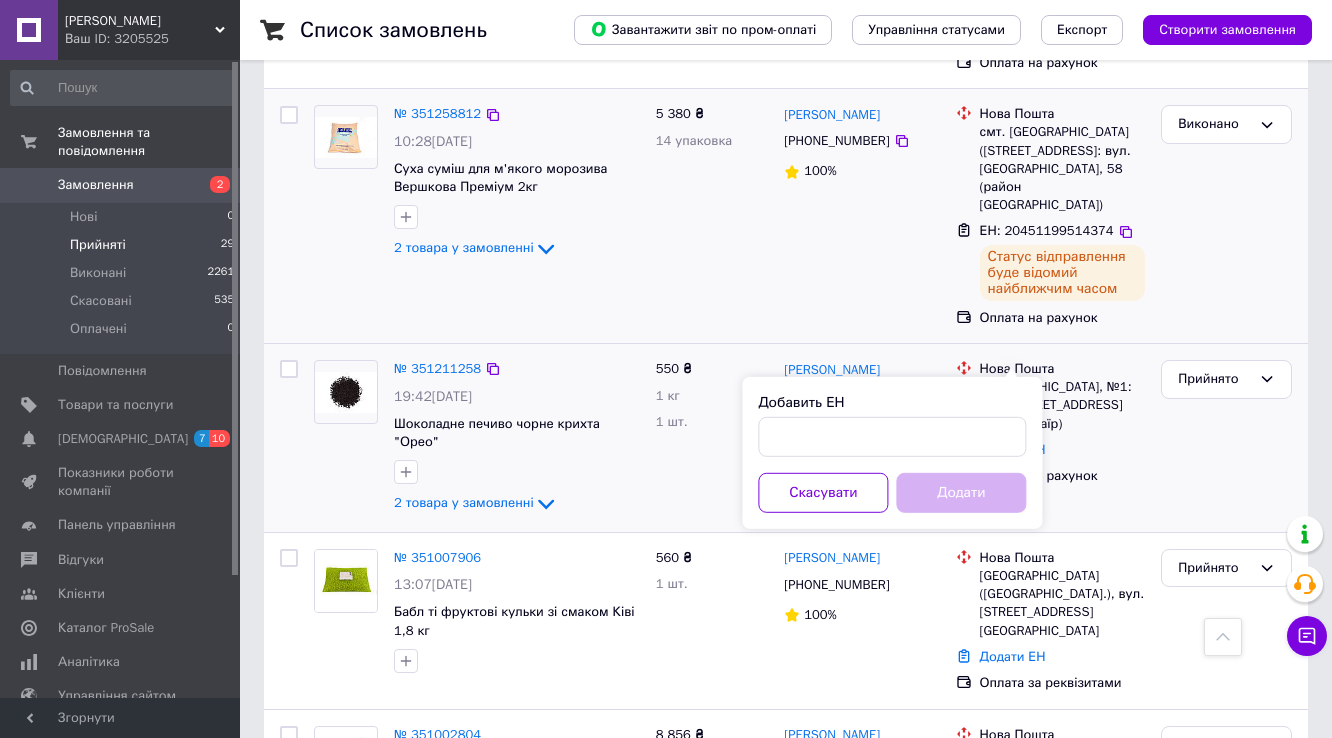 click on "[PHONE_NUMBER]" at bounding box center (836, 396) 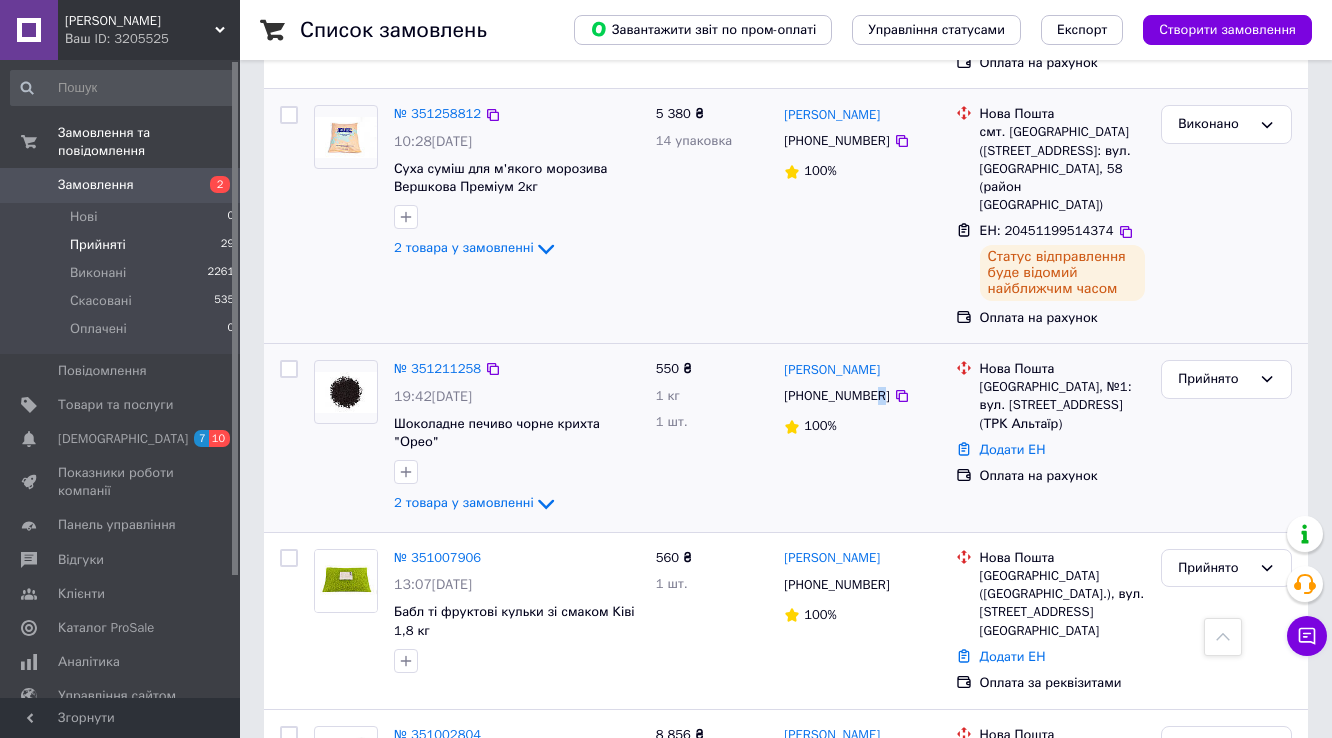 click on "[PHONE_NUMBER]" at bounding box center (836, 396) 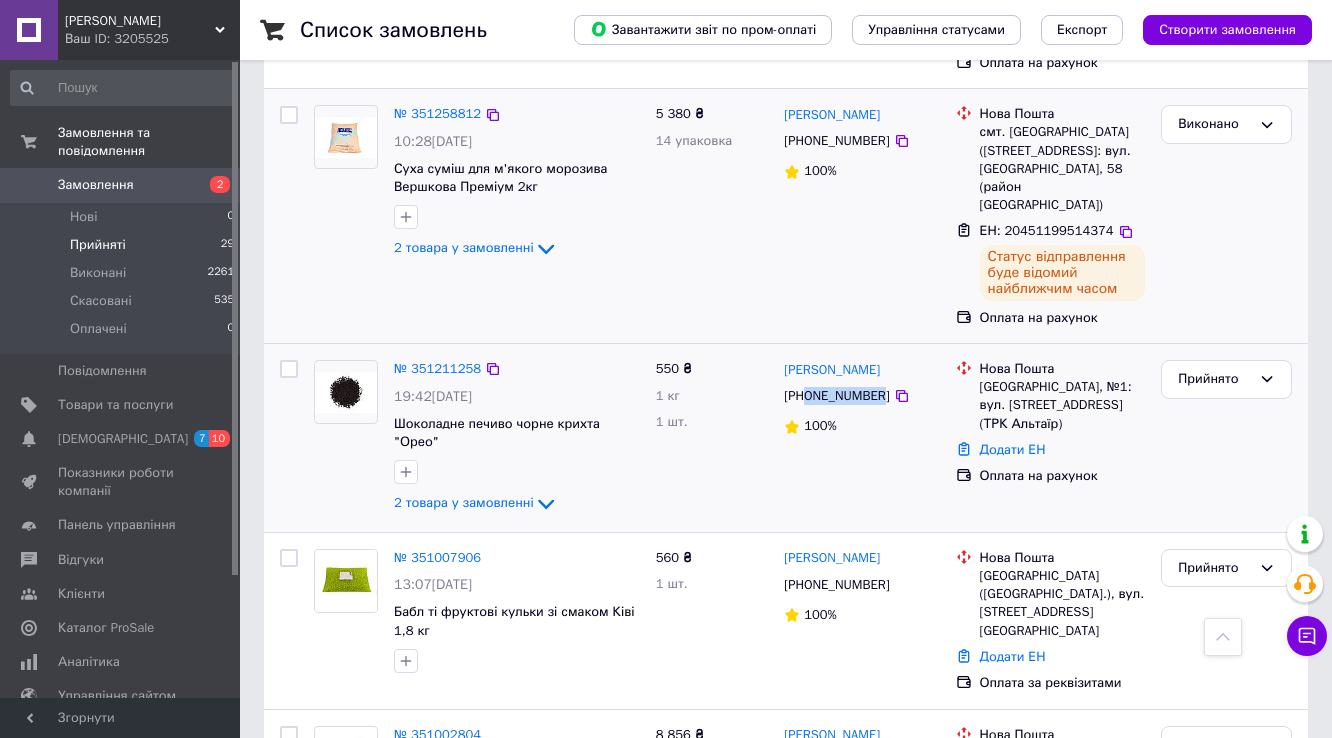 drag, startPoint x: 875, startPoint y: 300, endPoint x: 807, endPoint y: 300, distance: 68 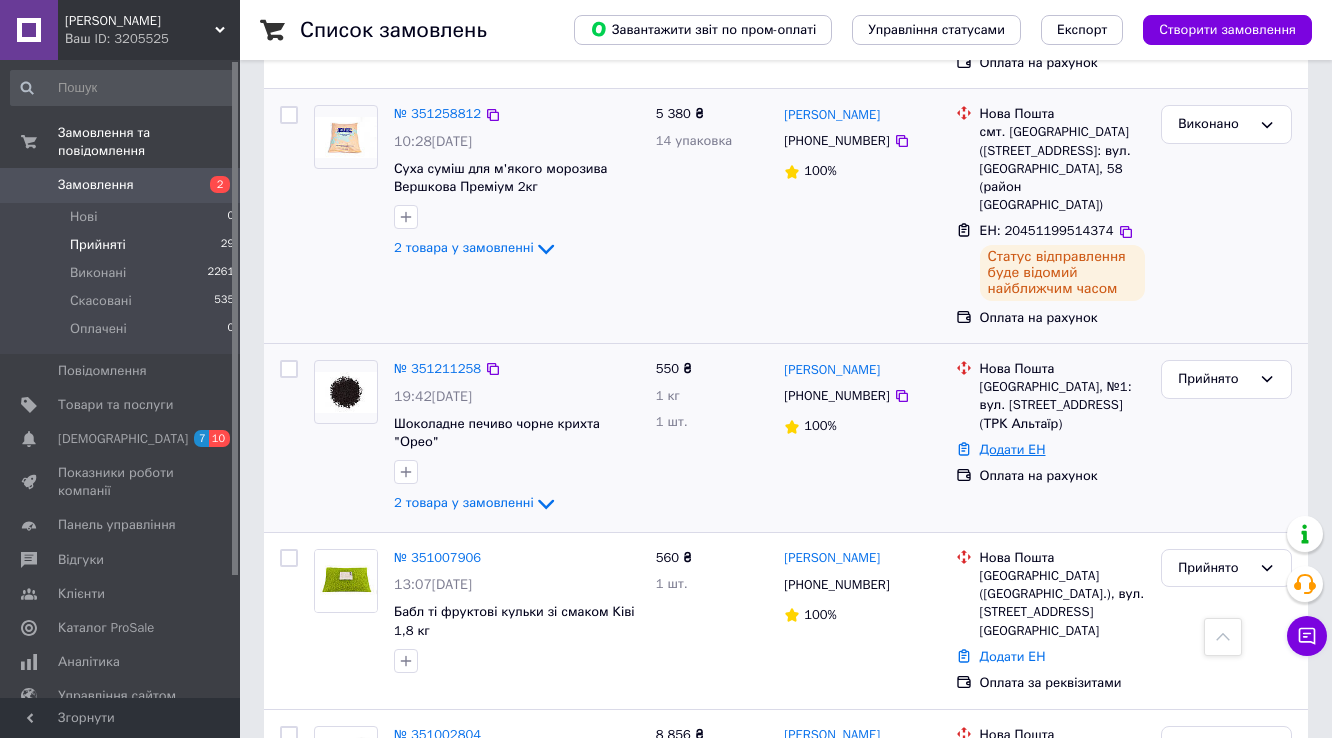 click on "Додати ЕН" at bounding box center [1013, 449] 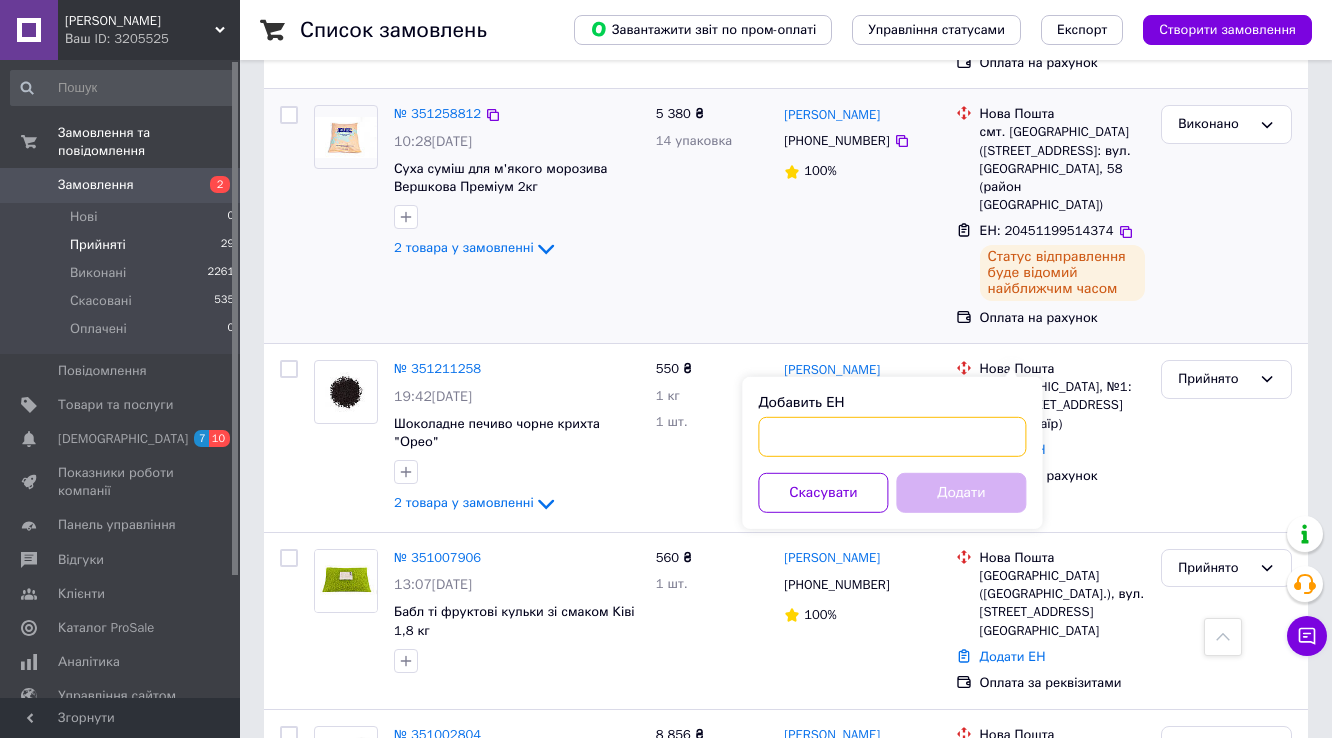 click on "Добавить ЕН" at bounding box center (892, 437) 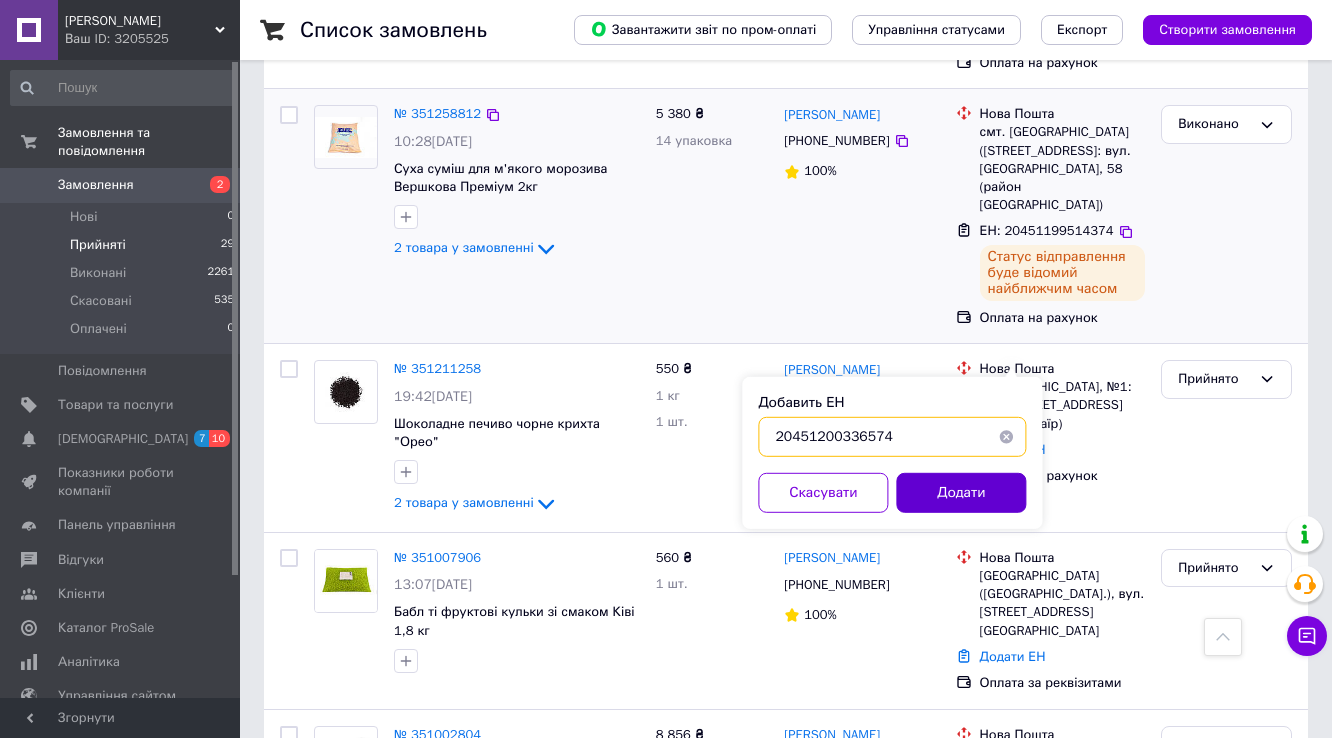 type on "20451200336574" 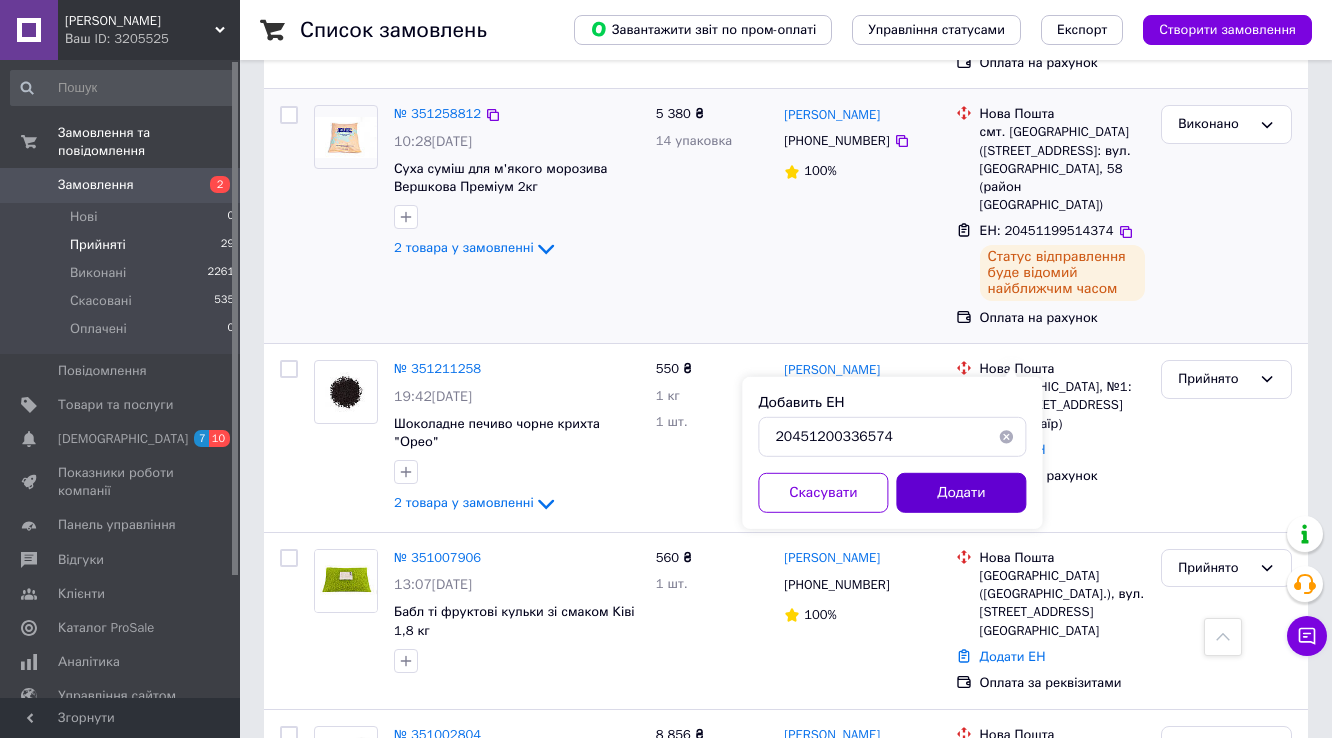 click on "Додати" at bounding box center [961, 493] 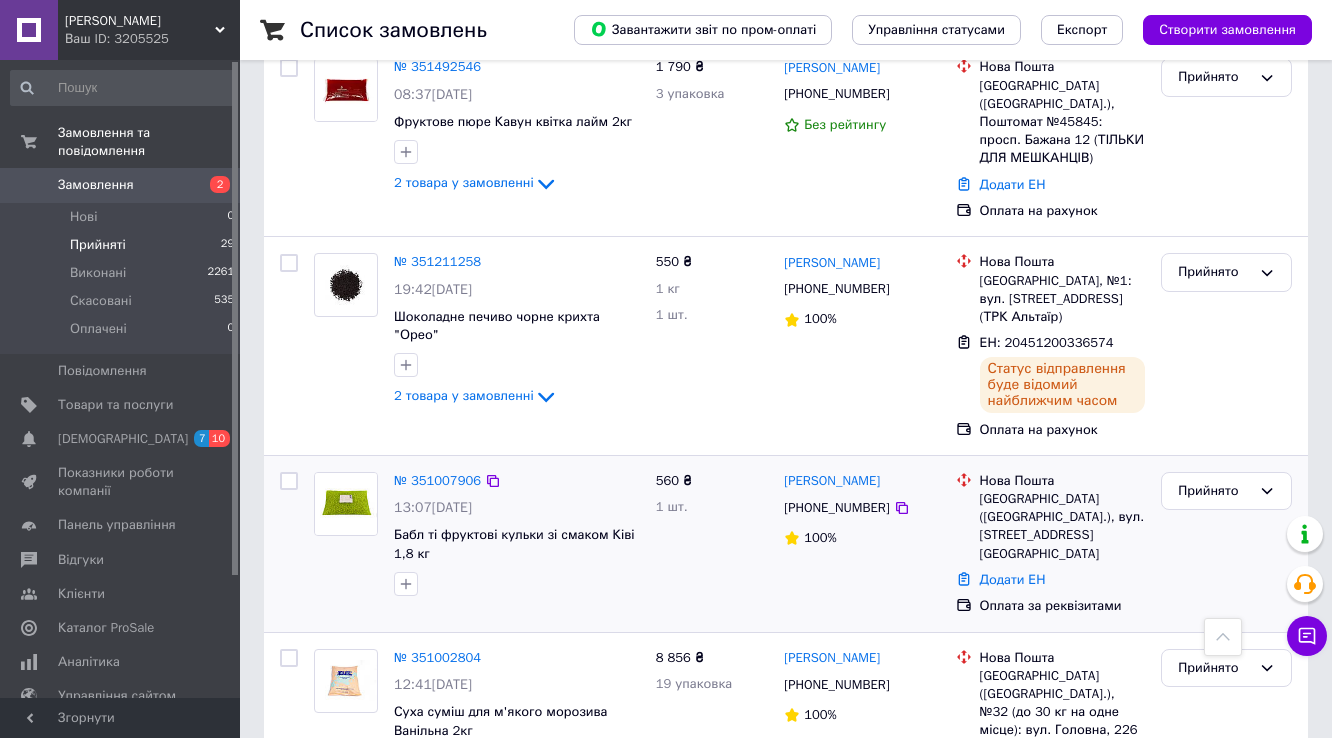 scroll, scrollTop: 1443, scrollLeft: 0, axis: vertical 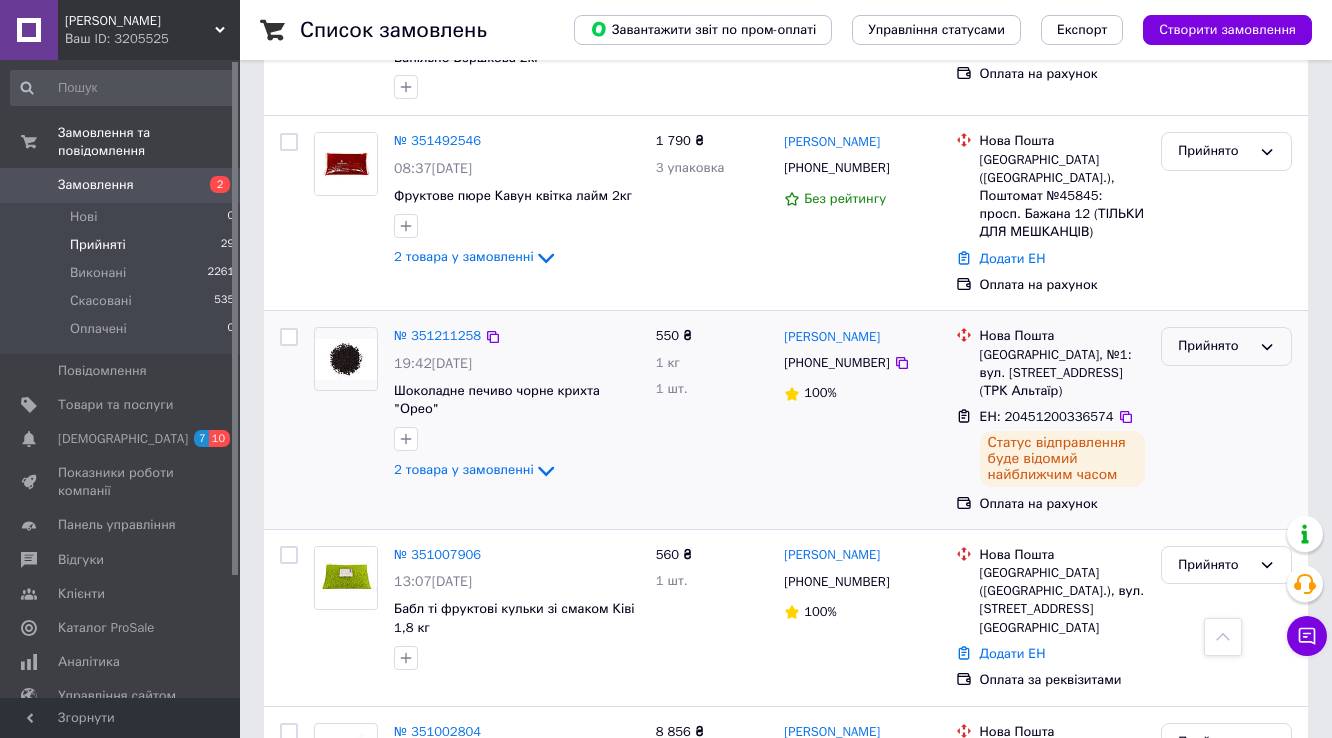 click on "Прийнято" at bounding box center [1214, 346] 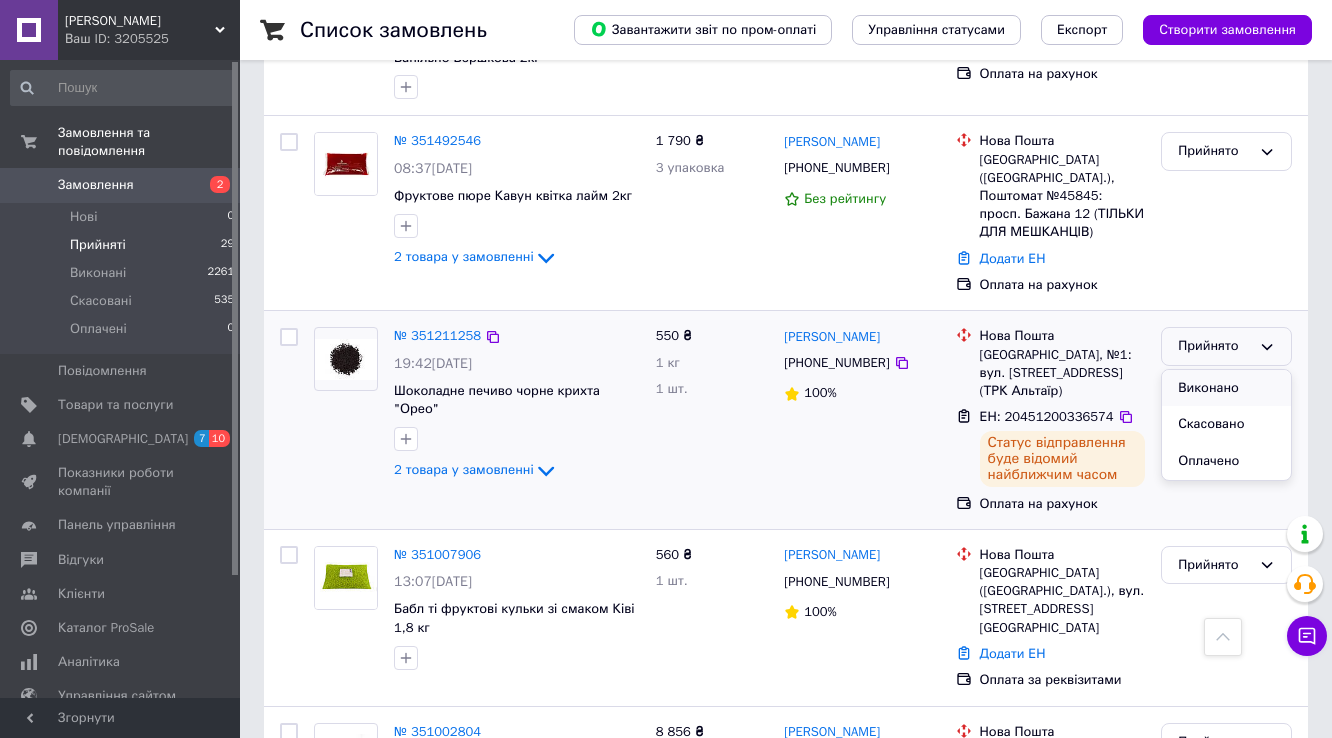click on "Виконано" at bounding box center (1226, 388) 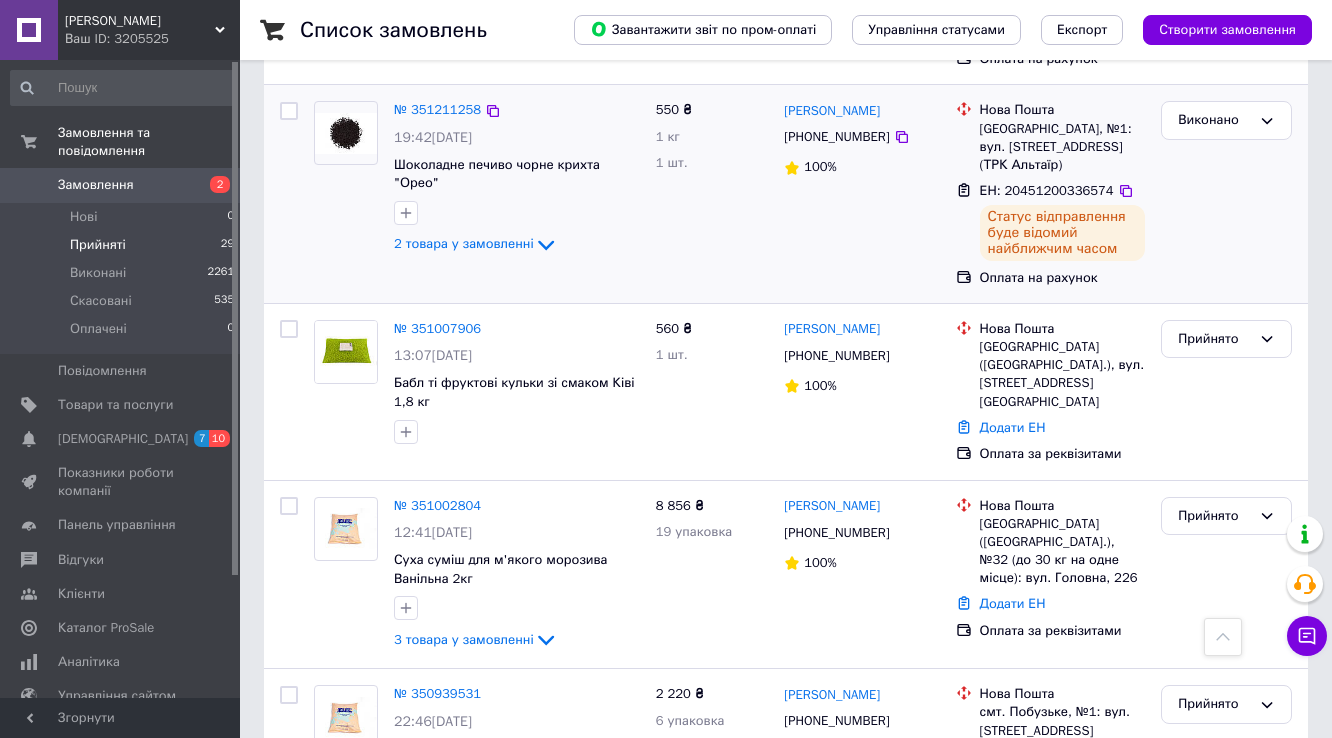 scroll, scrollTop: 1683, scrollLeft: 0, axis: vertical 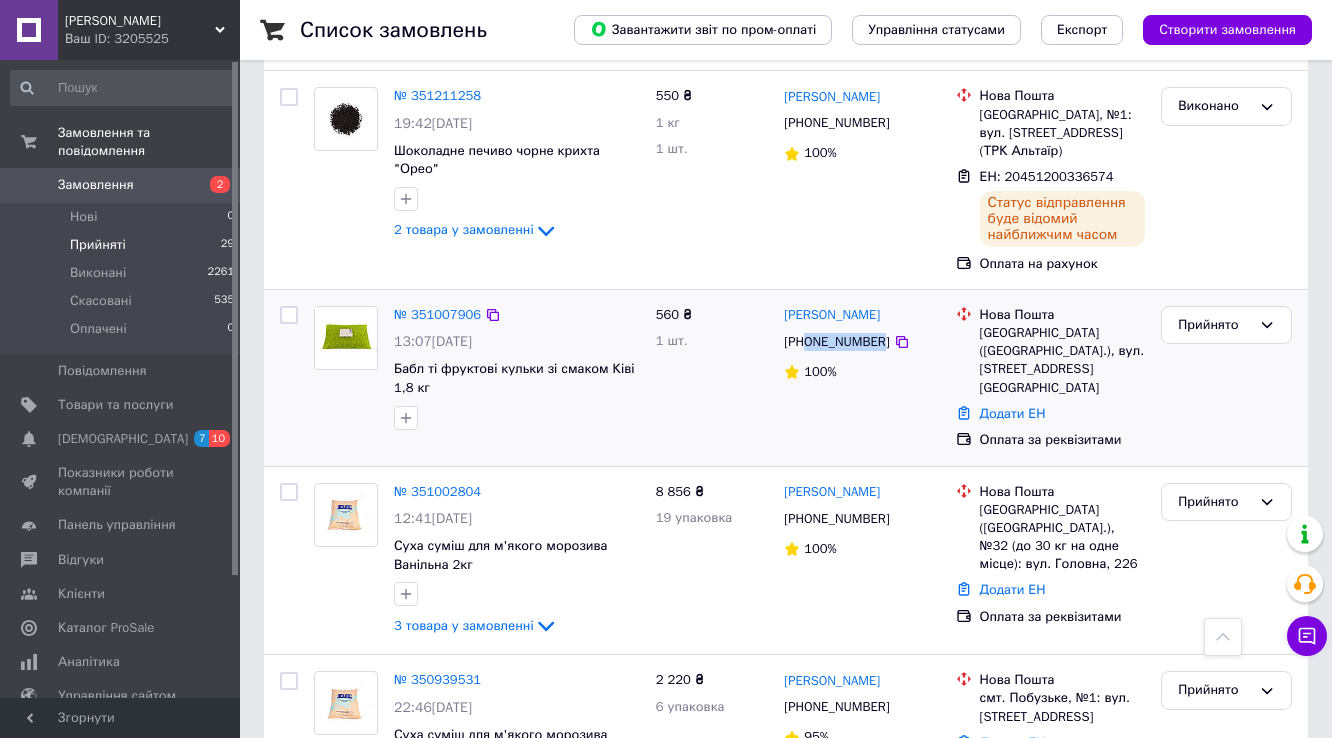 drag, startPoint x: 876, startPoint y: 285, endPoint x: 804, endPoint y: 286, distance: 72.00694 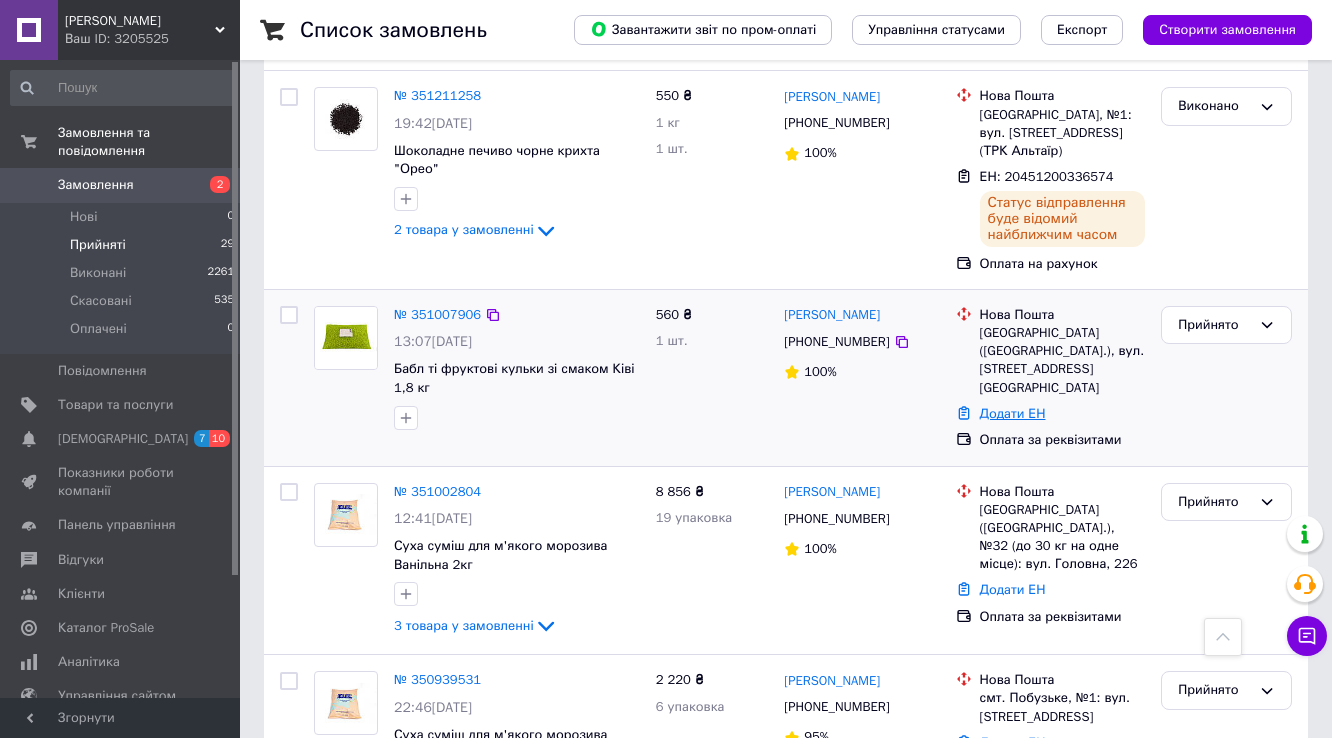click on "Додати ЕН" at bounding box center (1013, 413) 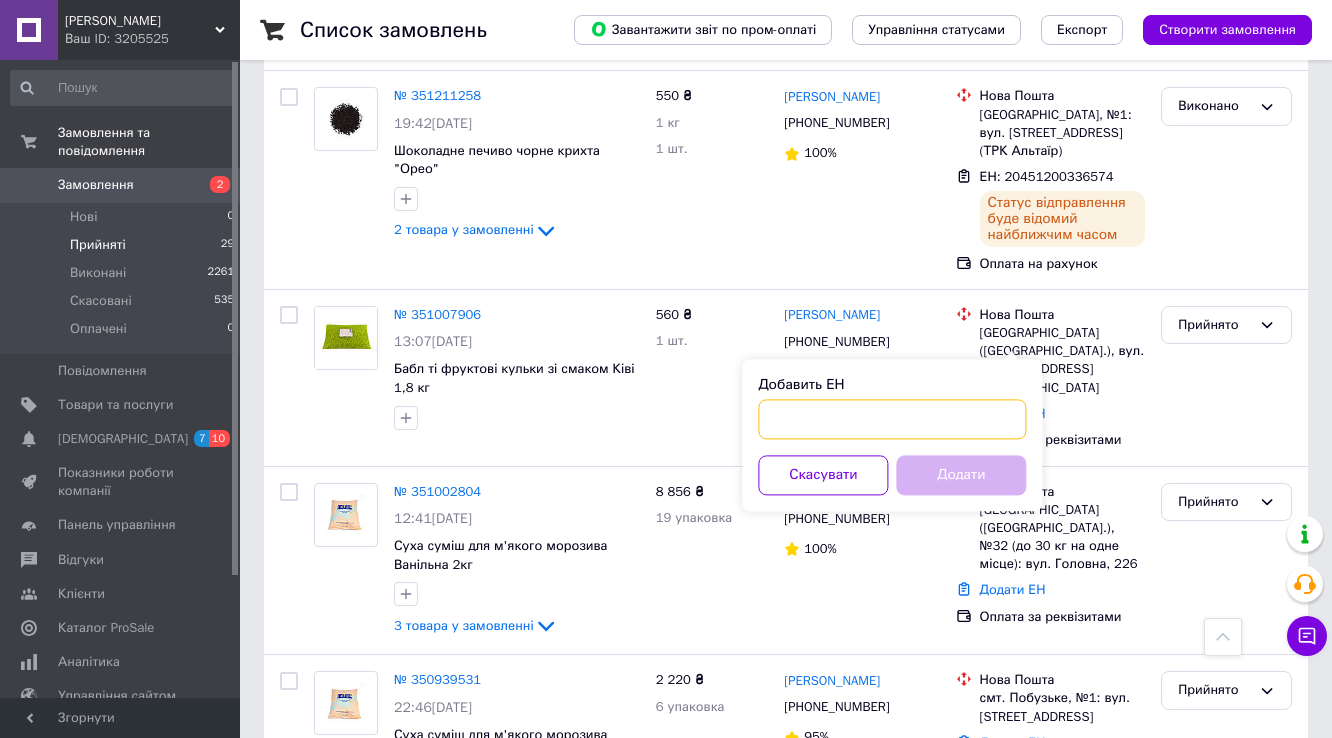 click on "Добавить ЕН" at bounding box center [892, 419] 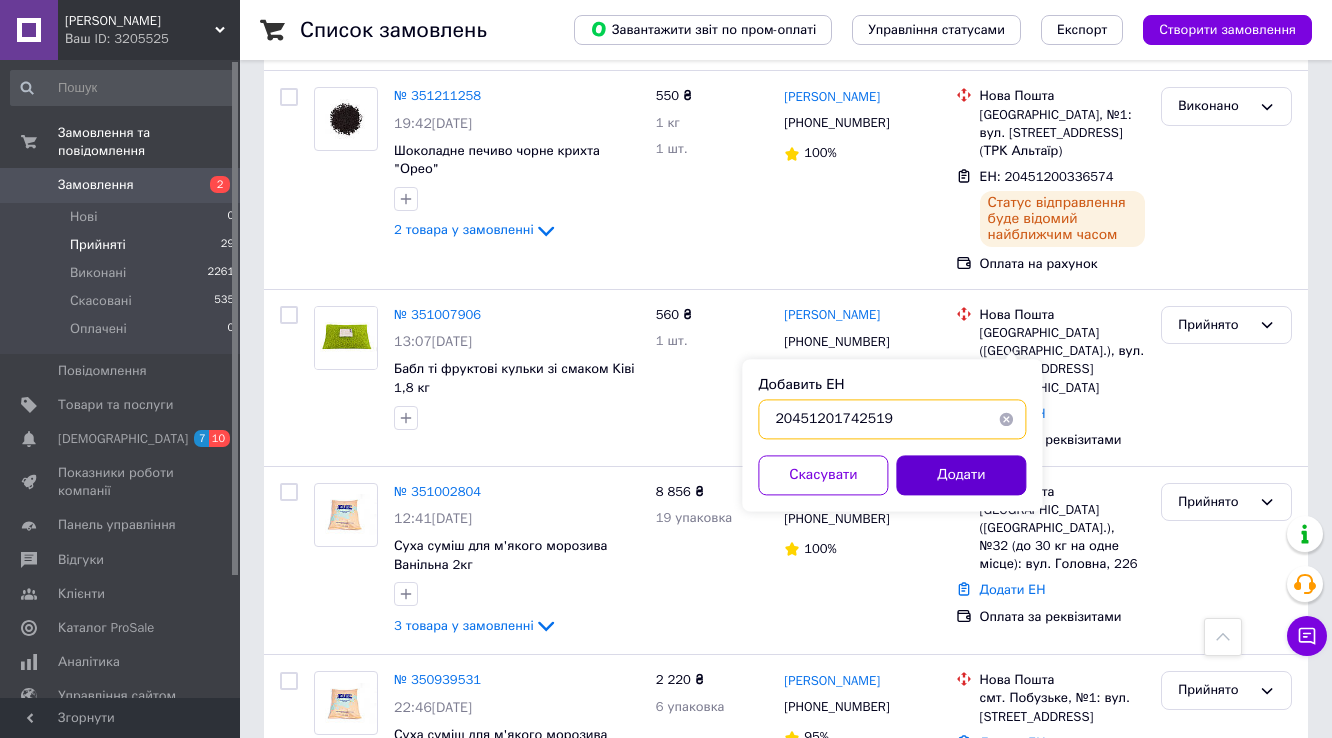 type on "20451201742519" 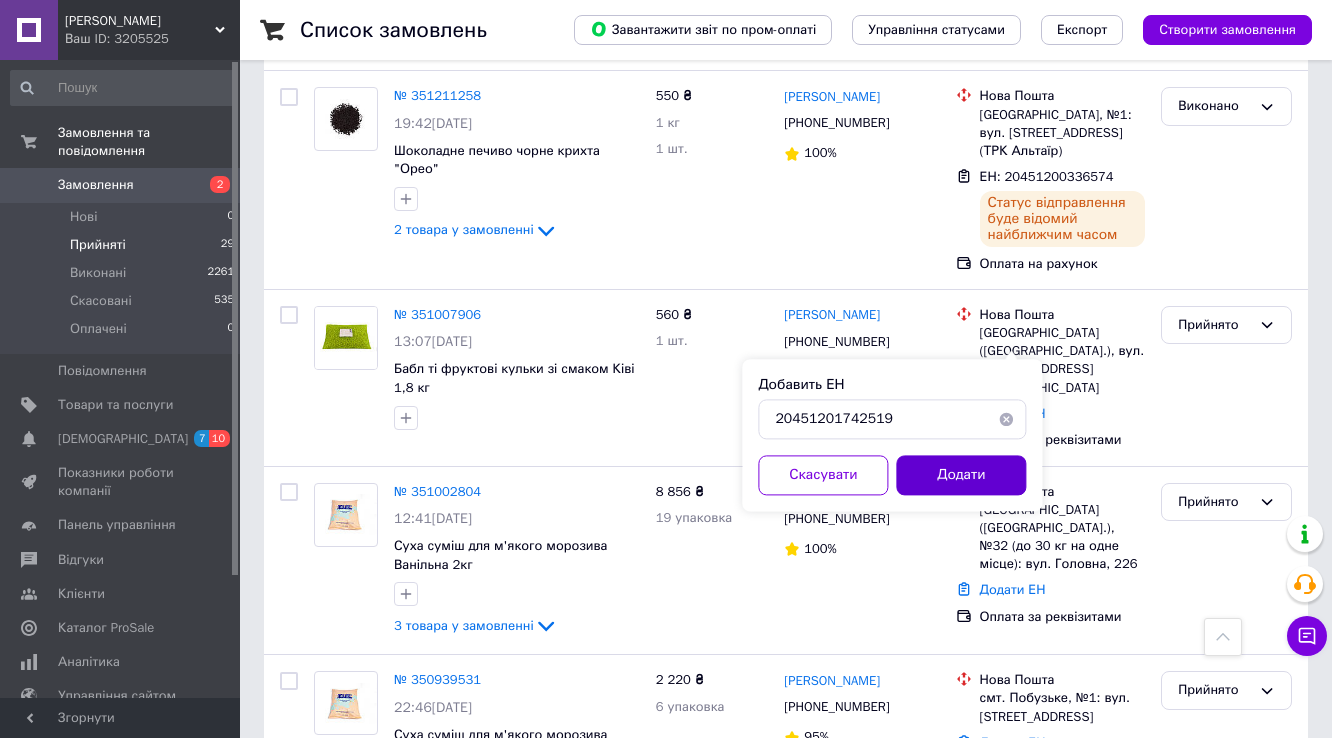 click on "Додати" at bounding box center [961, 475] 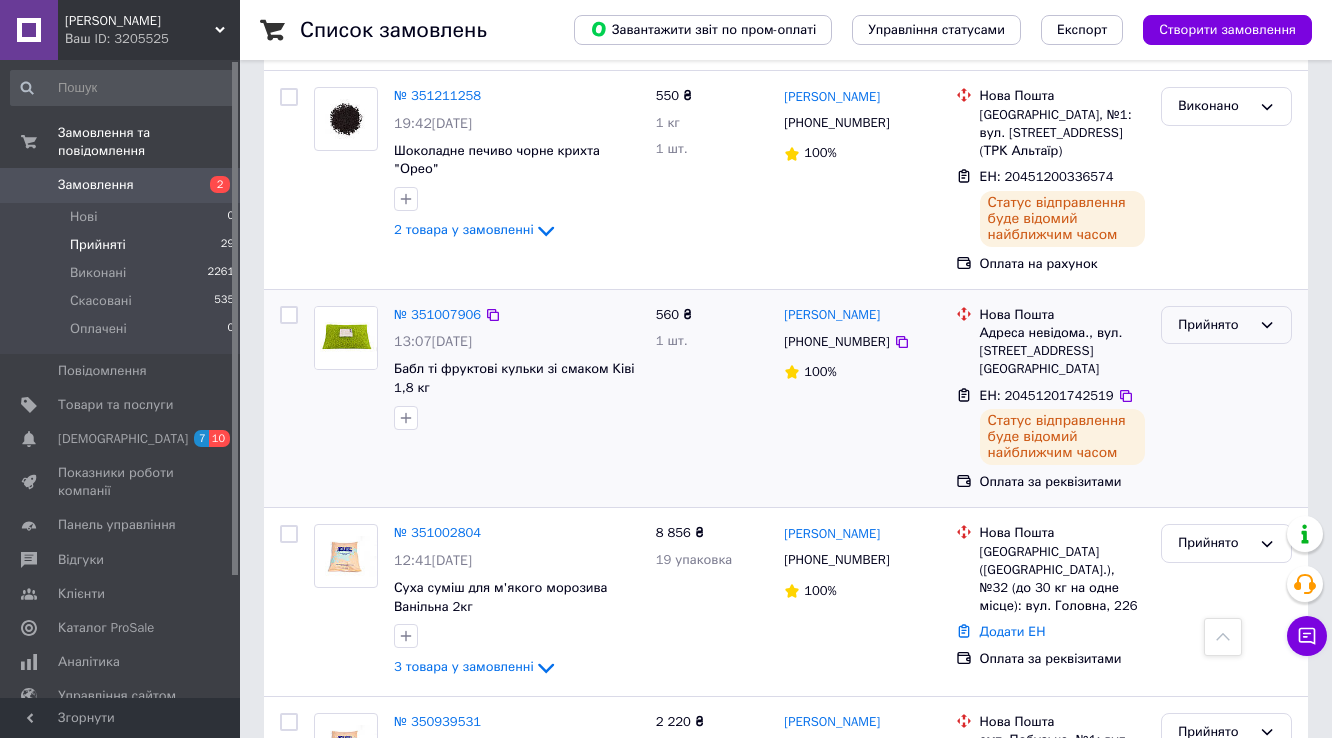 click on "Прийнято" at bounding box center [1214, 325] 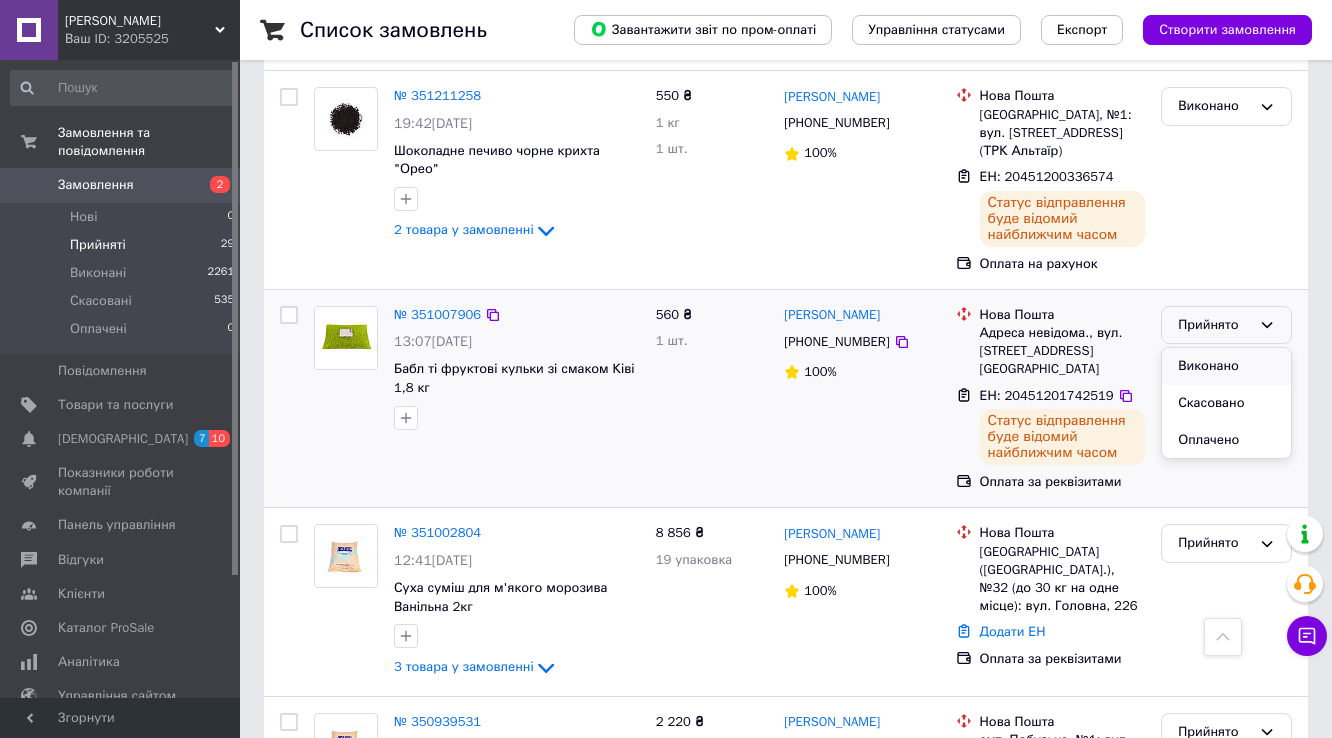 click on "Виконано" at bounding box center [1226, 366] 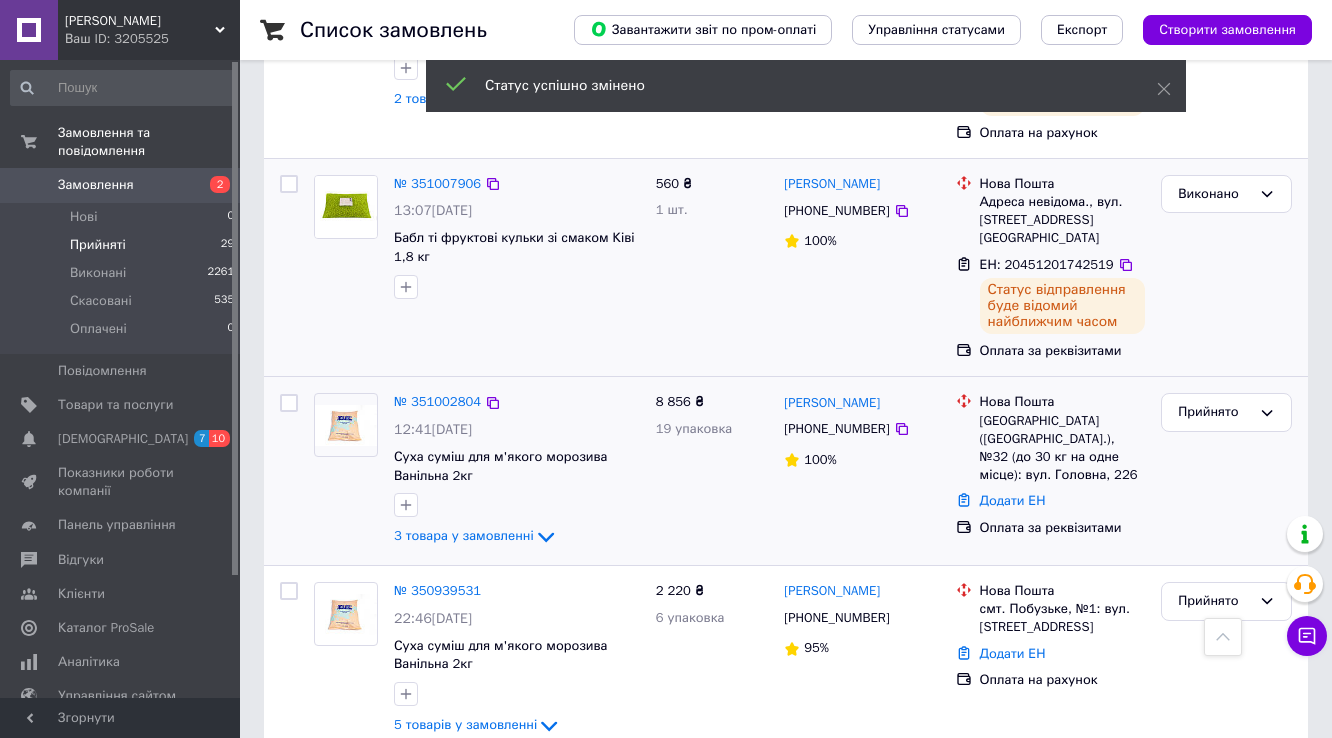 scroll, scrollTop: 1843, scrollLeft: 0, axis: vertical 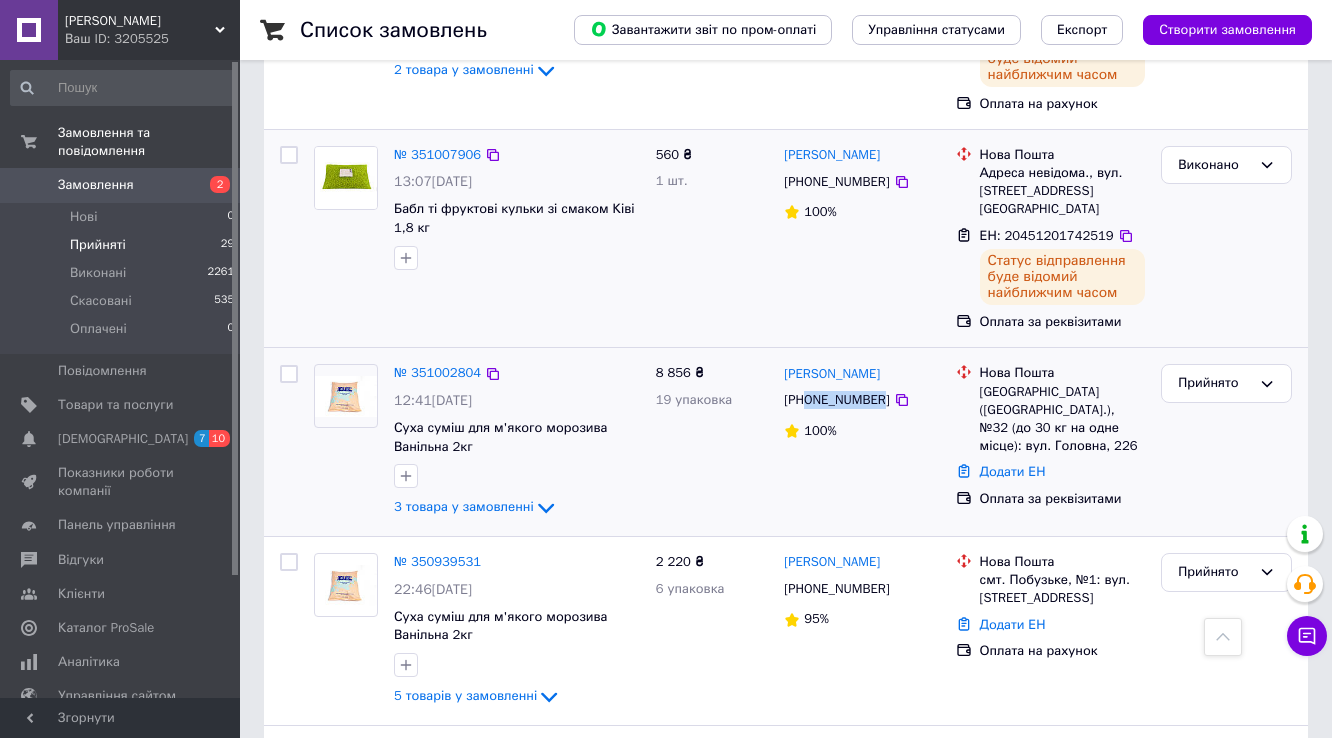 drag, startPoint x: 877, startPoint y: 340, endPoint x: 804, endPoint y: 340, distance: 73 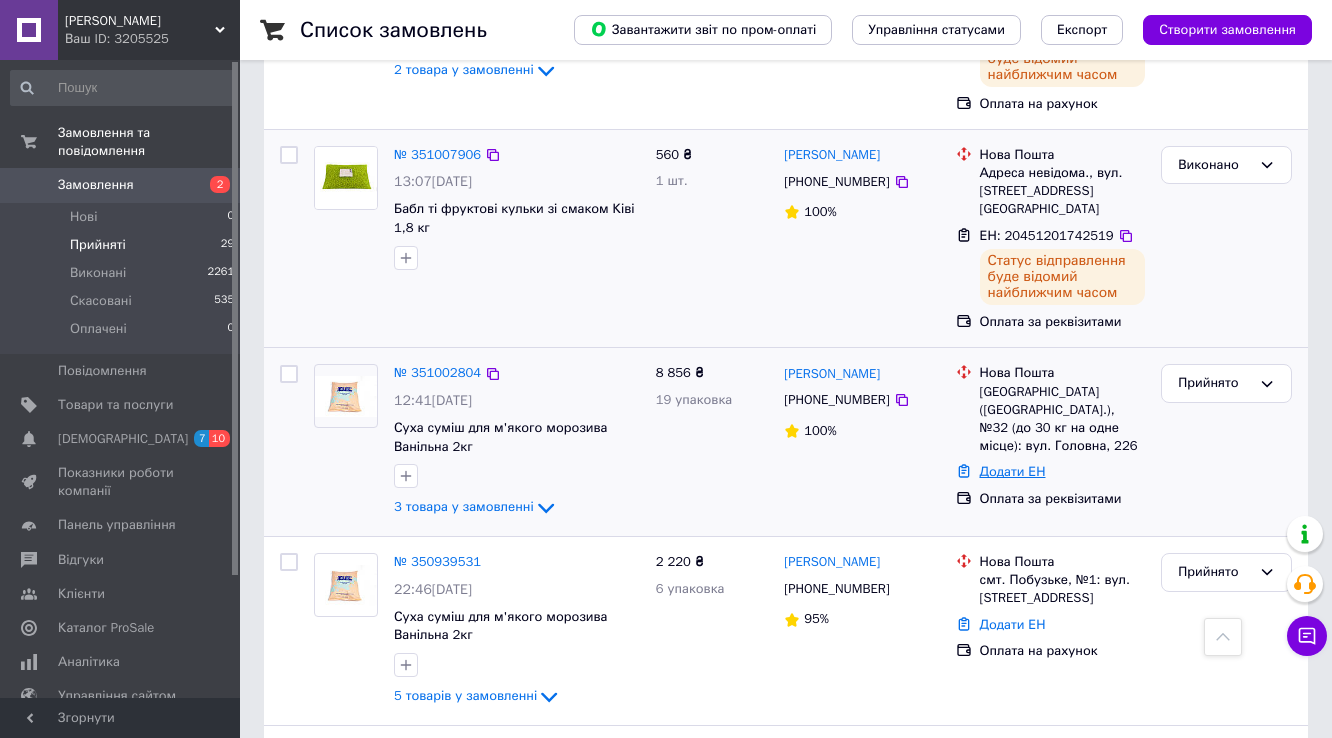 click on "Додати ЕН" at bounding box center (1013, 471) 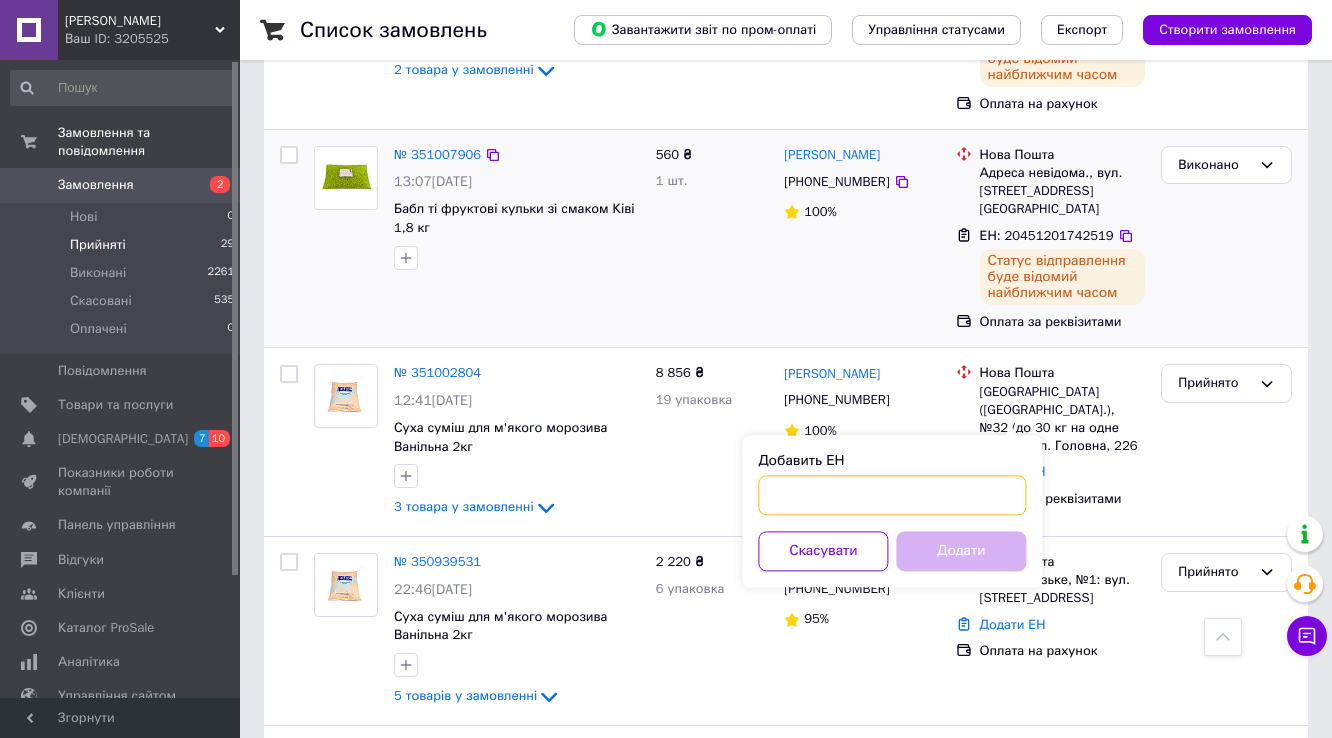 click on "Добавить ЕН" at bounding box center (892, 495) 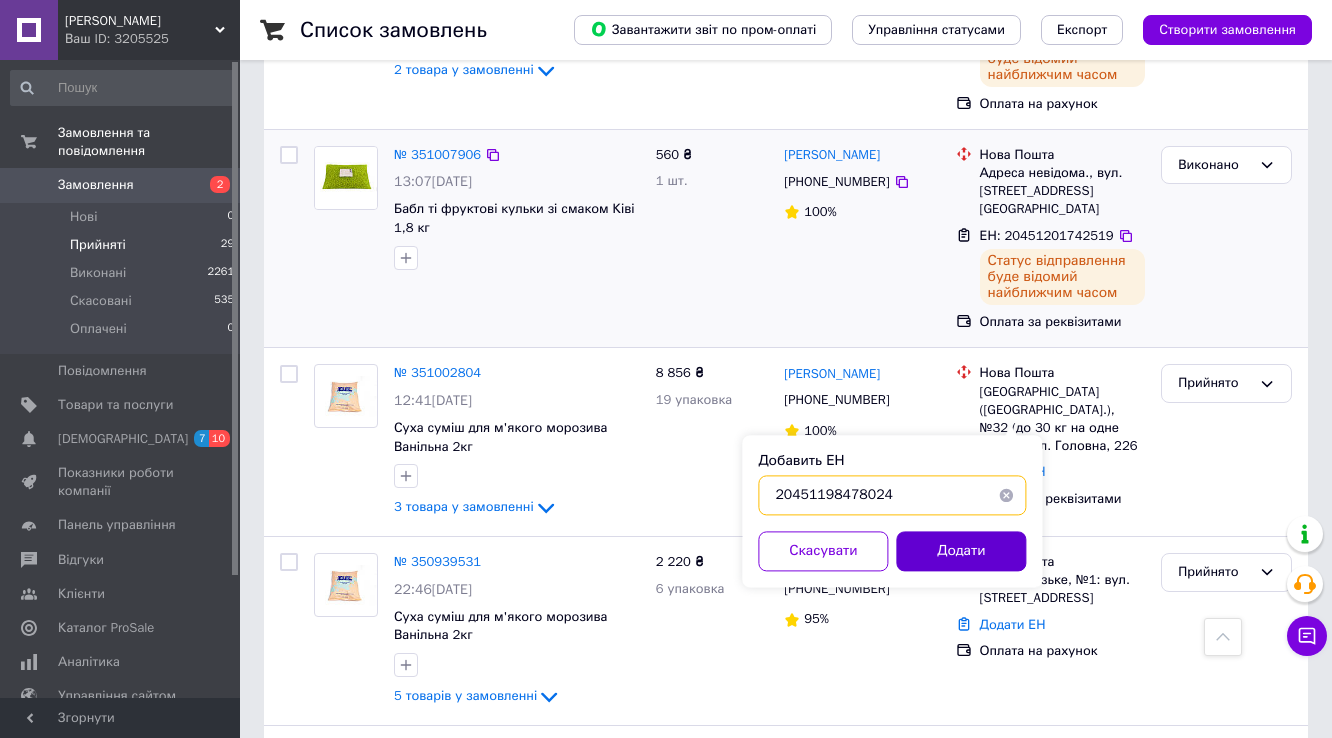type on "20451198478024" 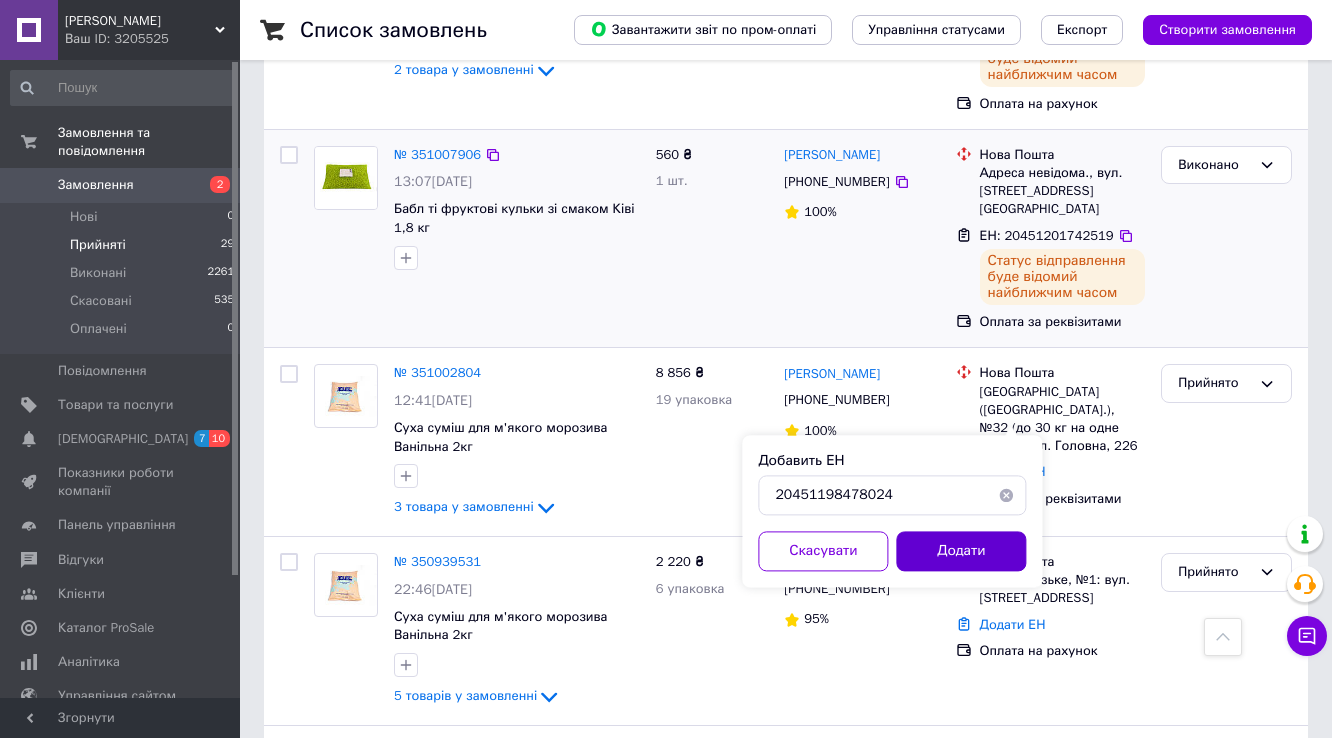 click on "Додати" at bounding box center [961, 551] 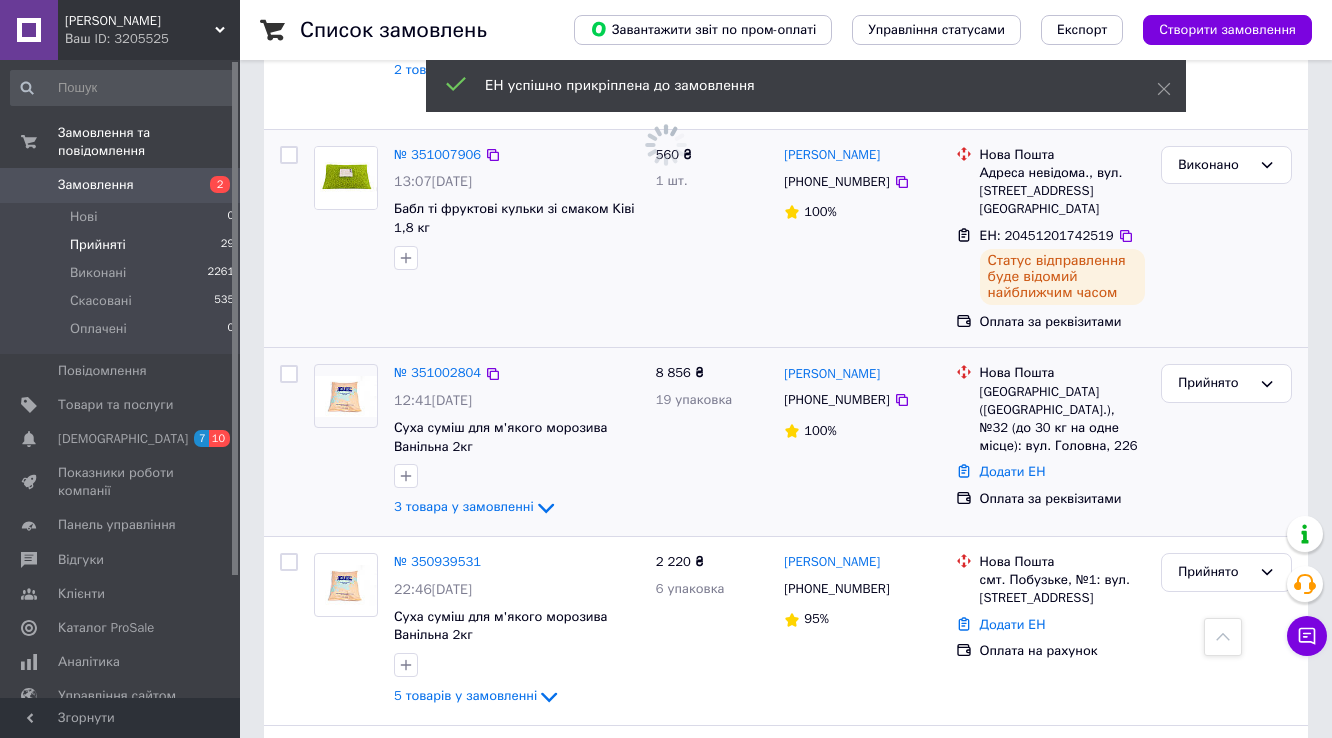 scroll, scrollTop: 1624, scrollLeft: 0, axis: vertical 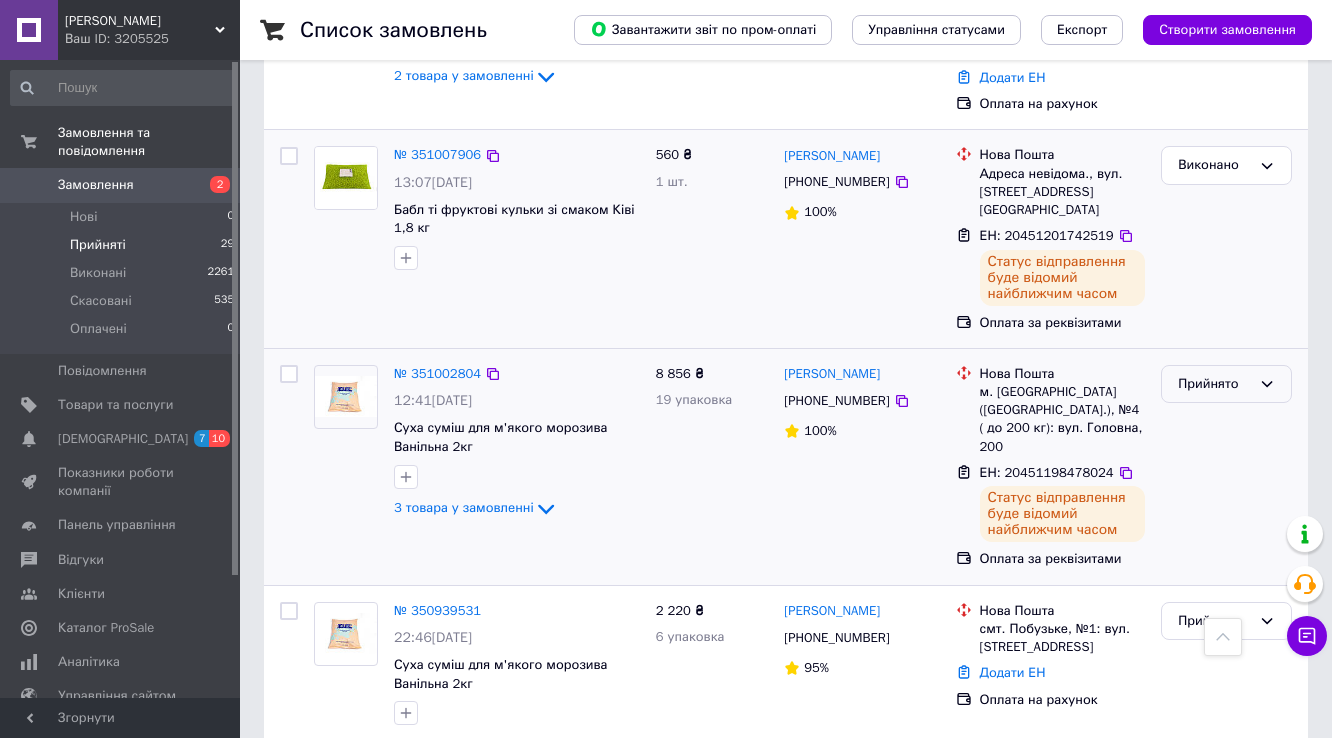 click on "Прийнято" at bounding box center [1226, 384] 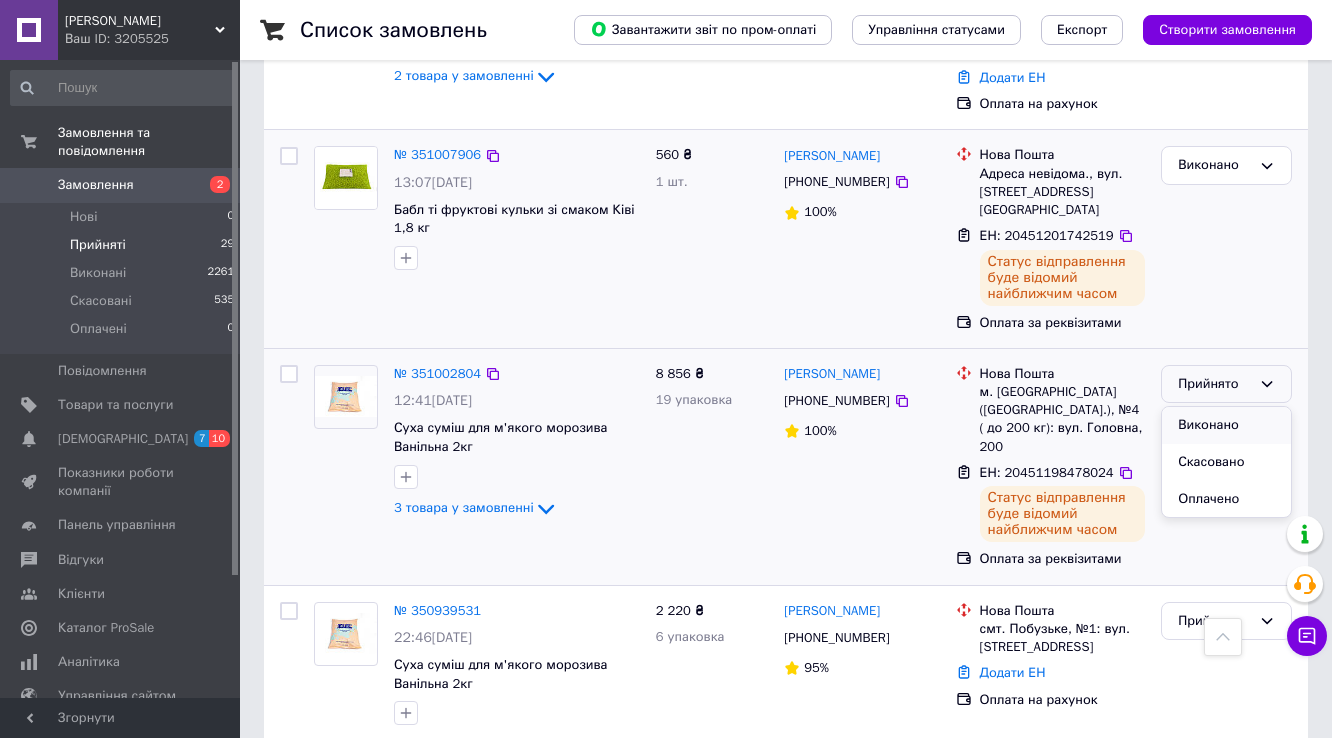 click on "Виконано" at bounding box center (1226, 425) 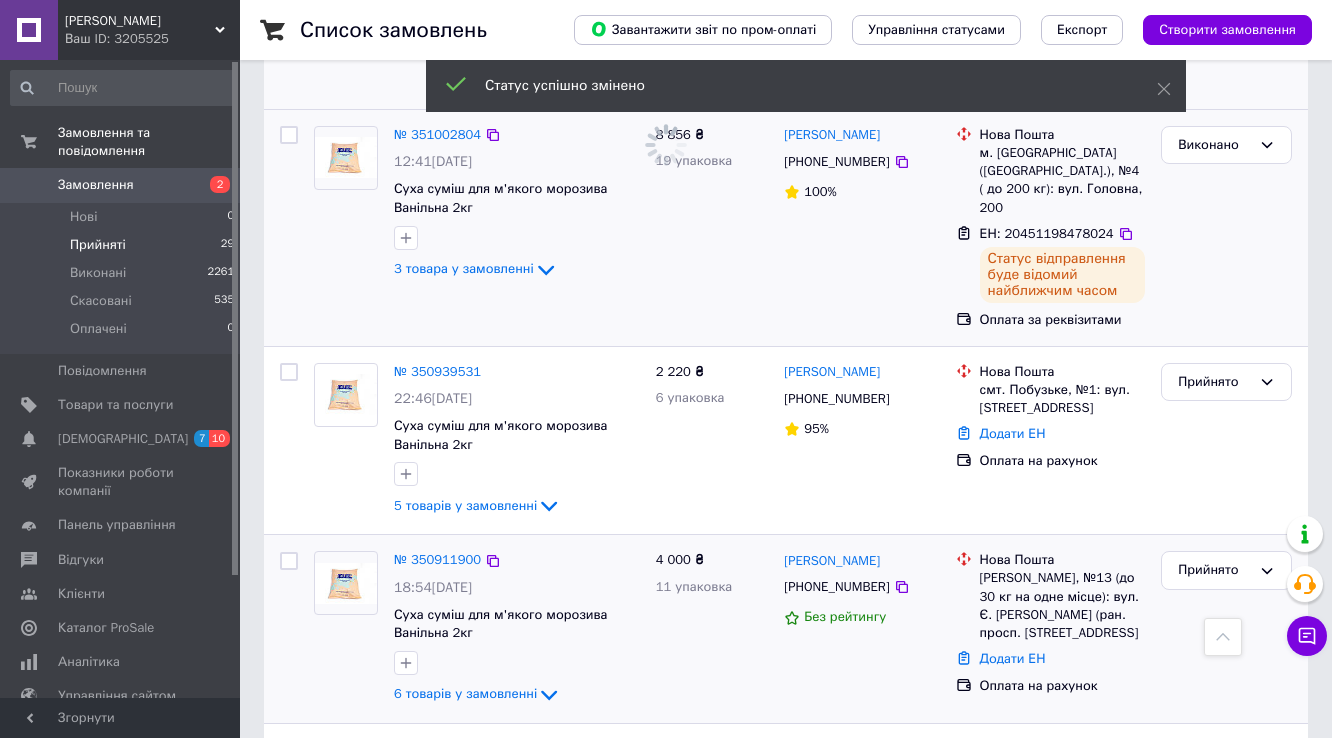scroll, scrollTop: 1864, scrollLeft: 0, axis: vertical 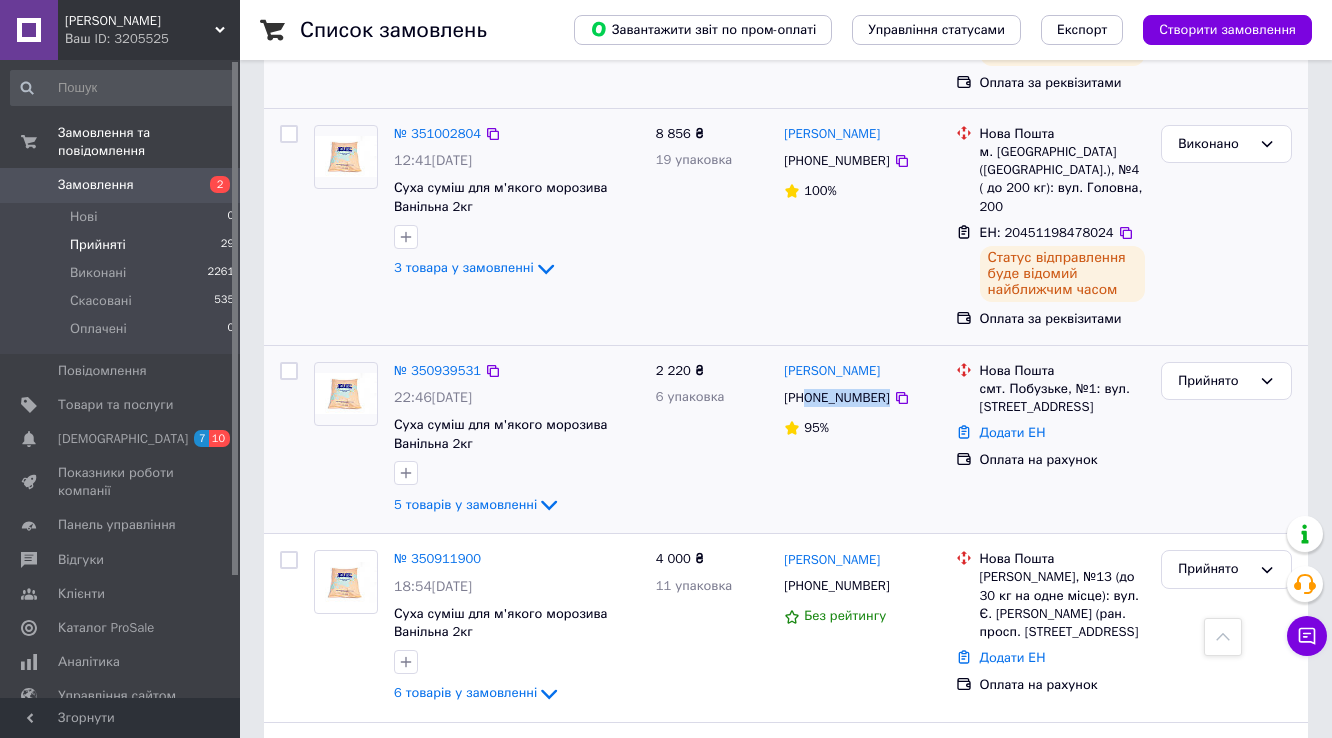 drag, startPoint x: 881, startPoint y: 324, endPoint x: 806, endPoint y: 325, distance: 75.00667 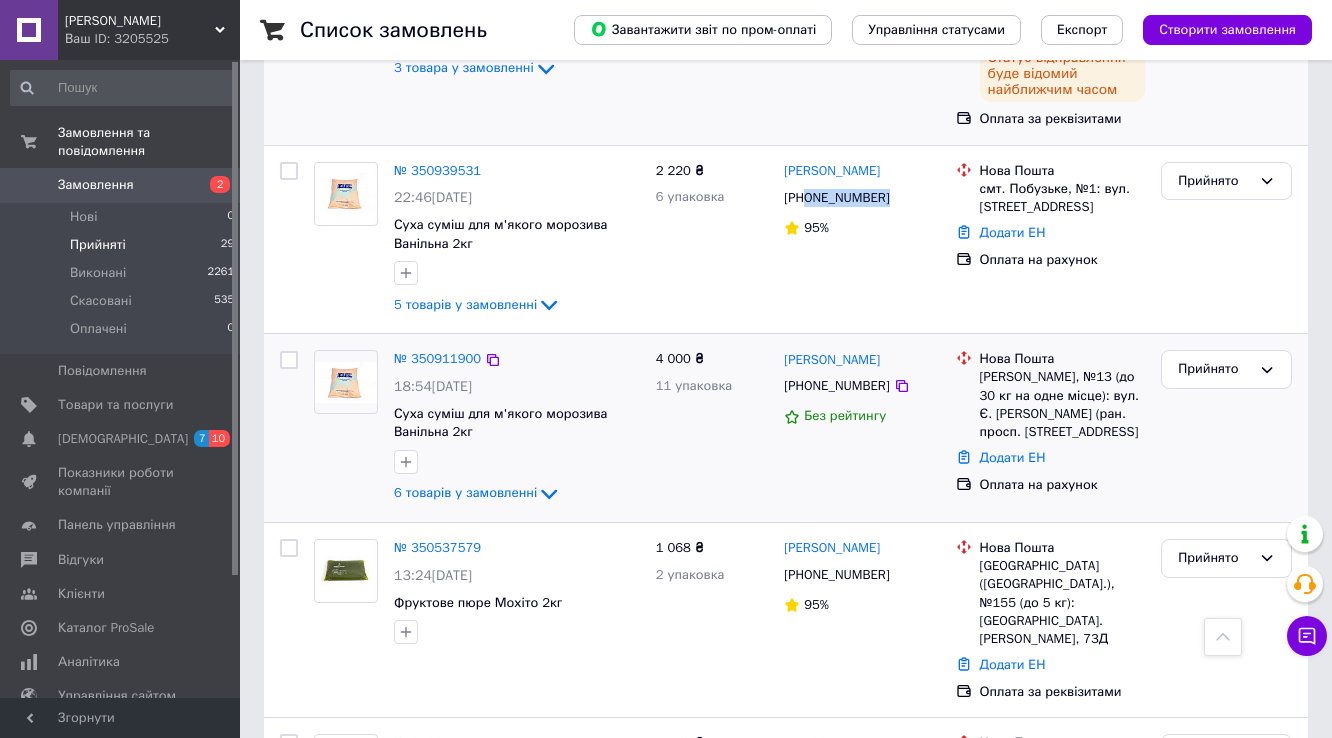 scroll, scrollTop: 2104, scrollLeft: 0, axis: vertical 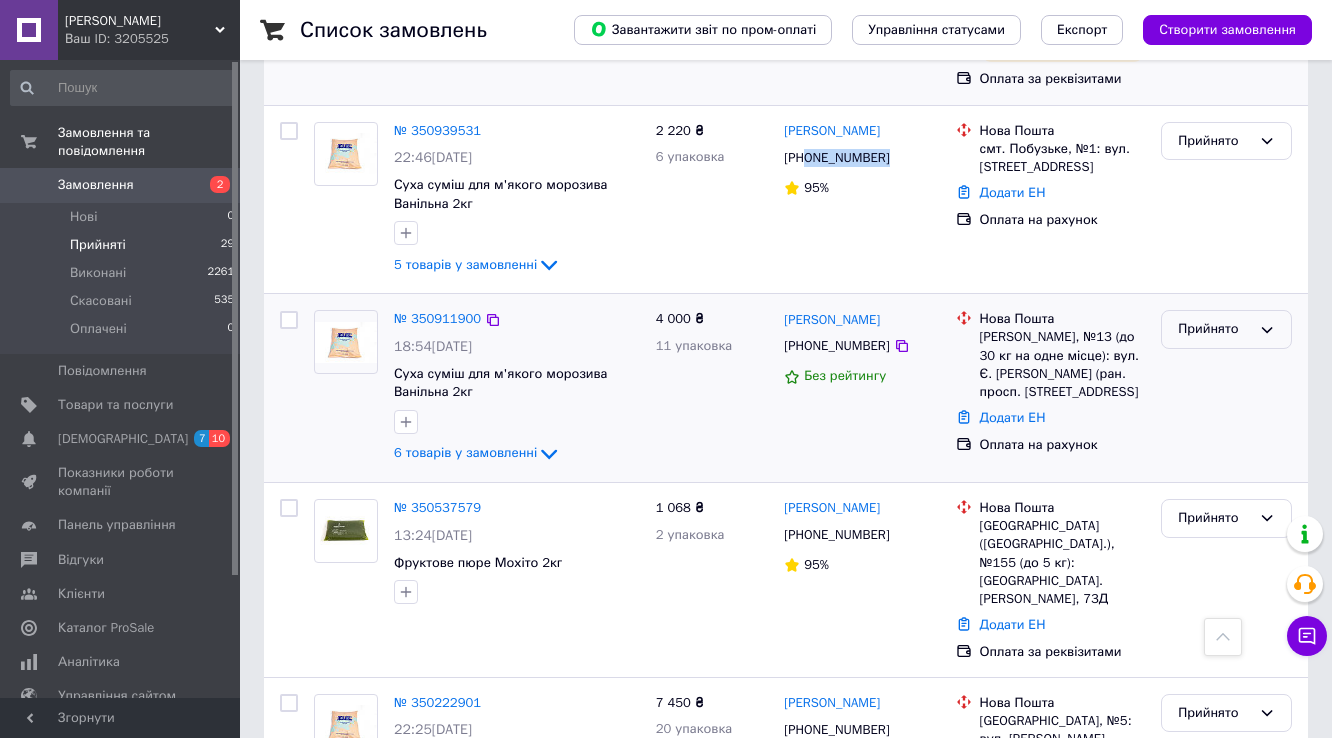 click on "Прийнято" at bounding box center [1226, 329] 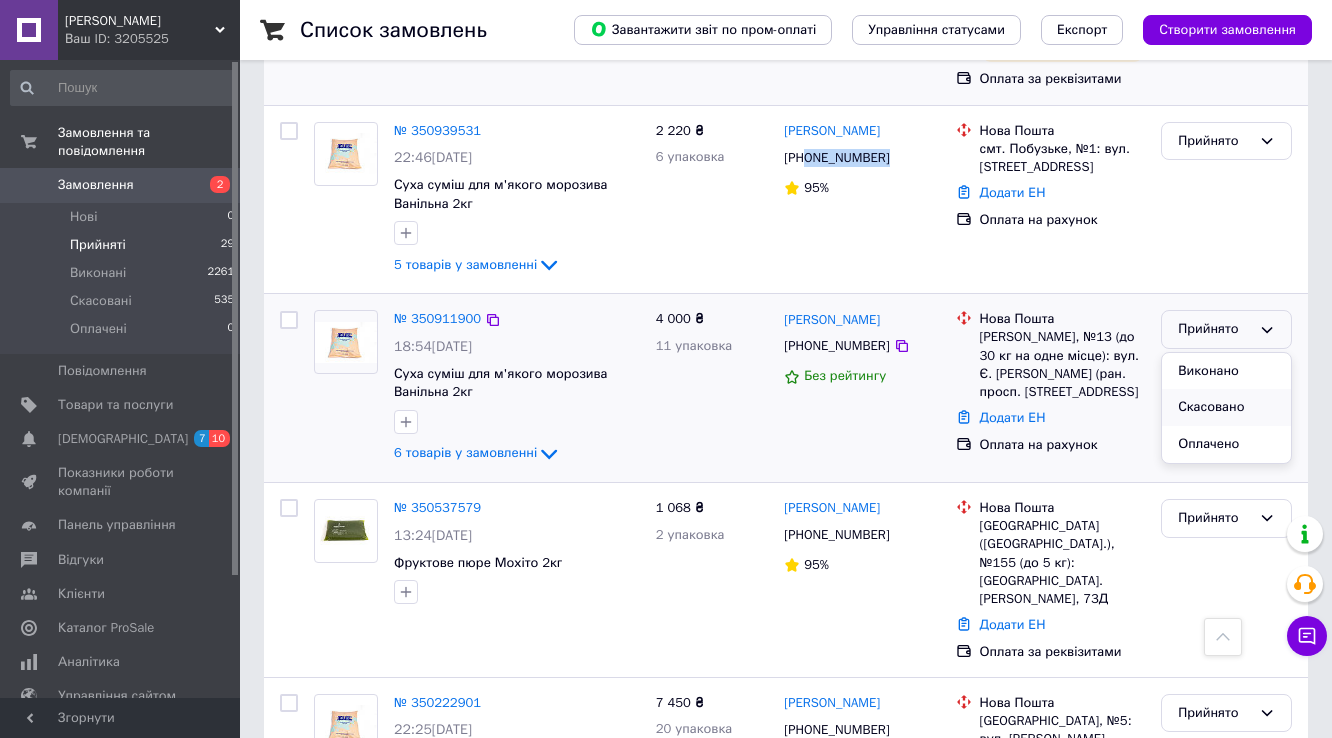 click on "Скасовано" at bounding box center [1226, 407] 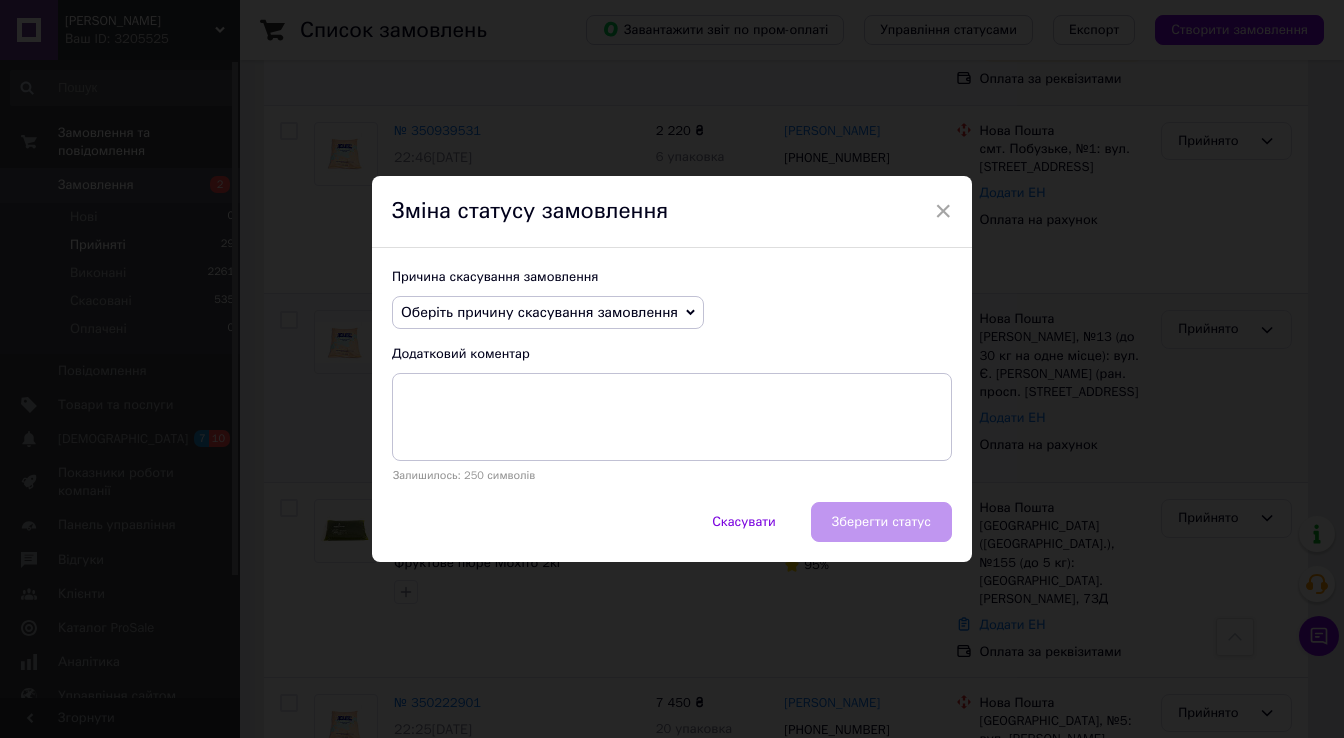 click 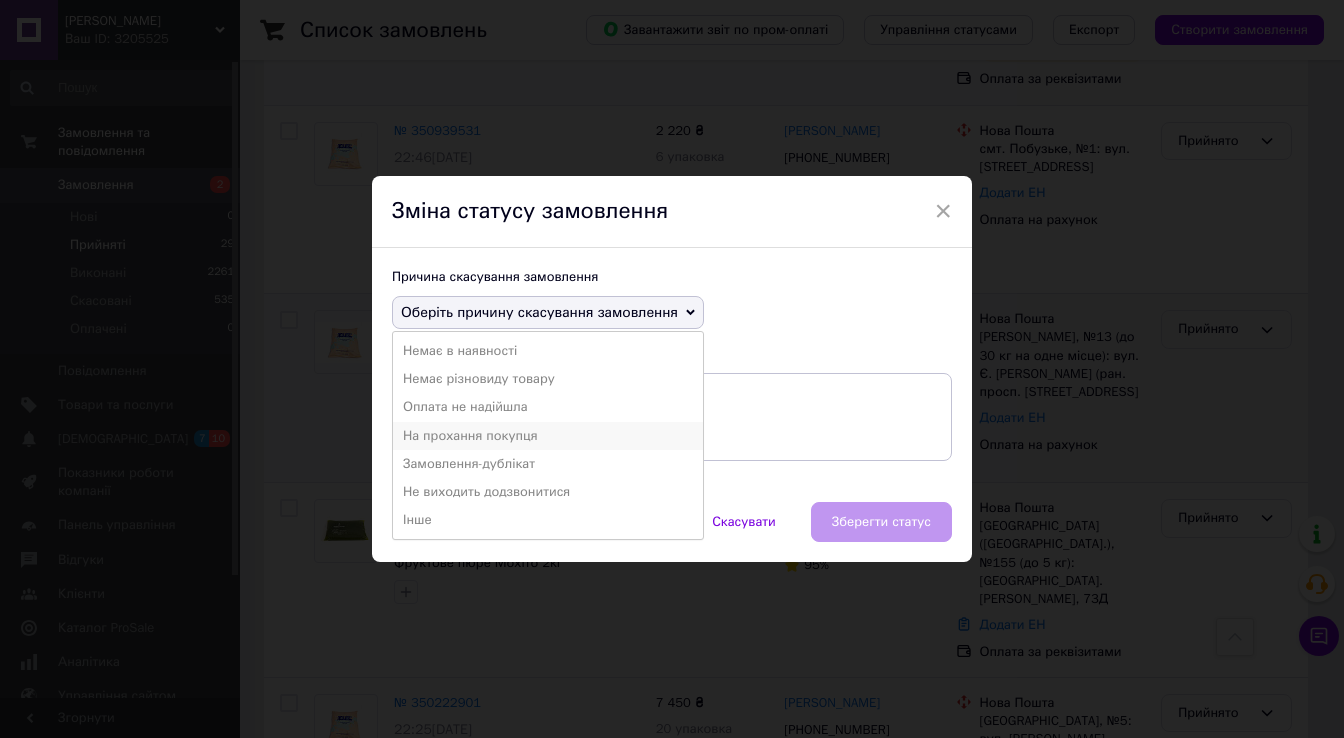 click on "На прохання покупця" at bounding box center (548, 436) 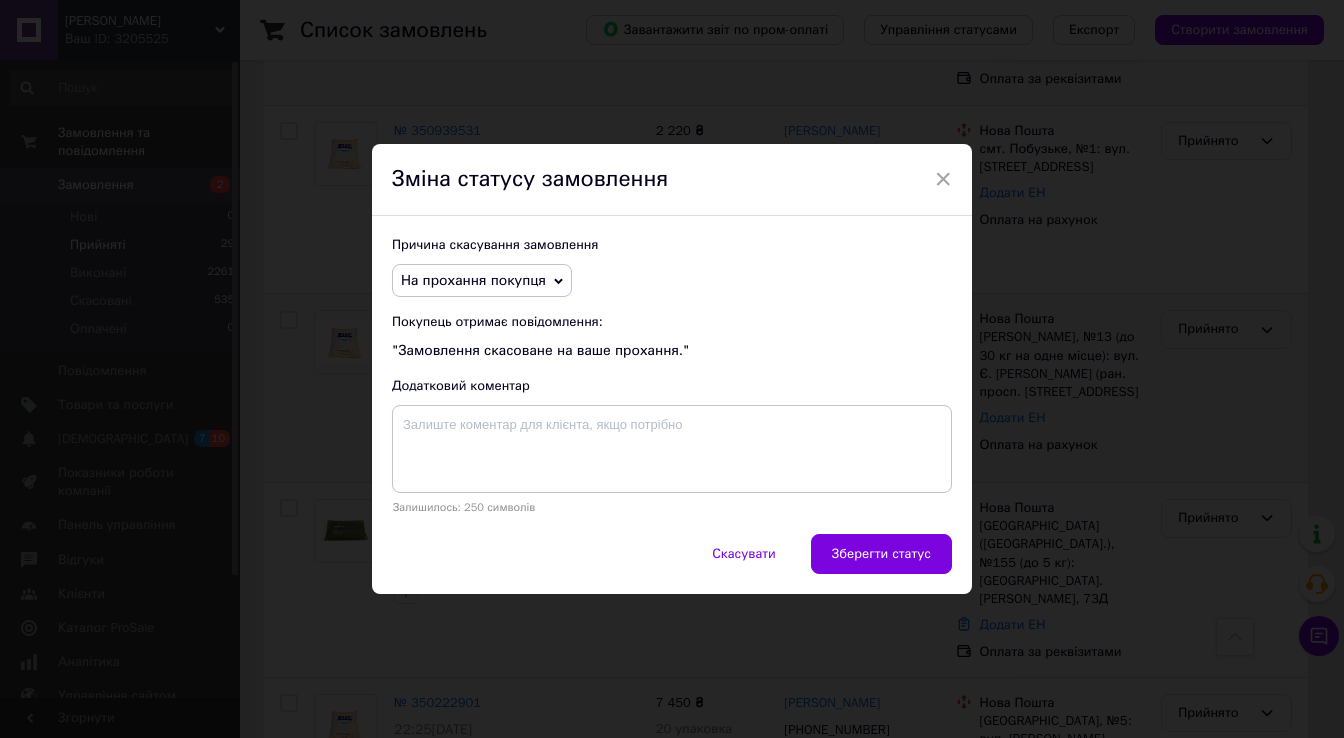 click on "Зберегти статус" at bounding box center [881, 554] 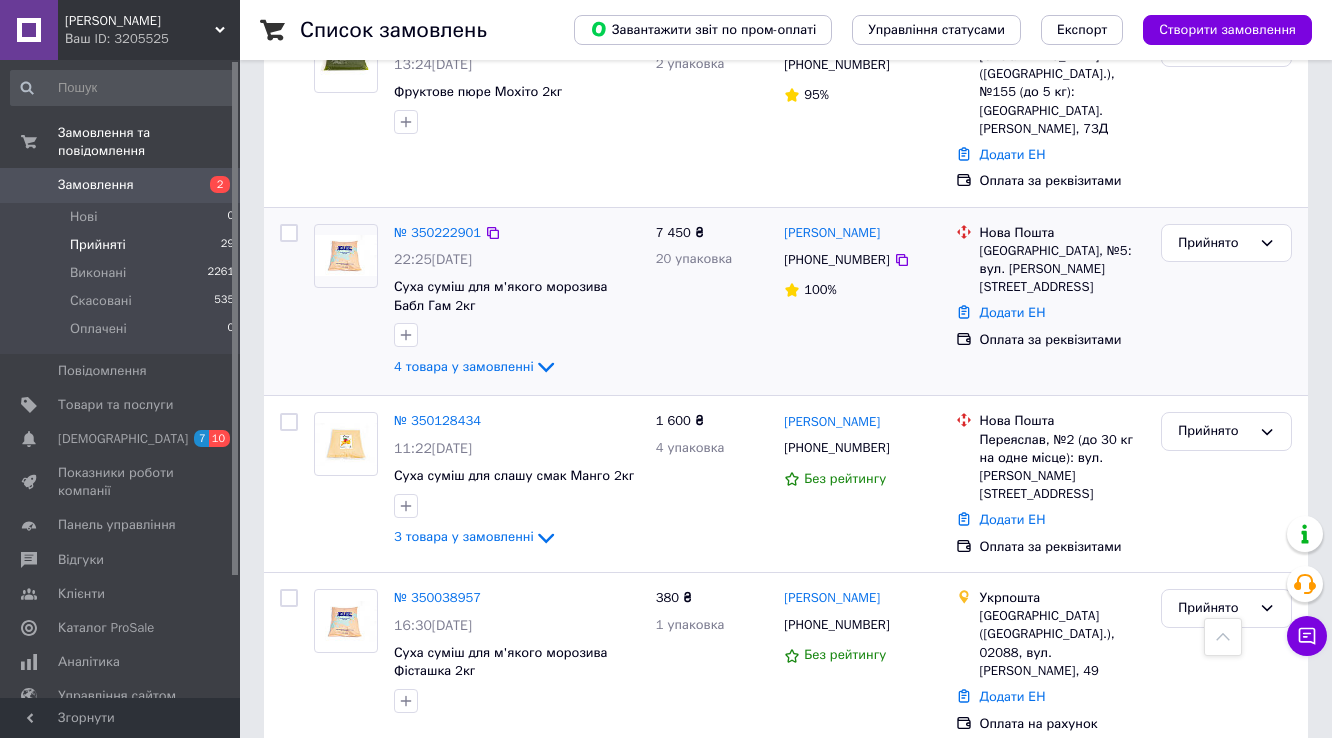 scroll, scrollTop: 2148, scrollLeft: 0, axis: vertical 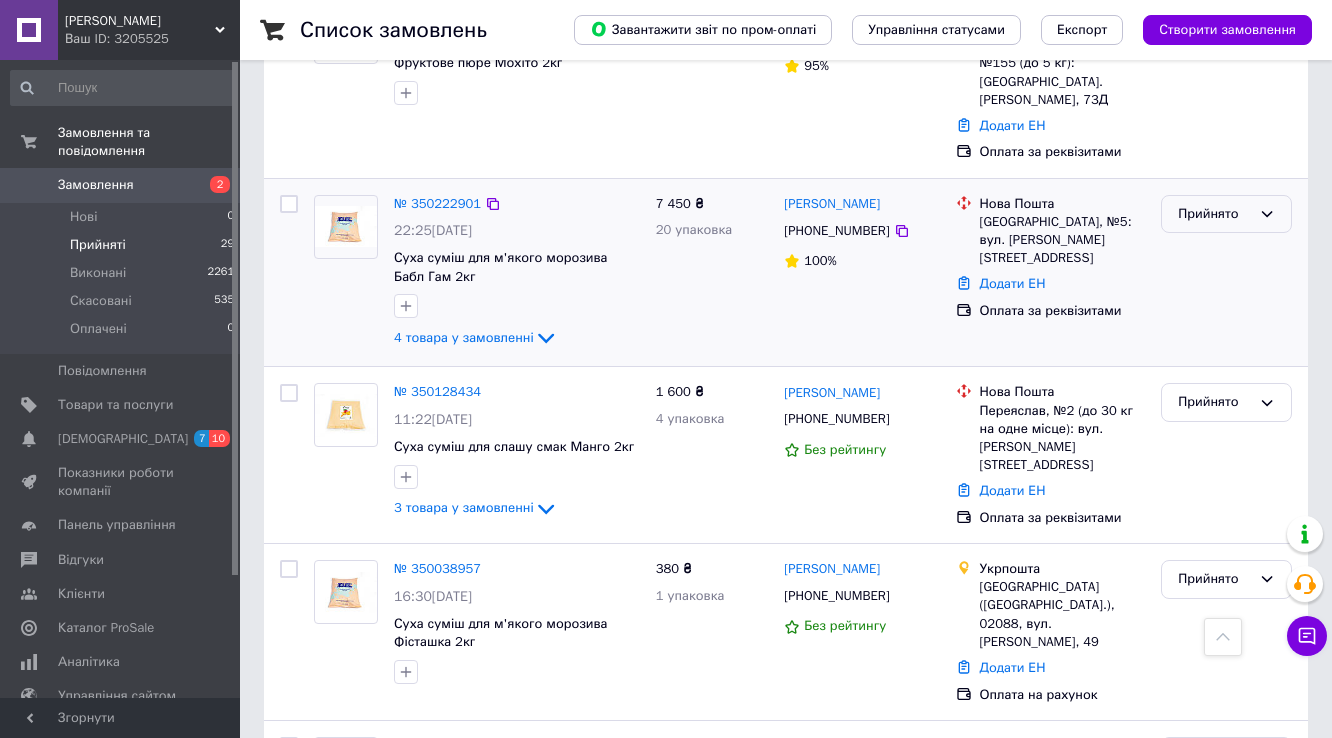 click on "Прийнято" at bounding box center [1214, 214] 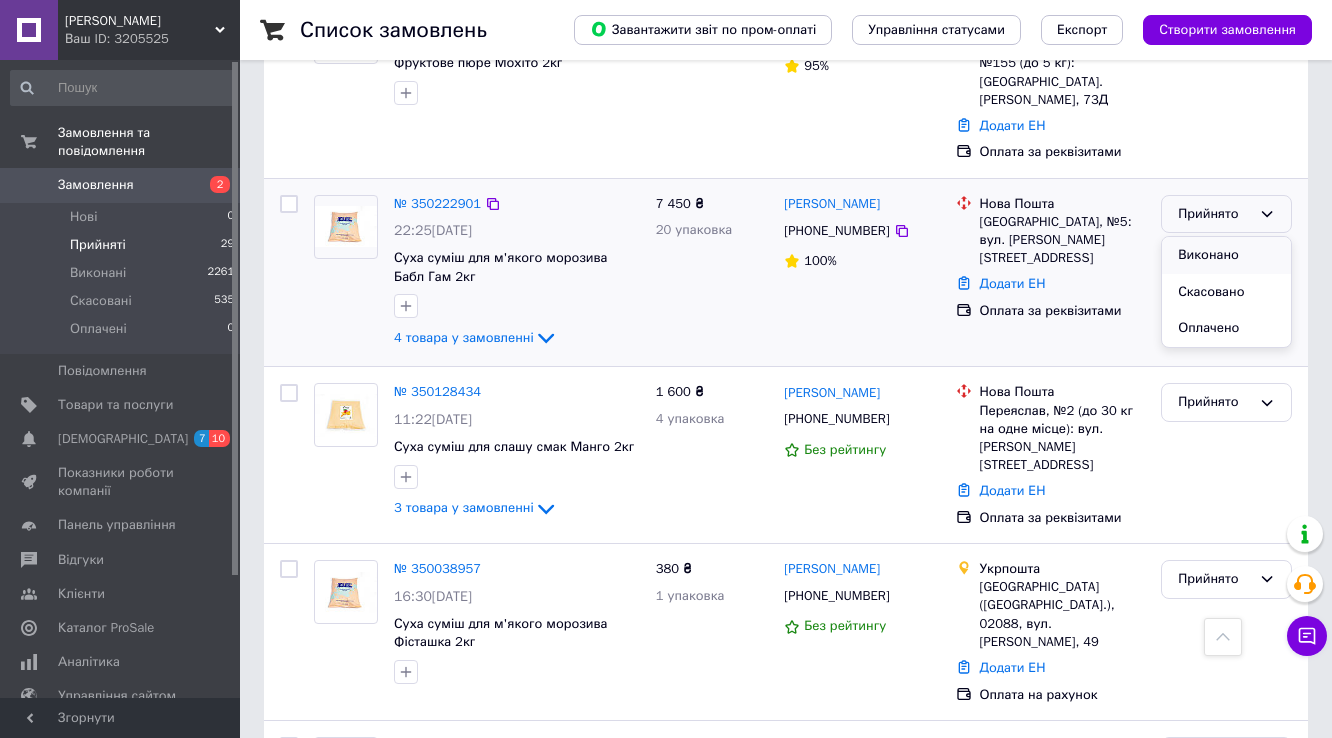 click on "Виконано" at bounding box center (1226, 255) 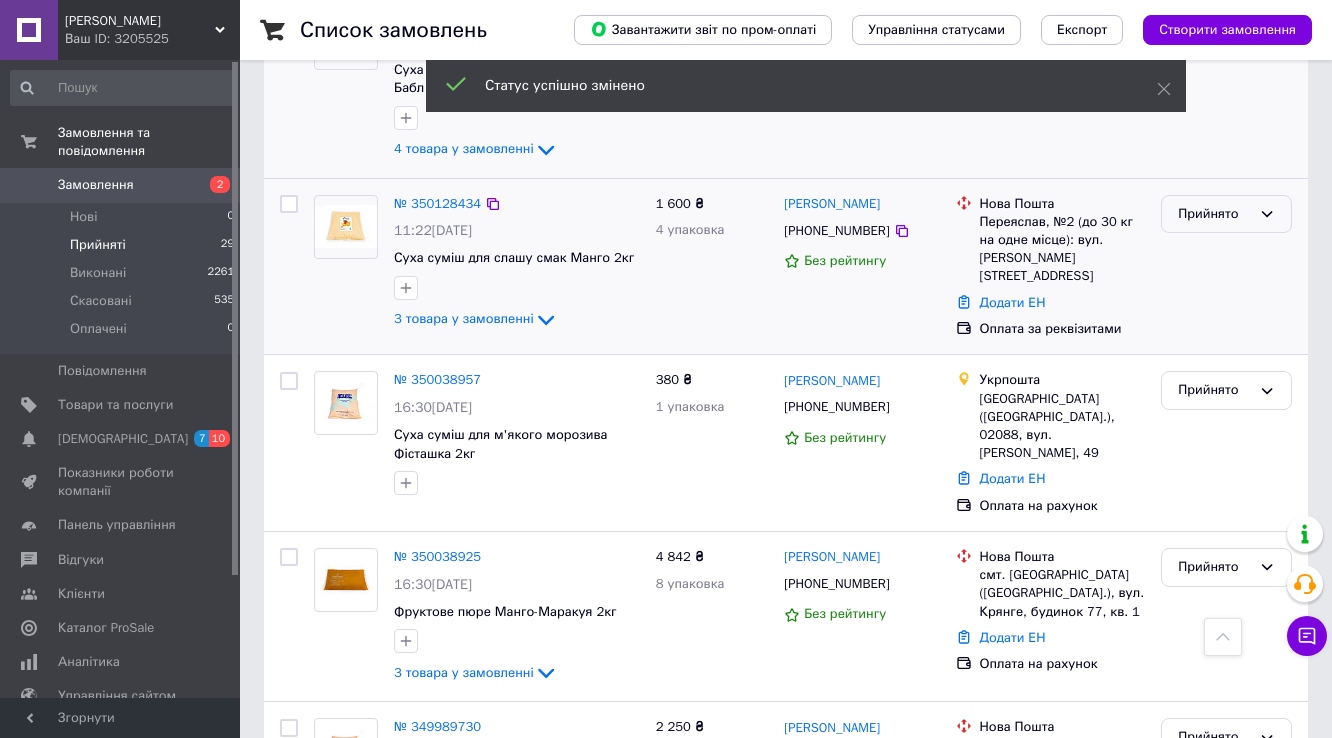 scroll, scrollTop: 1959, scrollLeft: 0, axis: vertical 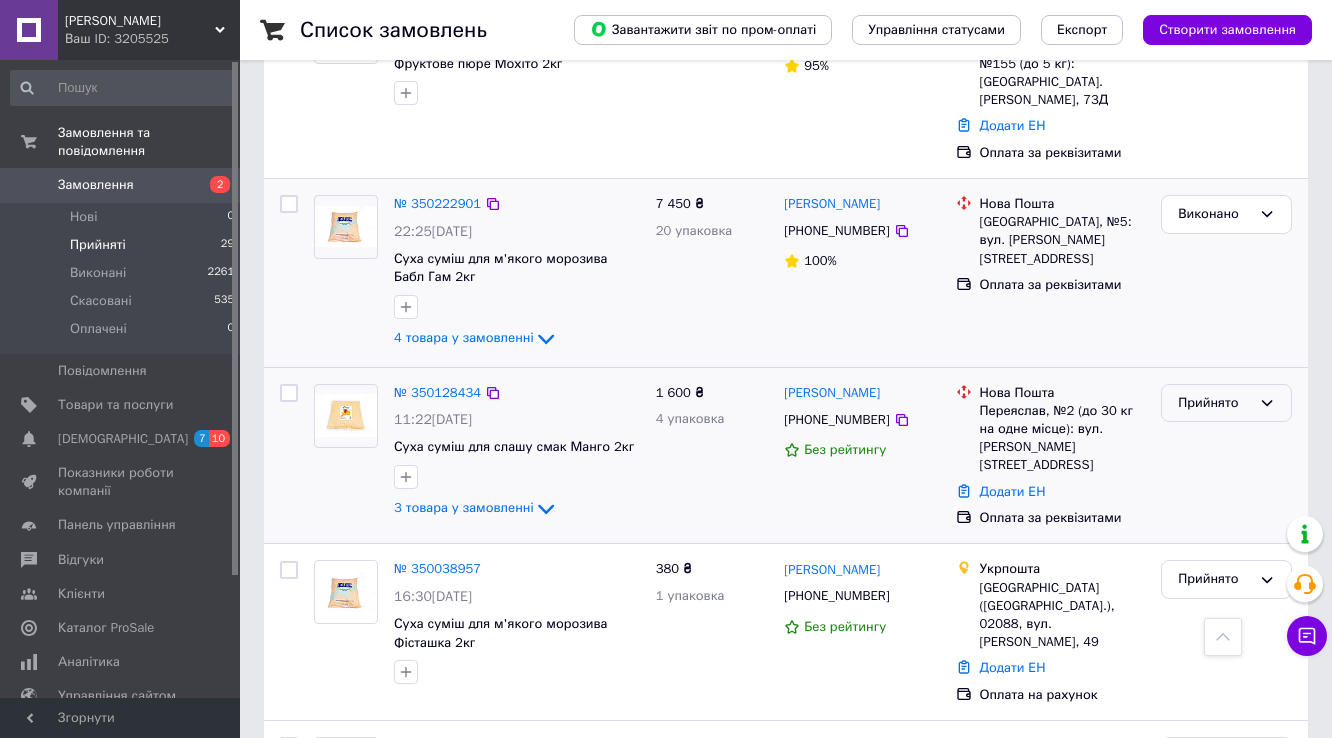 click on "Прийнято" at bounding box center (1214, 403) 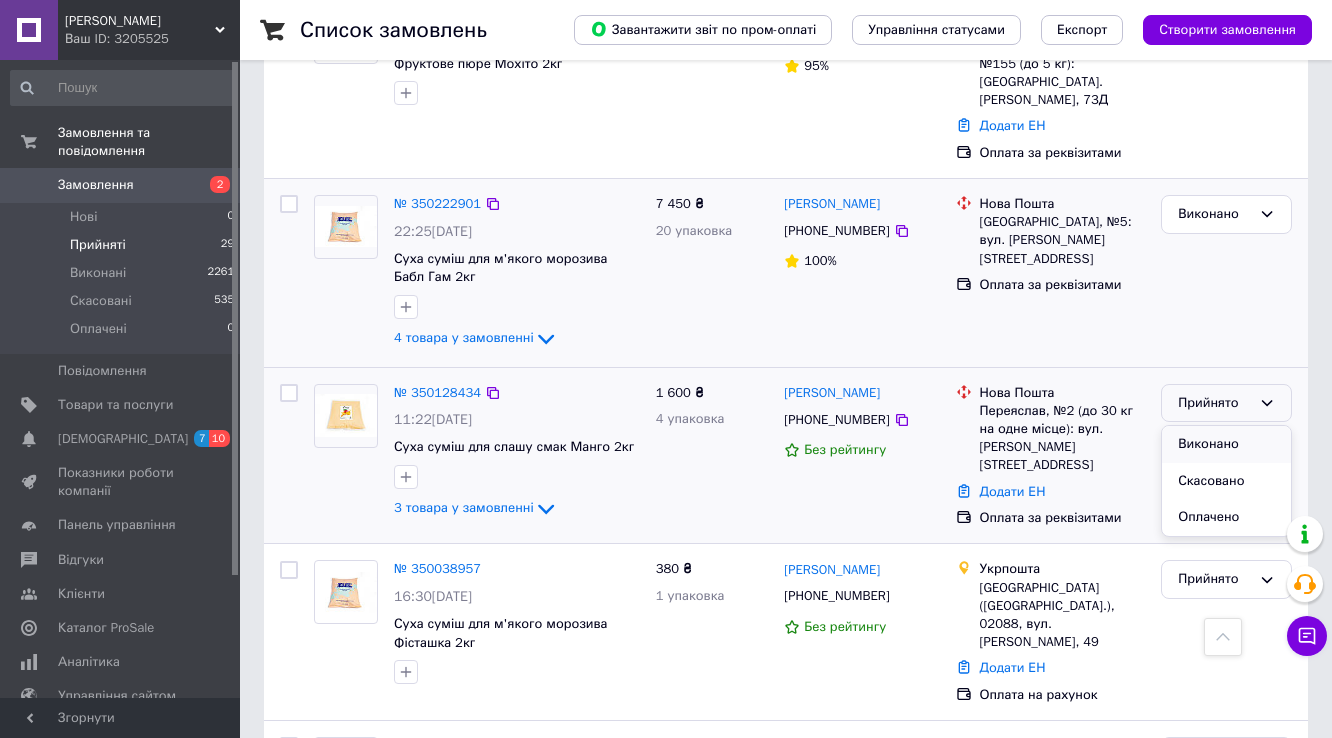 click on "Виконано" at bounding box center (1226, 444) 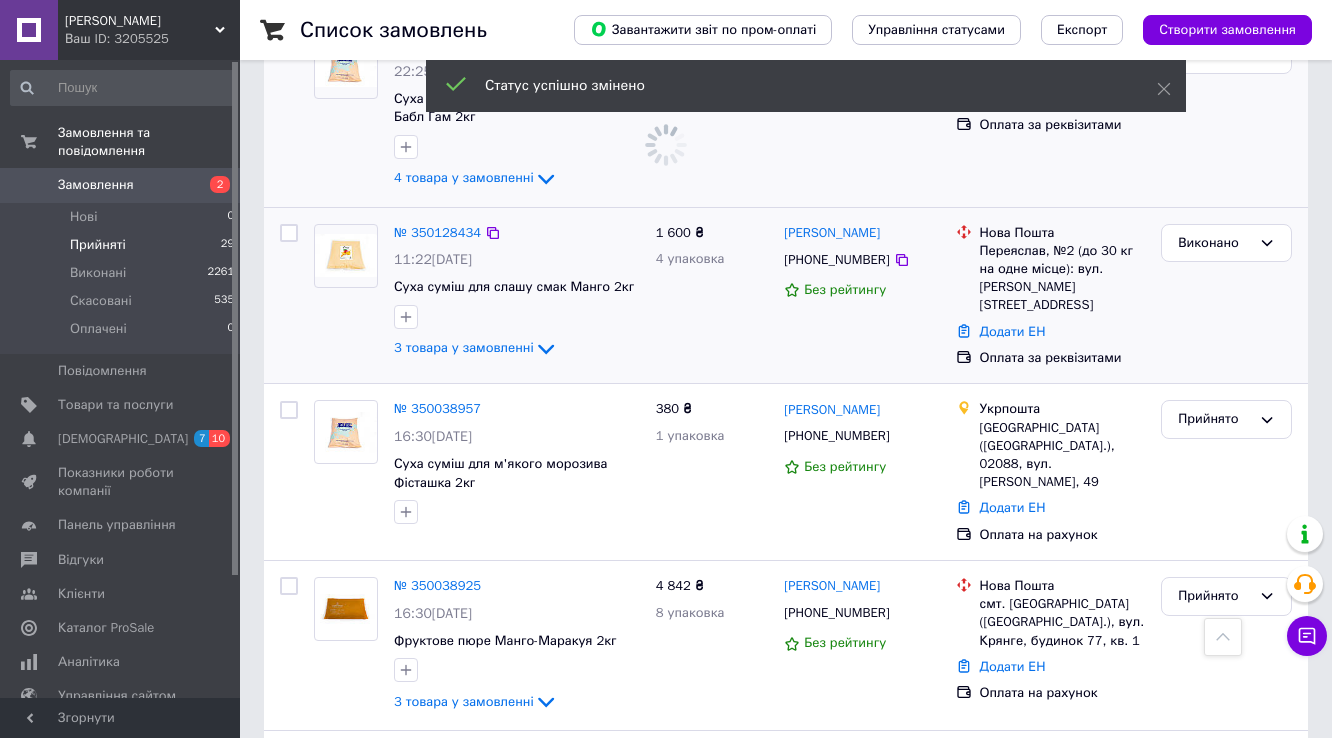 scroll, scrollTop: 2199, scrollLeft: 0, axis: vertical 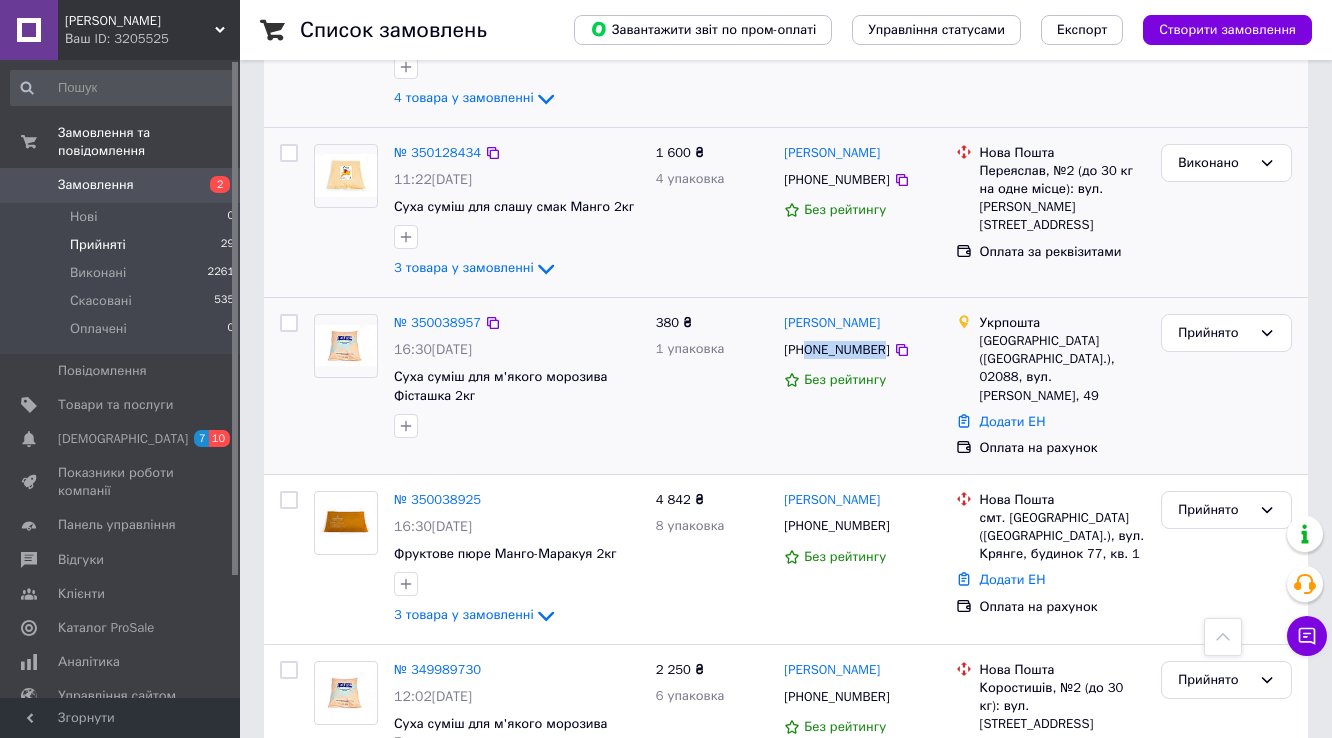 drag, startPoint x: 876, startPoint y: 258, endPoint x: 809, endPoint y: 258, distance: 67 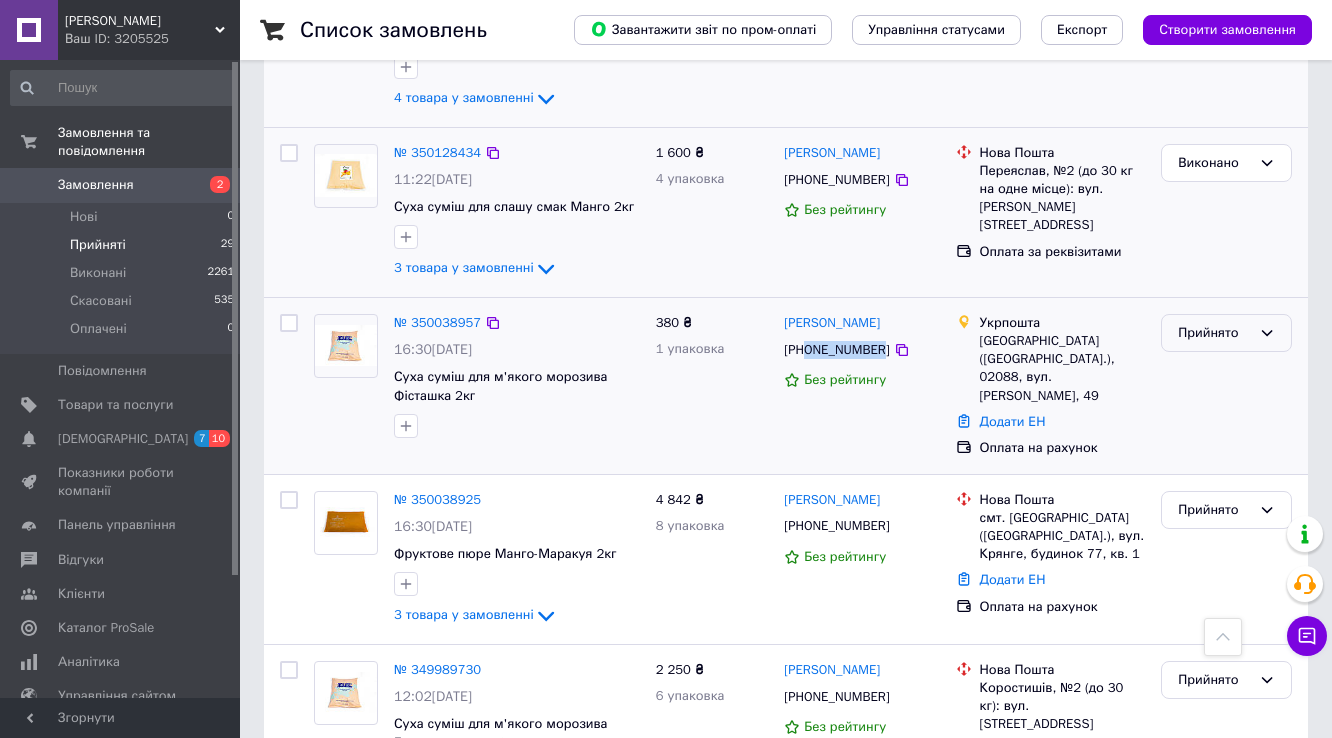 click on "Прийнято" at bounding box center (1214, 333) 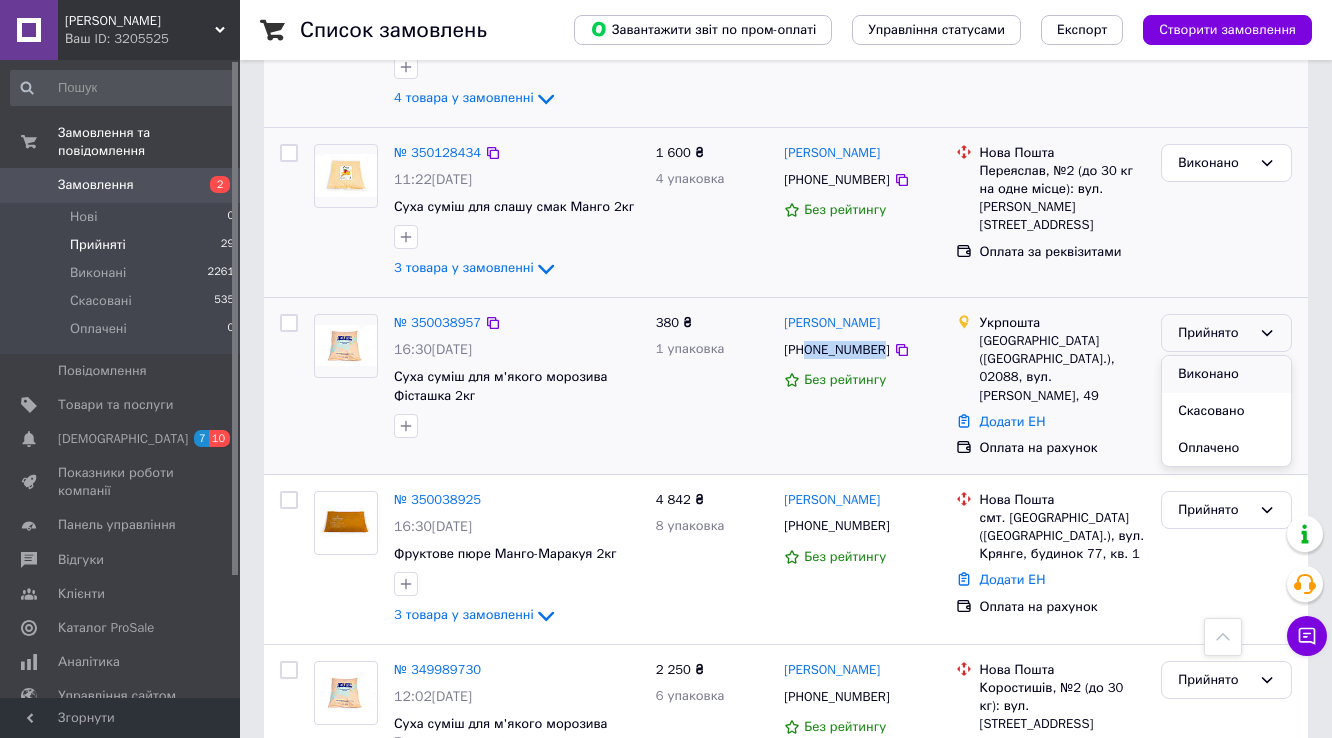 click on "Виконано" at bounding box center (1226, 374) 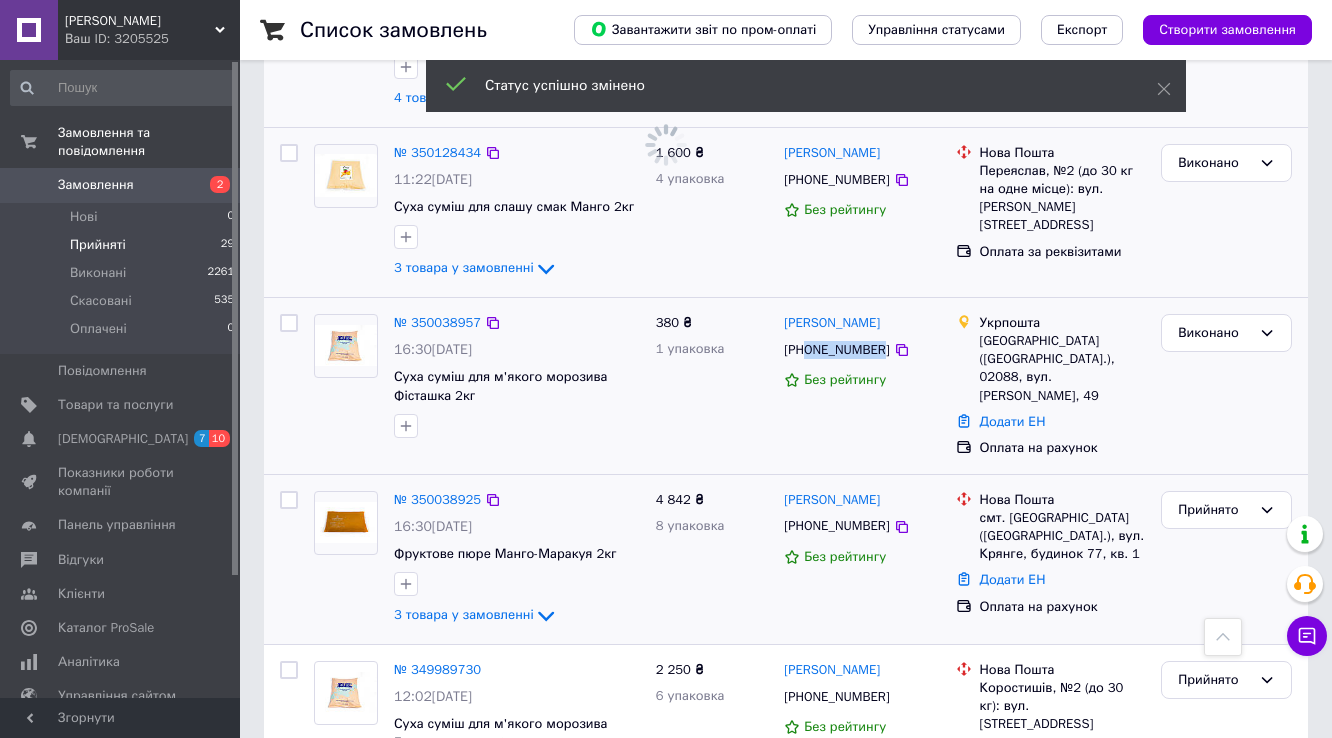 scroll, scrollTop: 2279, scrollLeft: 0, axis: vertical 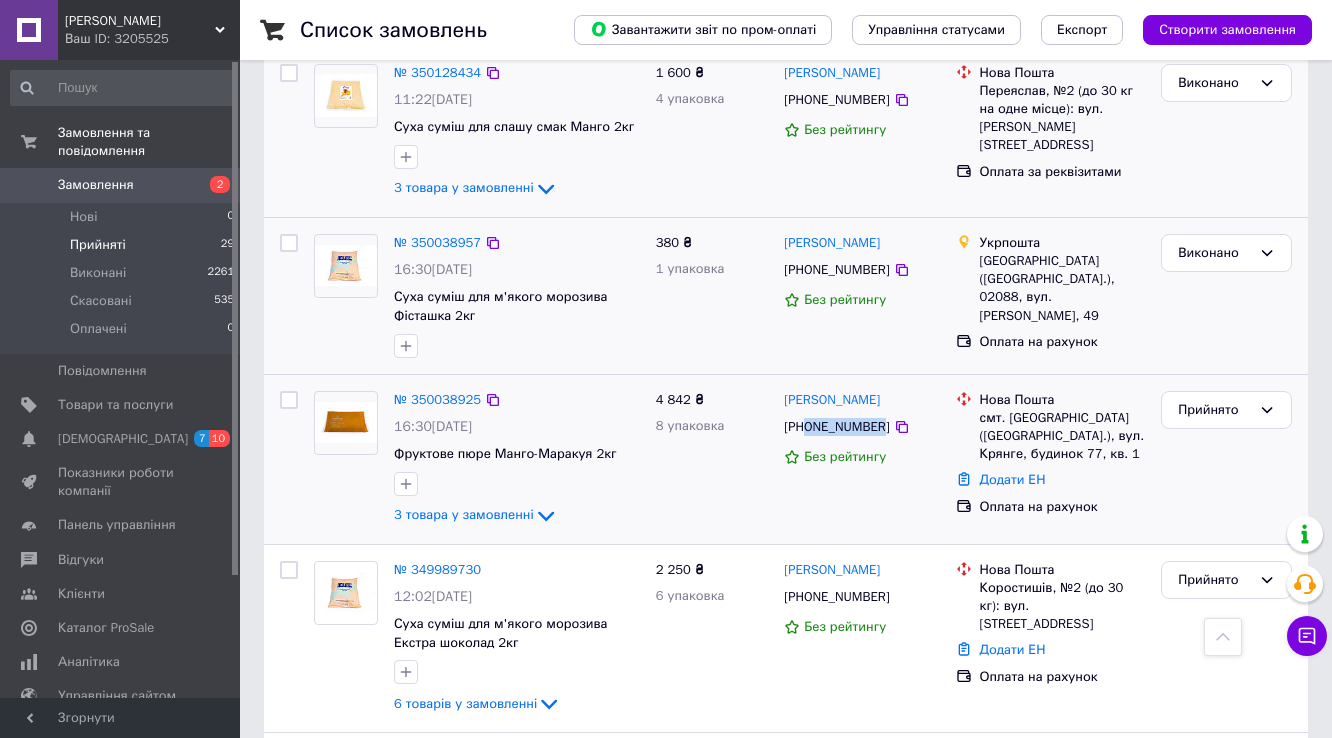 drag, startPoint x: 875, startPoint y: 330, endPoint x: 807, endPoint y: 335, distance: 68.18358 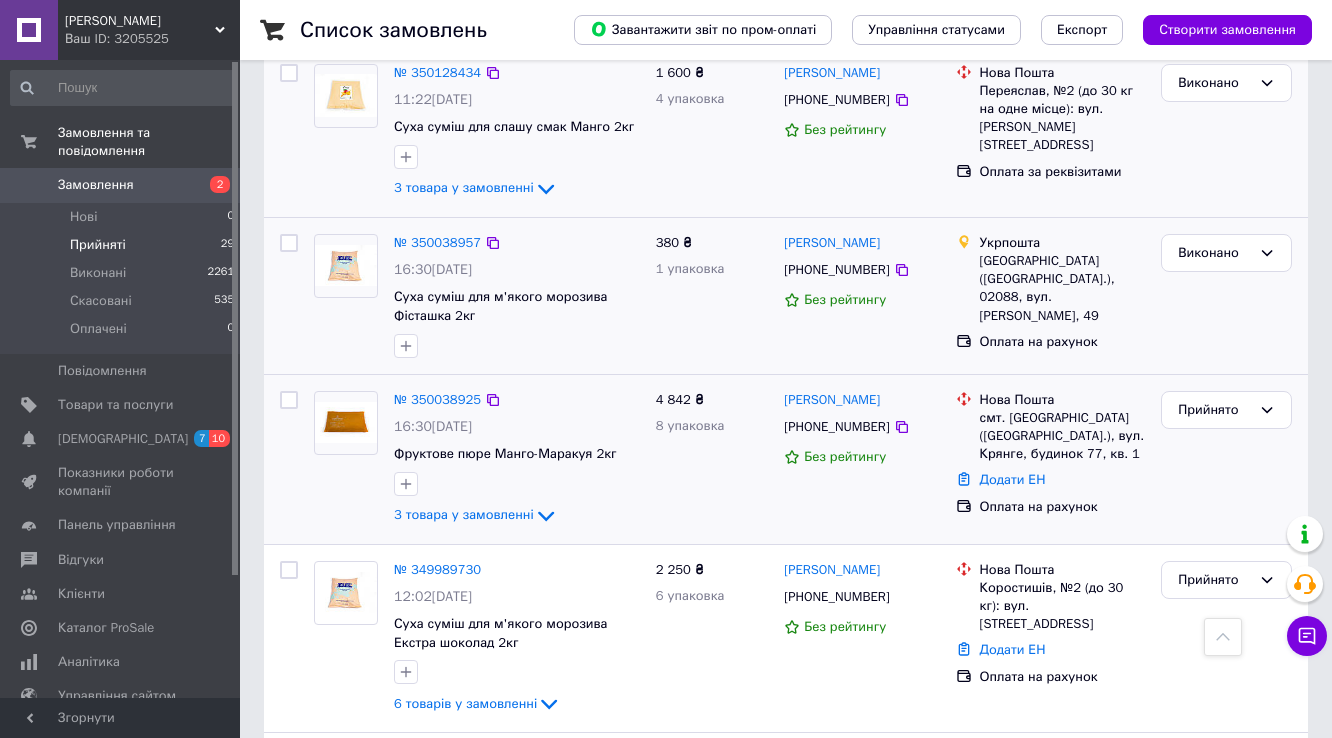 drag, startPoint x: 1000, startPoint y: 384, endPoint x: 963, endPoint y: 401, distance: 40.718548 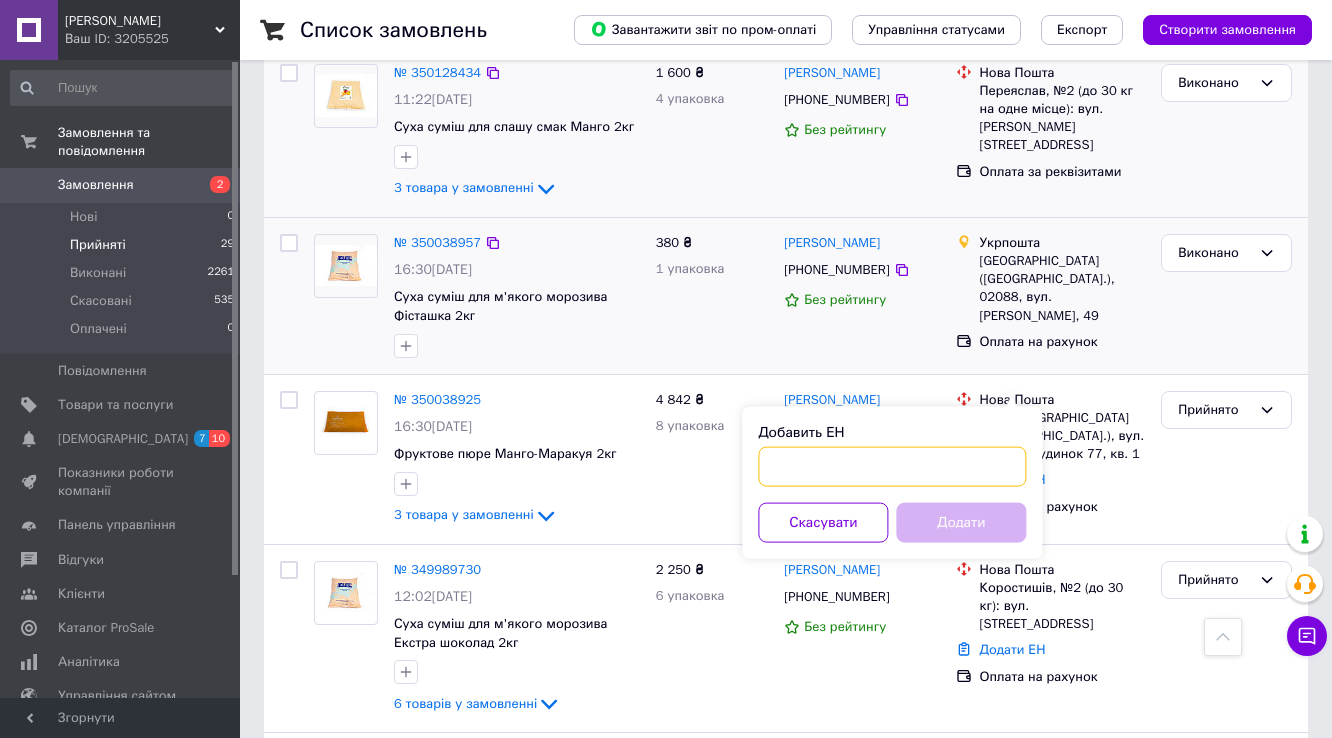 click on "Добавить ЕН" at bounding box center [892, 467] 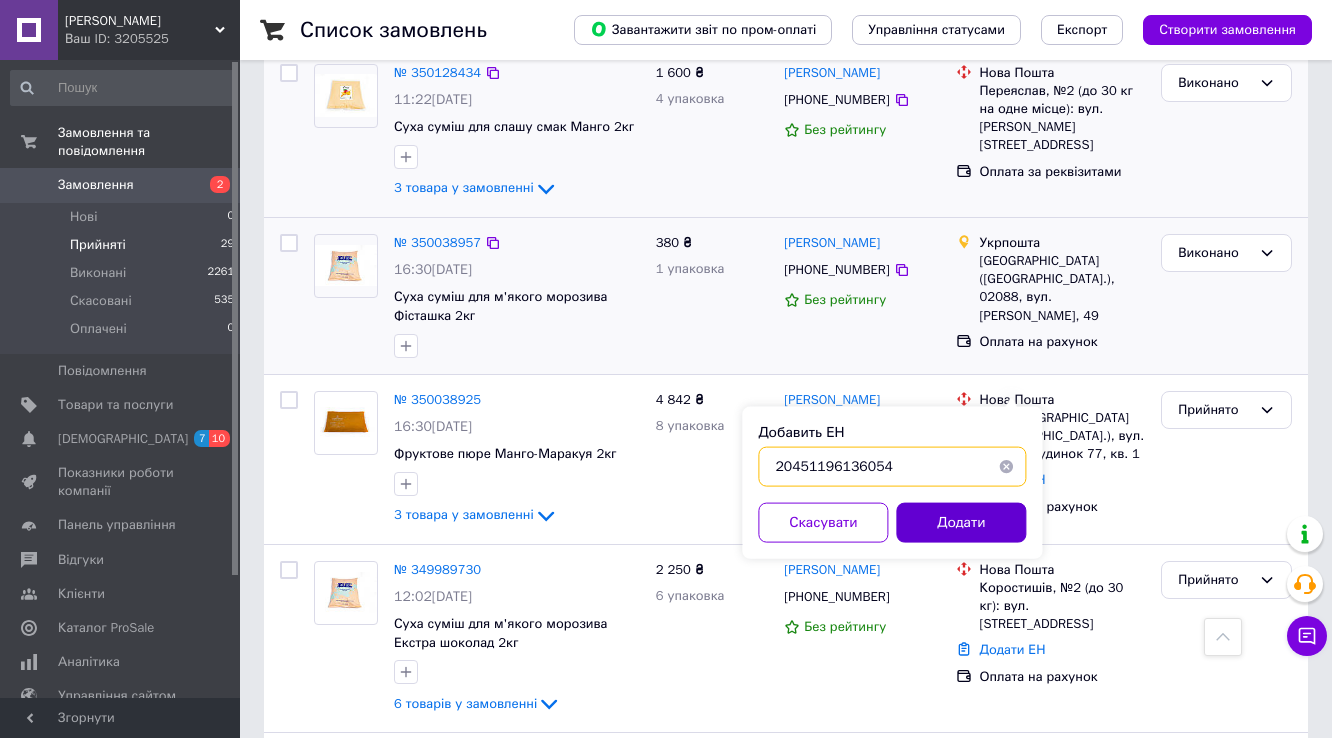 type on "20451196136054" 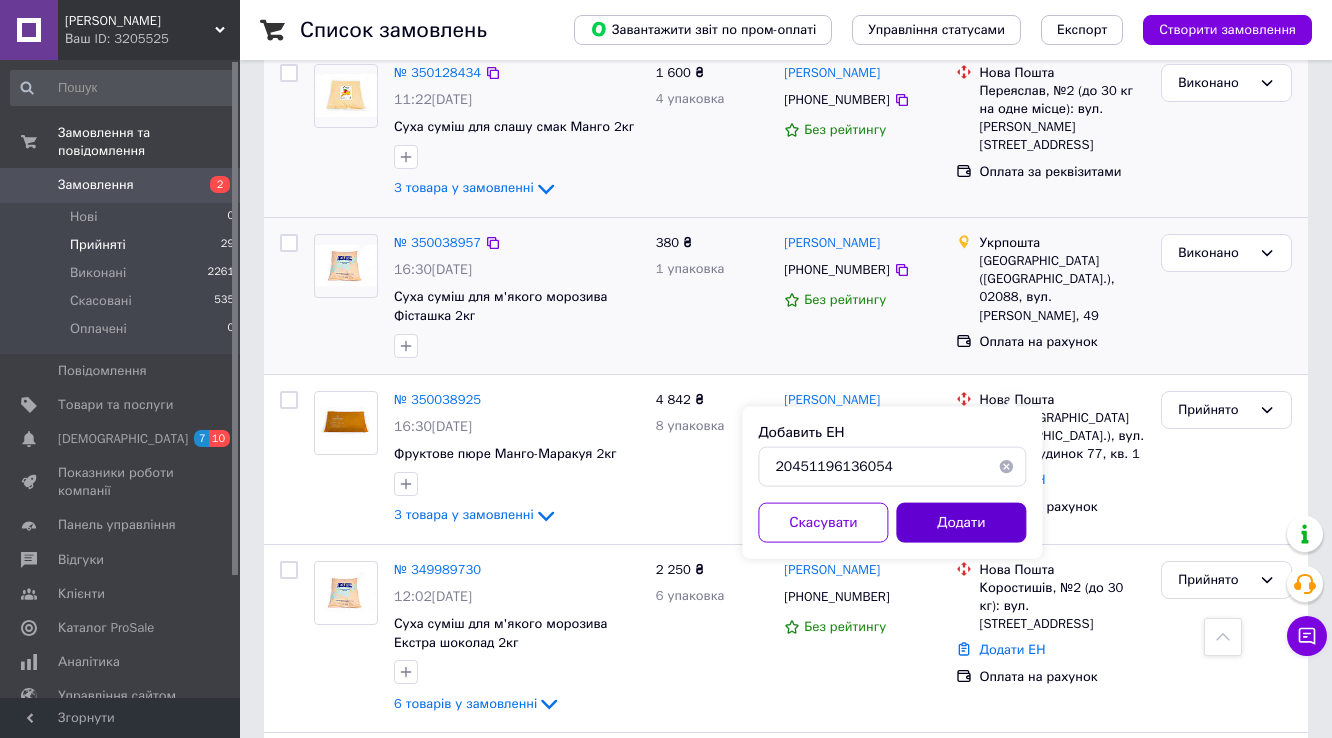 click on "Додати" at bounding box center (961, 523) 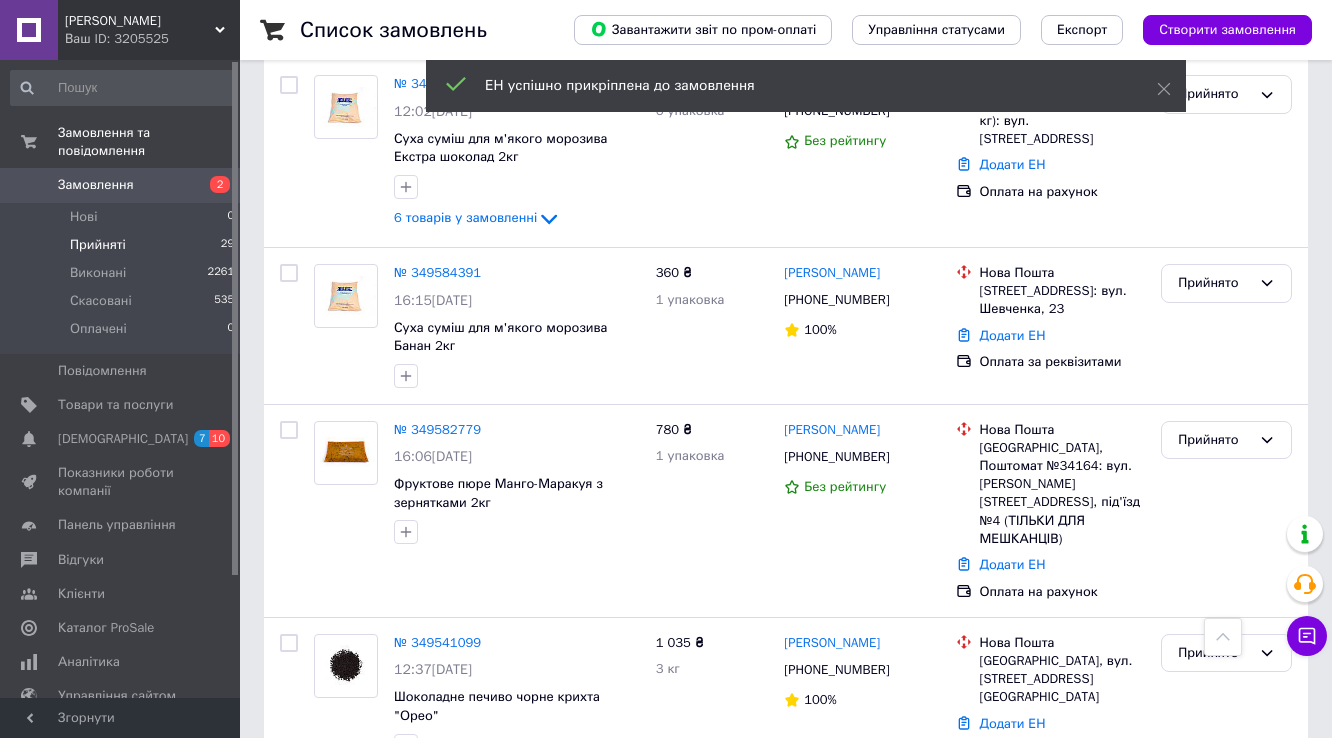 scroll, scrollTop: 1764, scrollLeft: 0, axis: vertical 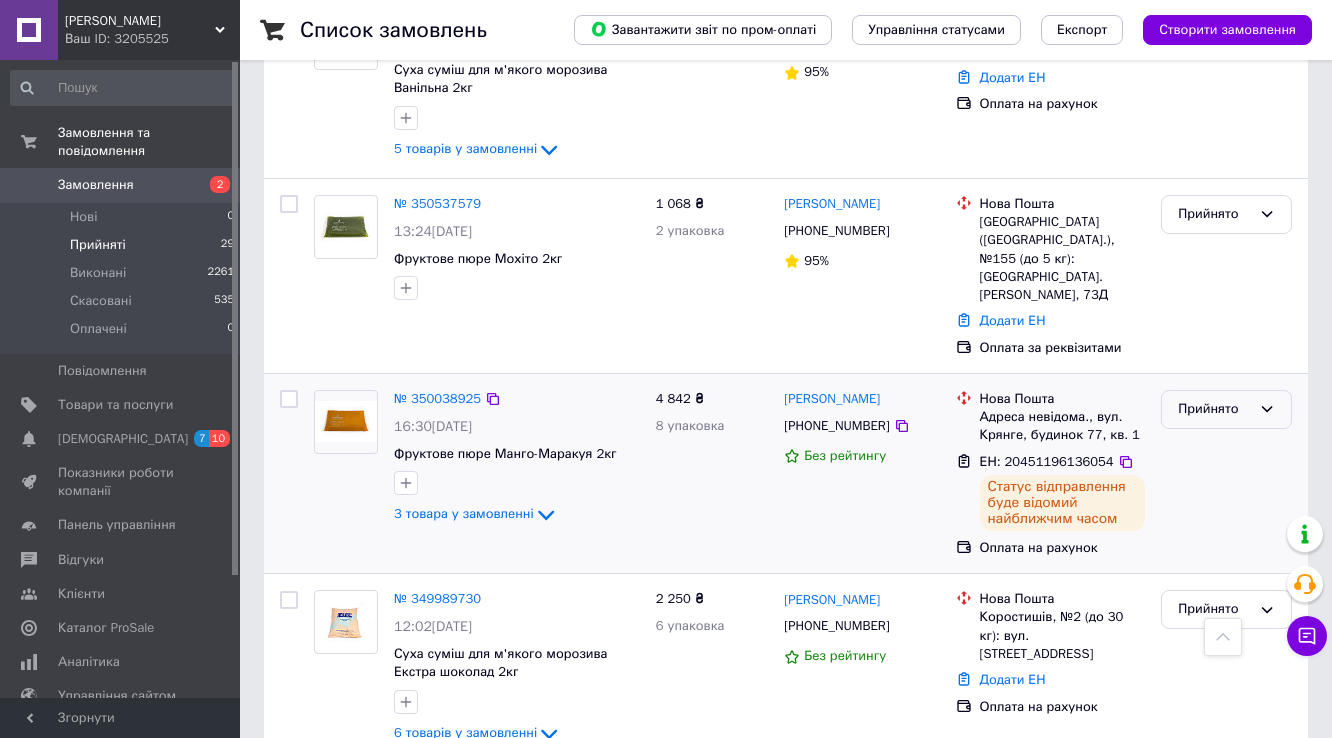 click on "Прийнято" at bounding box center [1214, 409] 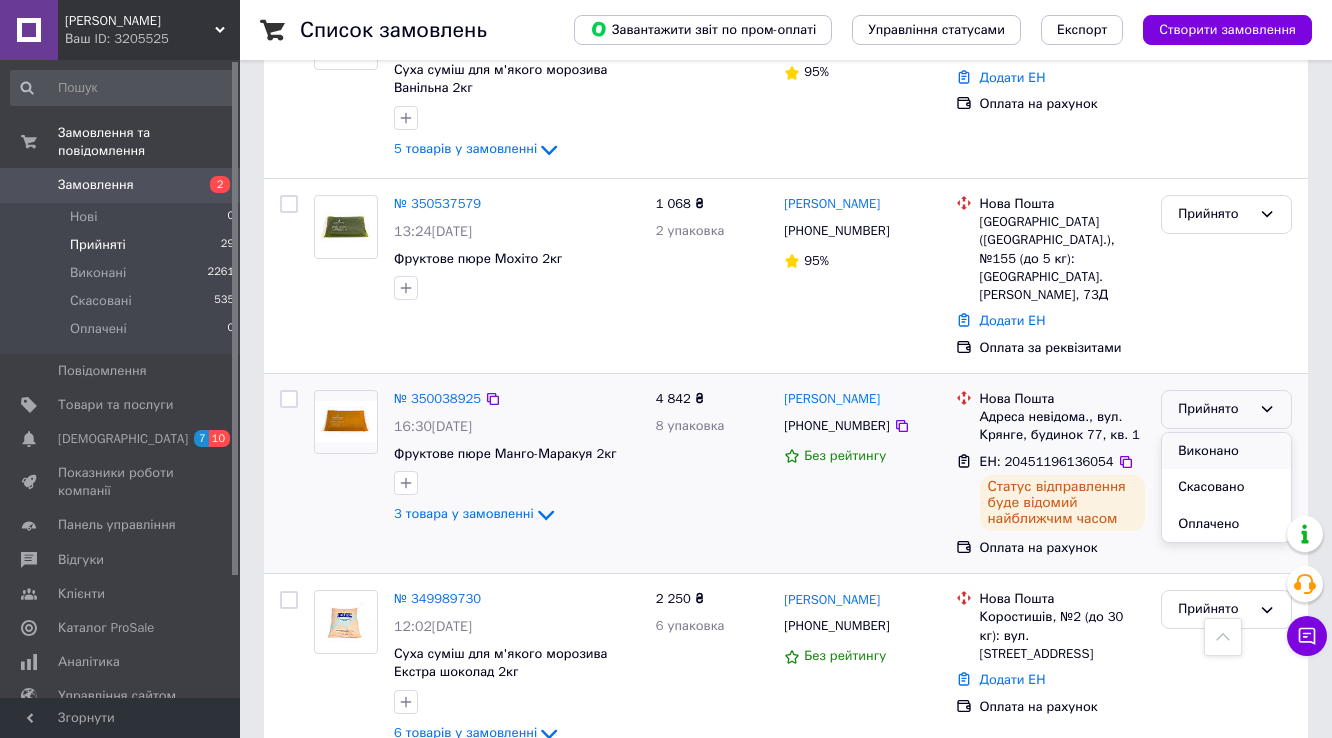 click on "Виконано" at bounding box center (1226, 451) 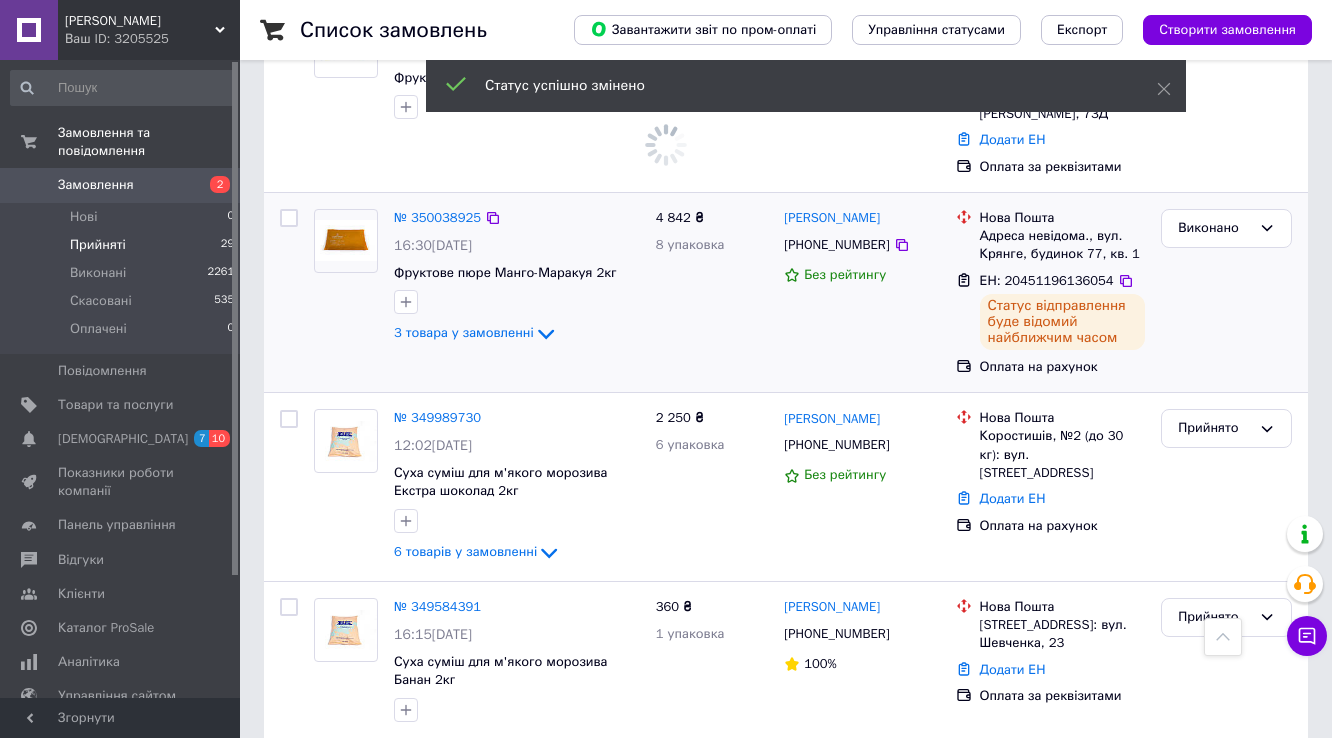scroll, scrollTop: 2004, scrollLeft: 0, axis: vertical 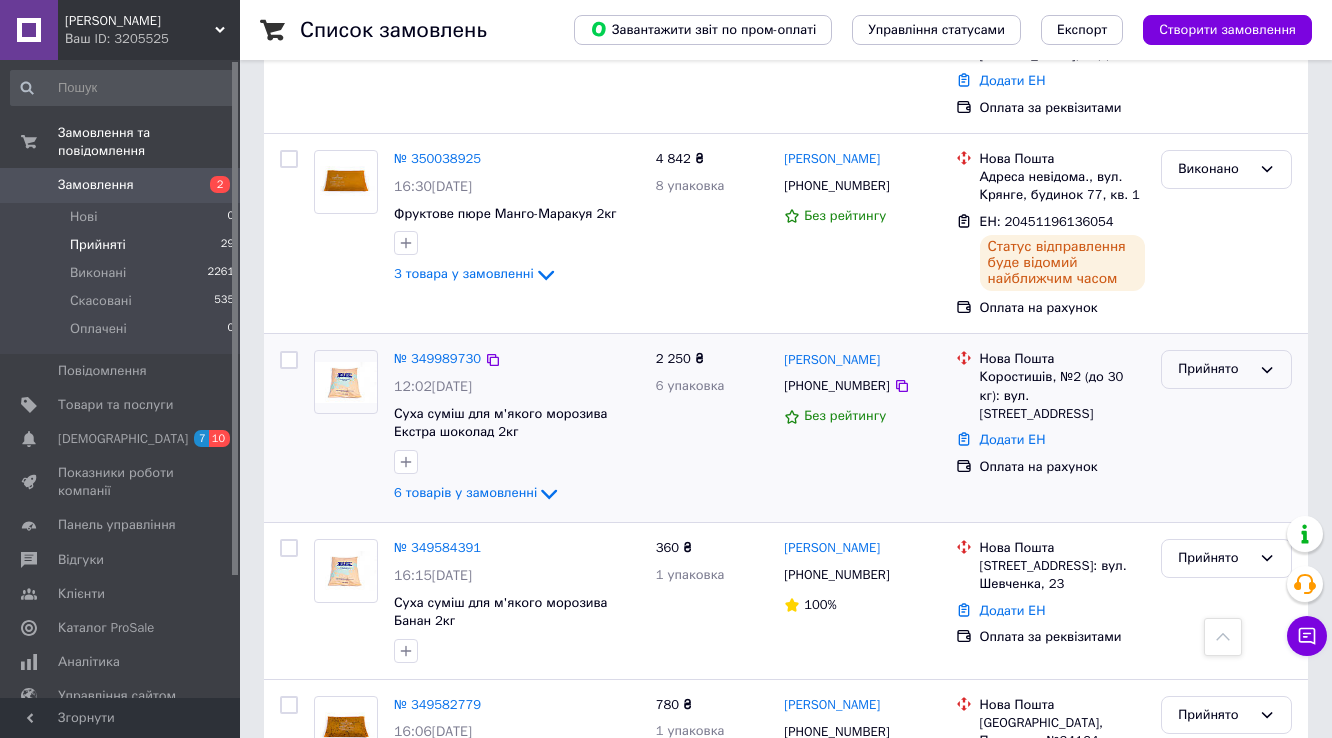 click on "Прийнято" at bounding box center (1214, 369) 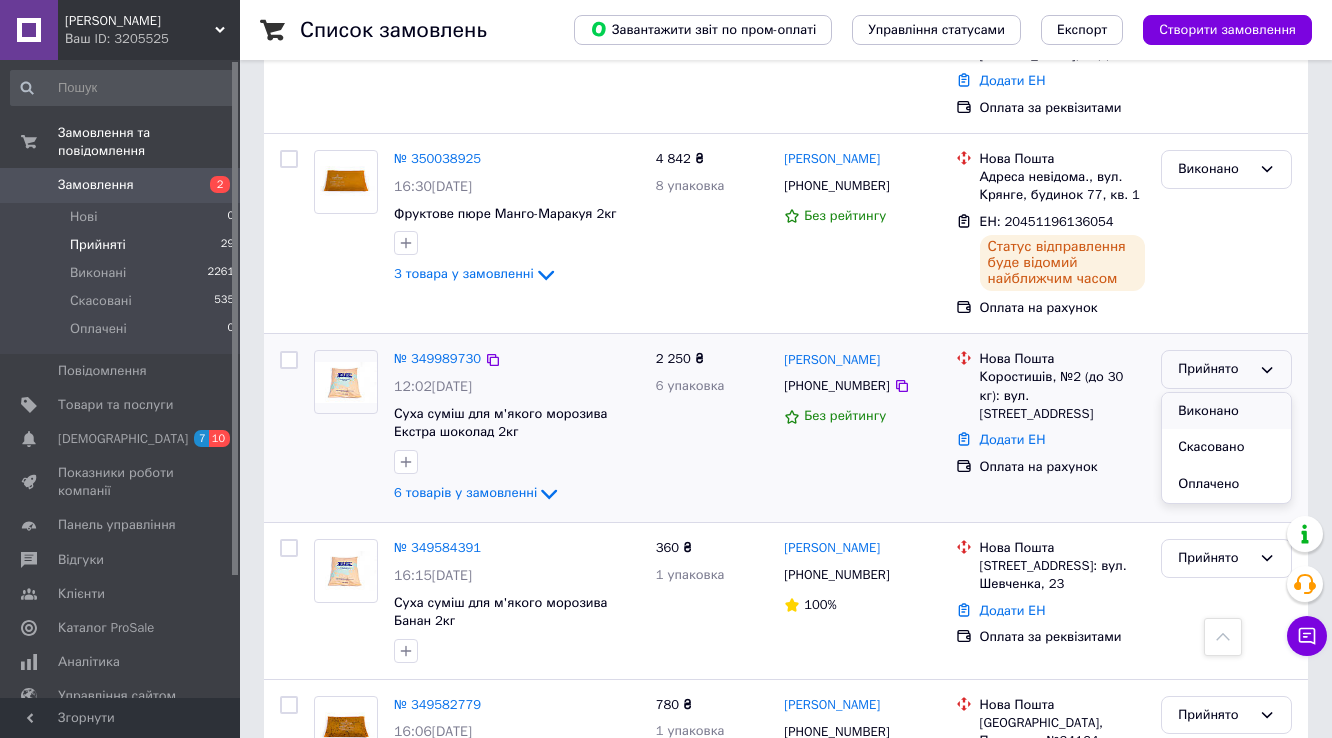 click on "Виконано" at bounding box center [1226, 411] 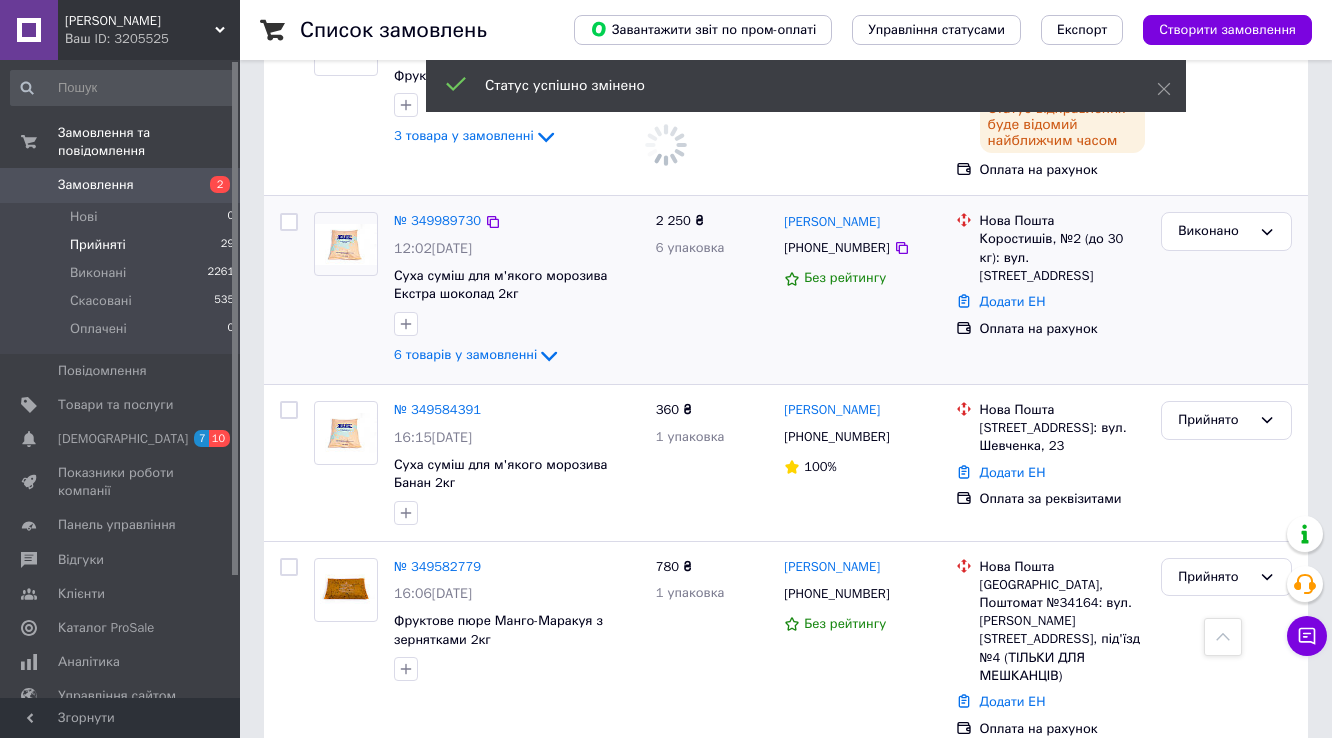 scroll, scrollTop: 2164, scrollLeft: 0, axis: vertical 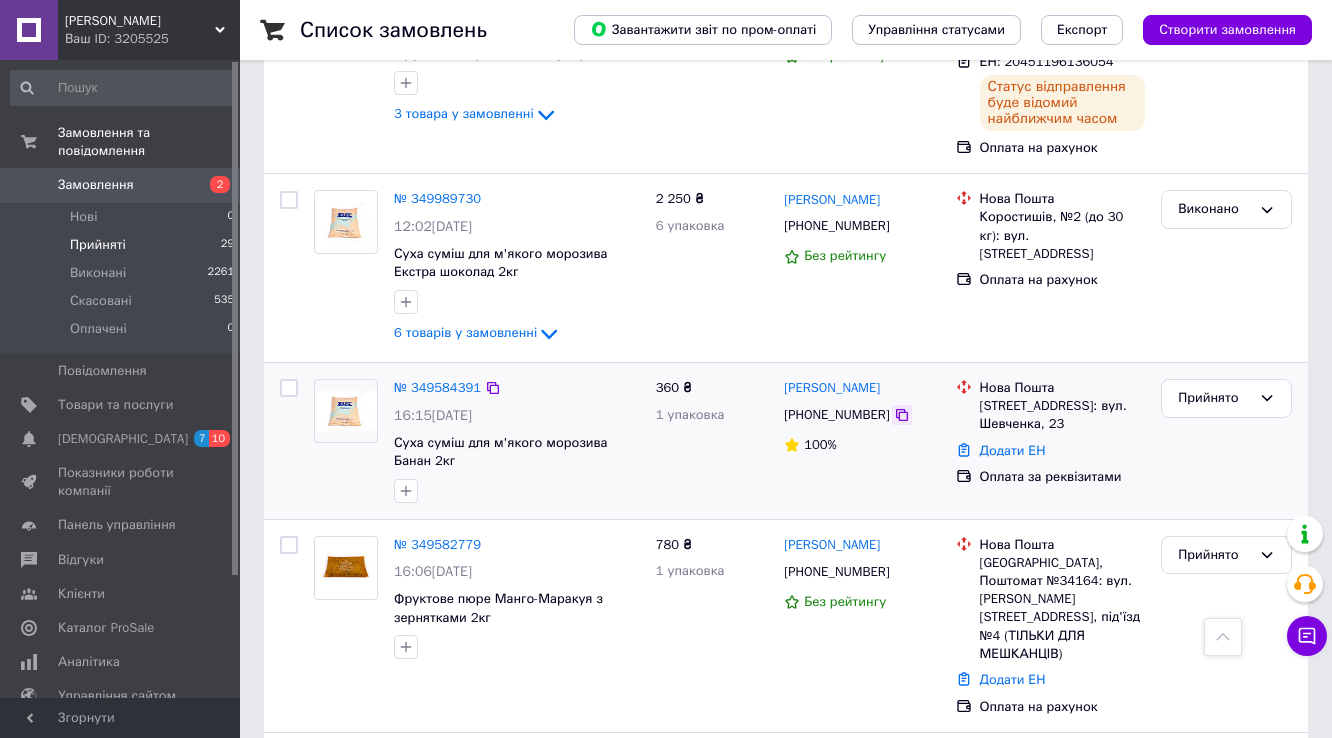 click 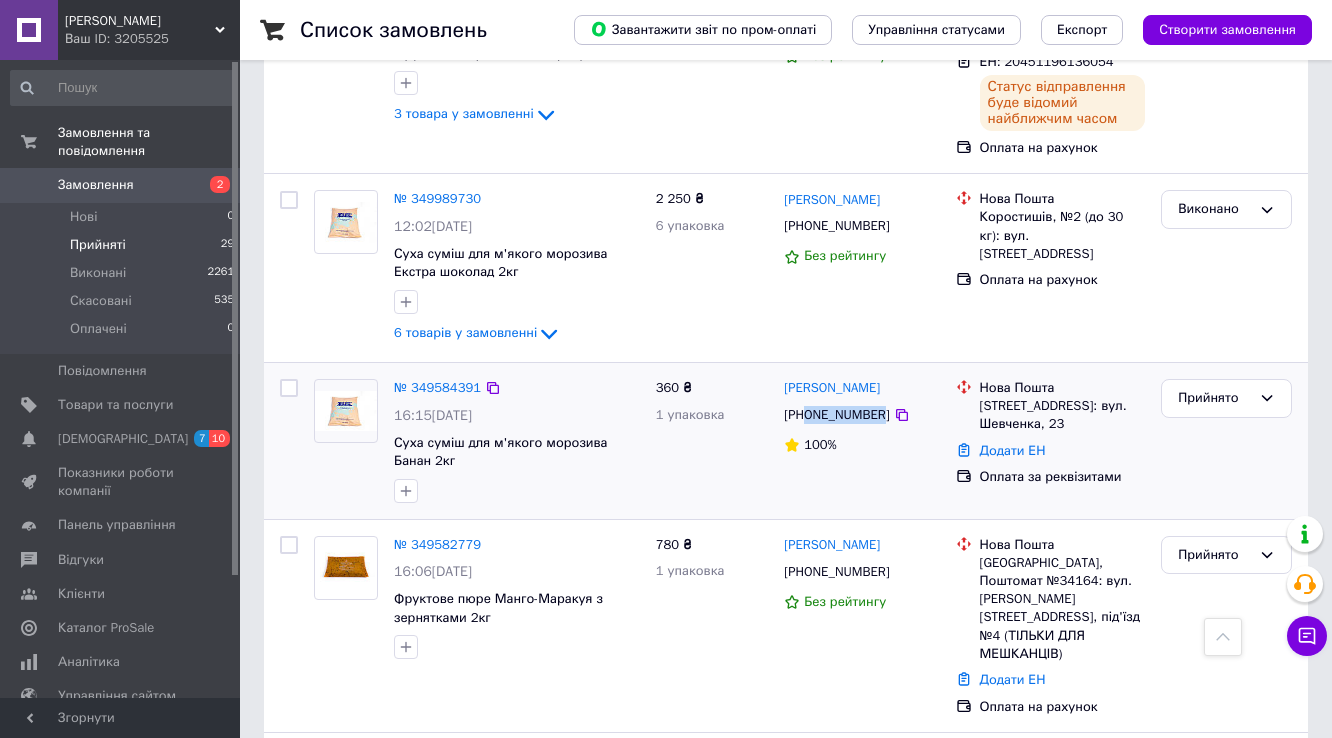 drag, startPoint x: 876, startPoint y: 322, endPoint x: 807, endPoint y: 326, distance: 69.115845 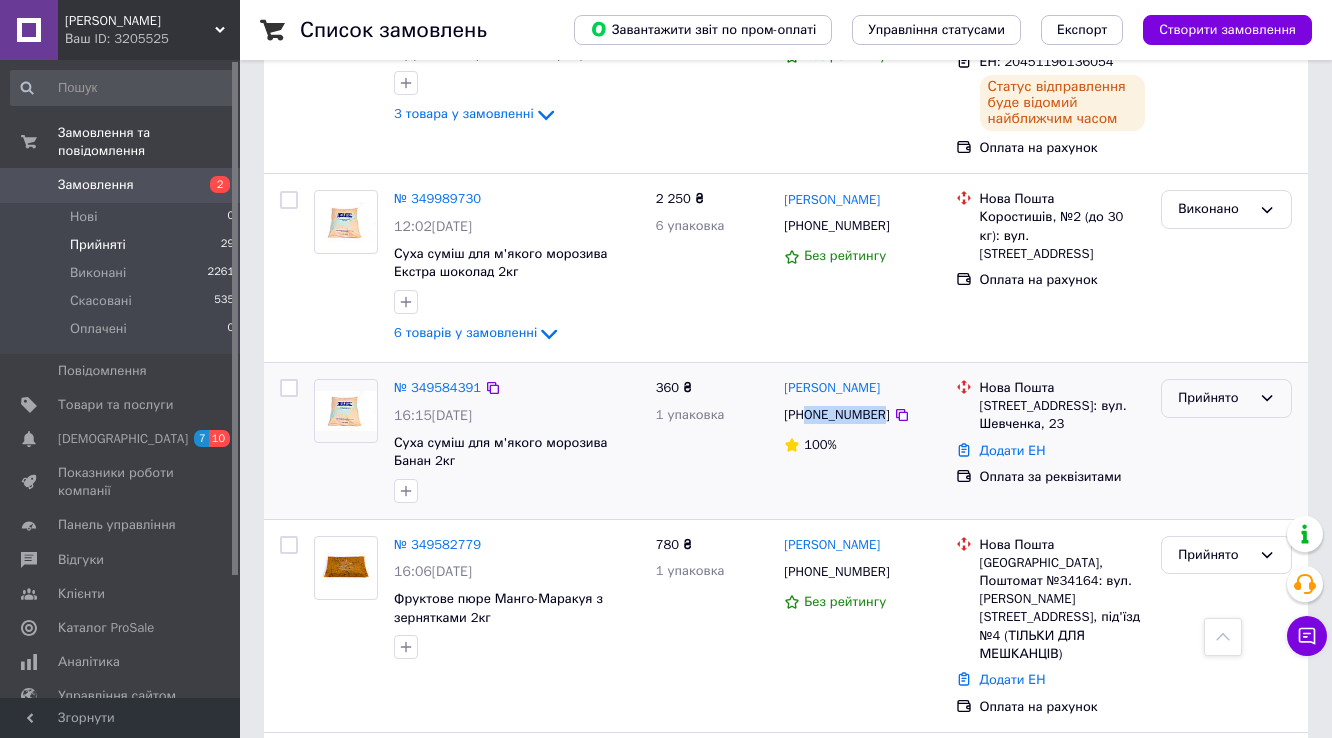 click on "Прийнято" at bounding box center (1214, 398) 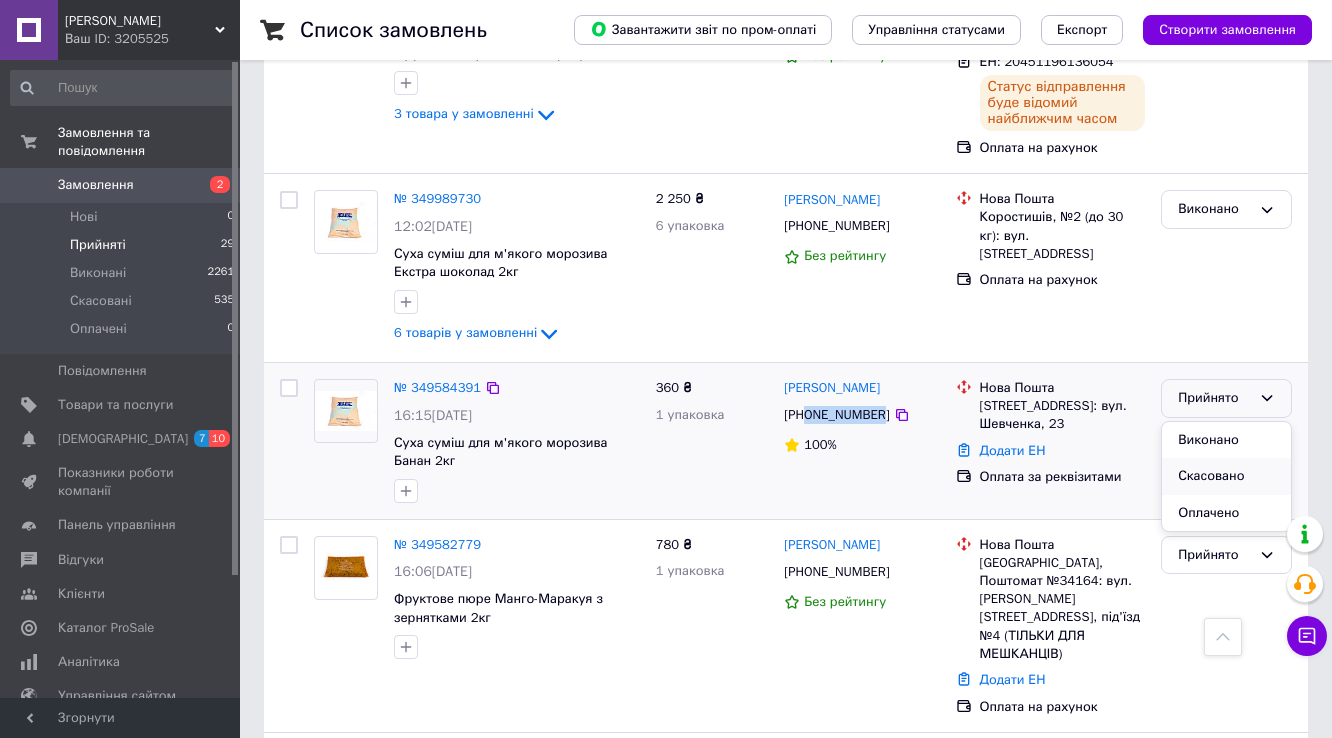 click on "Скасовано" at bounding box center (1226, 476) 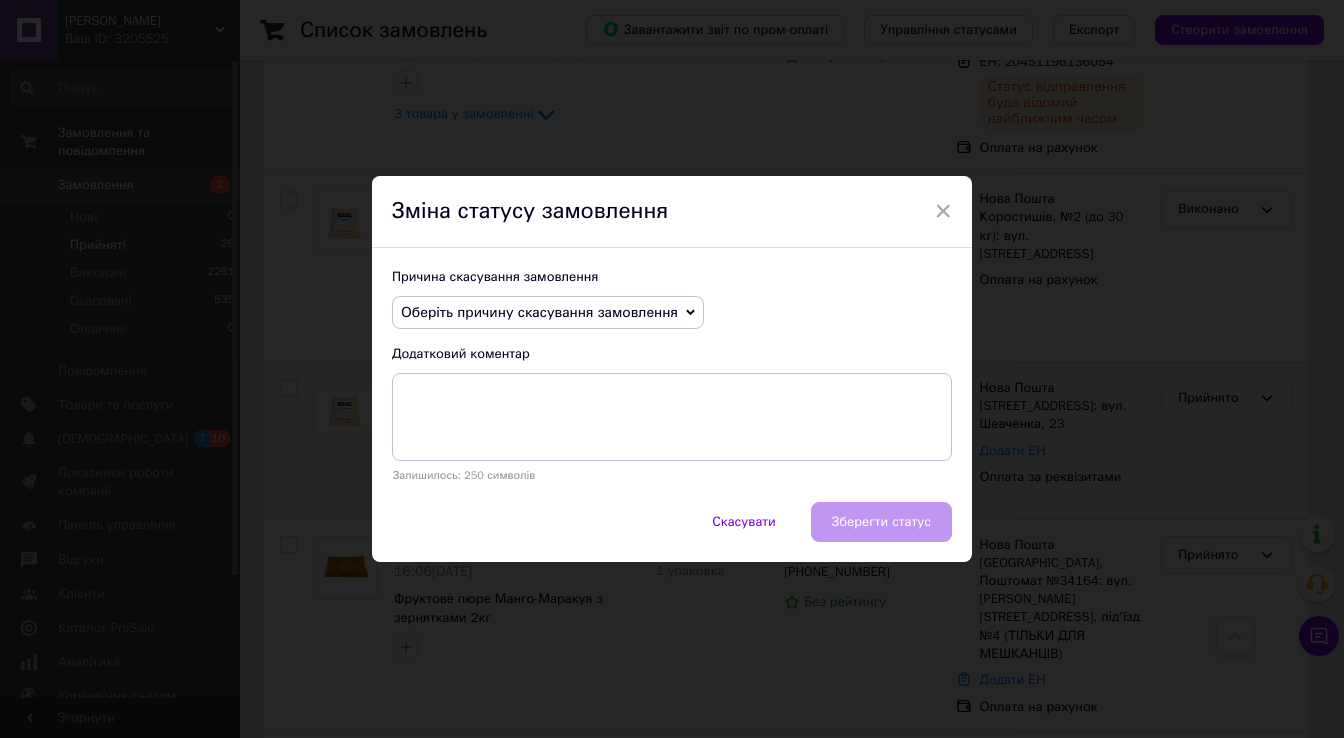 click on "Оберіть причину скасування замовлення" at bounding box center [539, 312] 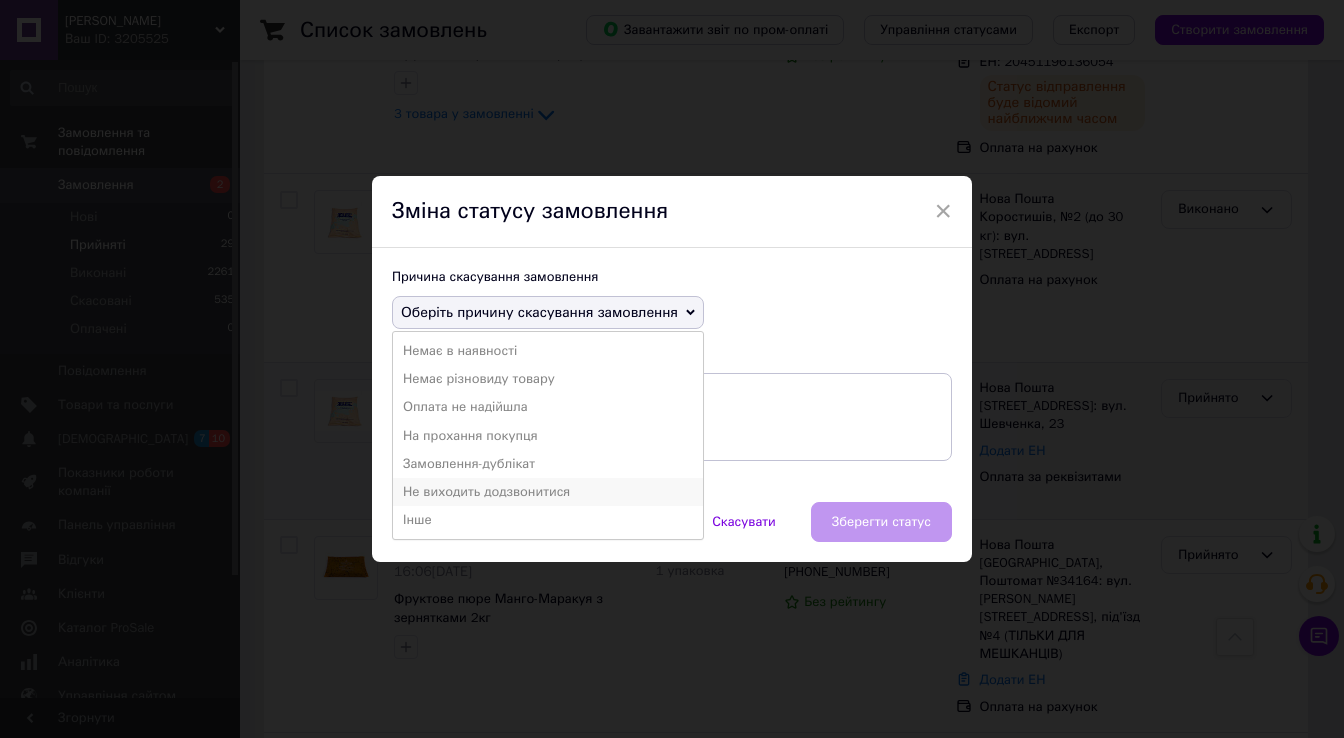 click on "Не виходить додзвонитися" at bounding box center [548, 492] 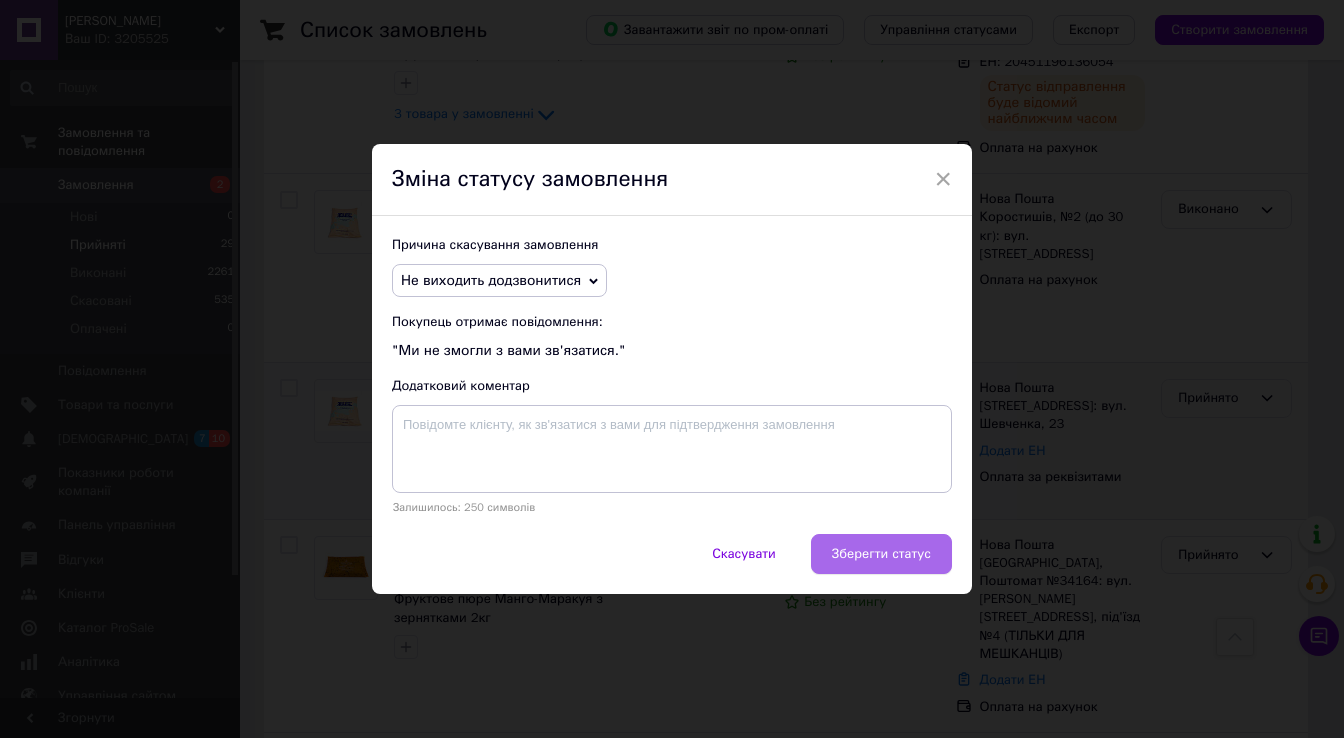 click on "Зберегти статус" at bounding box center [881, 554] 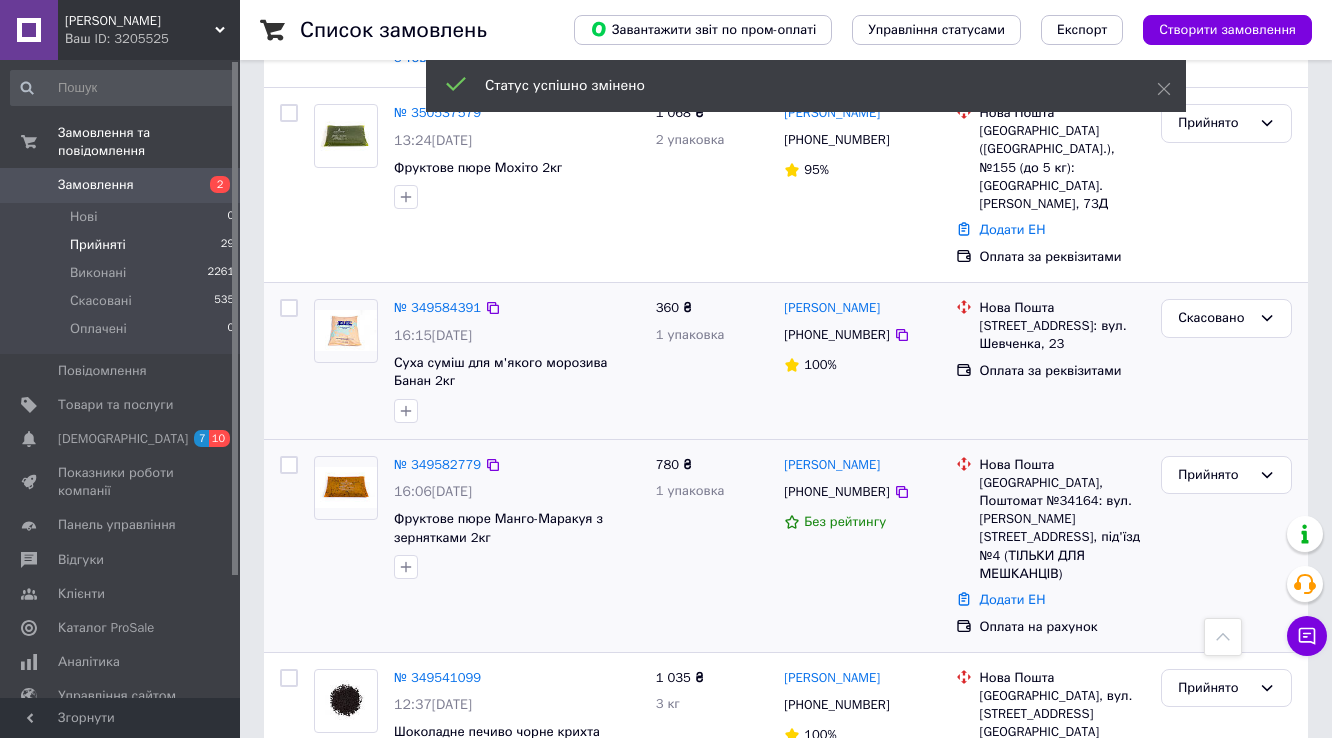 scroll, scrollTop: 1935, scrollLeft: 0, axis: vertical 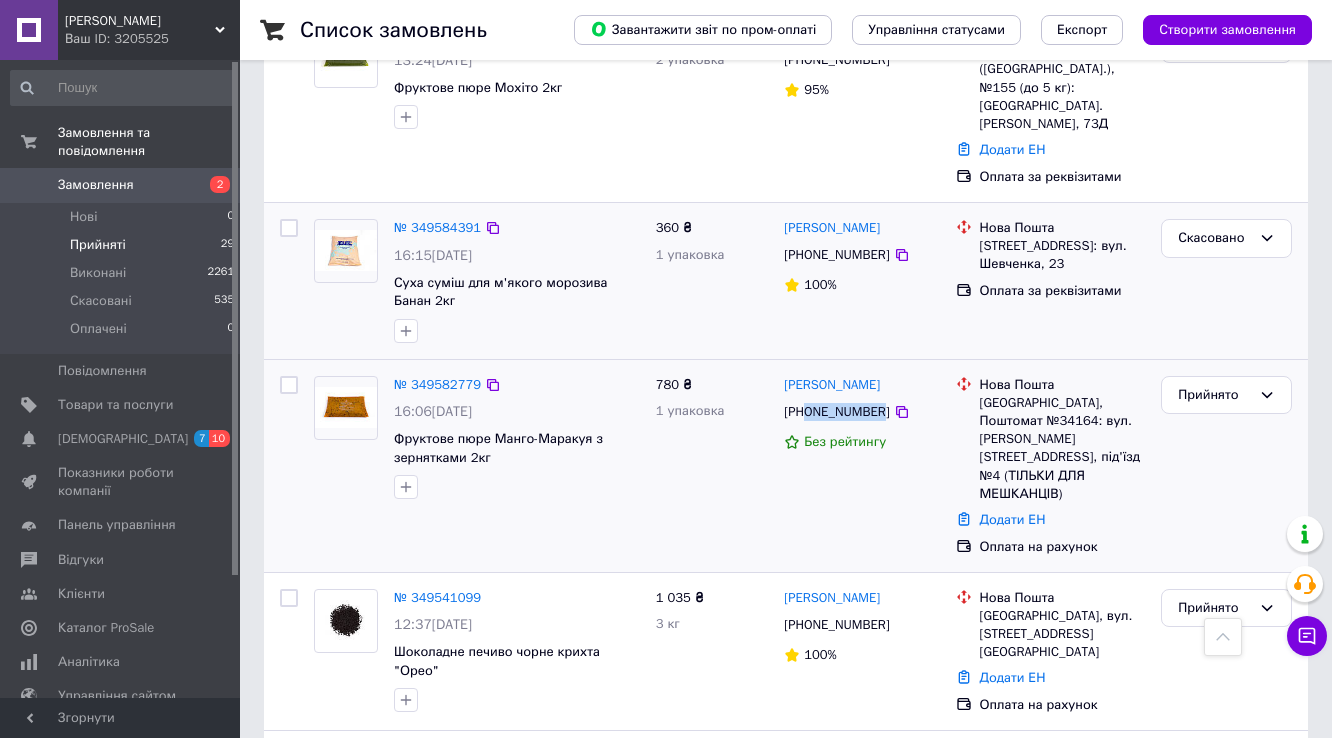 drag, startPoint x: 875, startPoint y: 320, endPoint x: 804, endPoint y: 331, distance: 71.84706 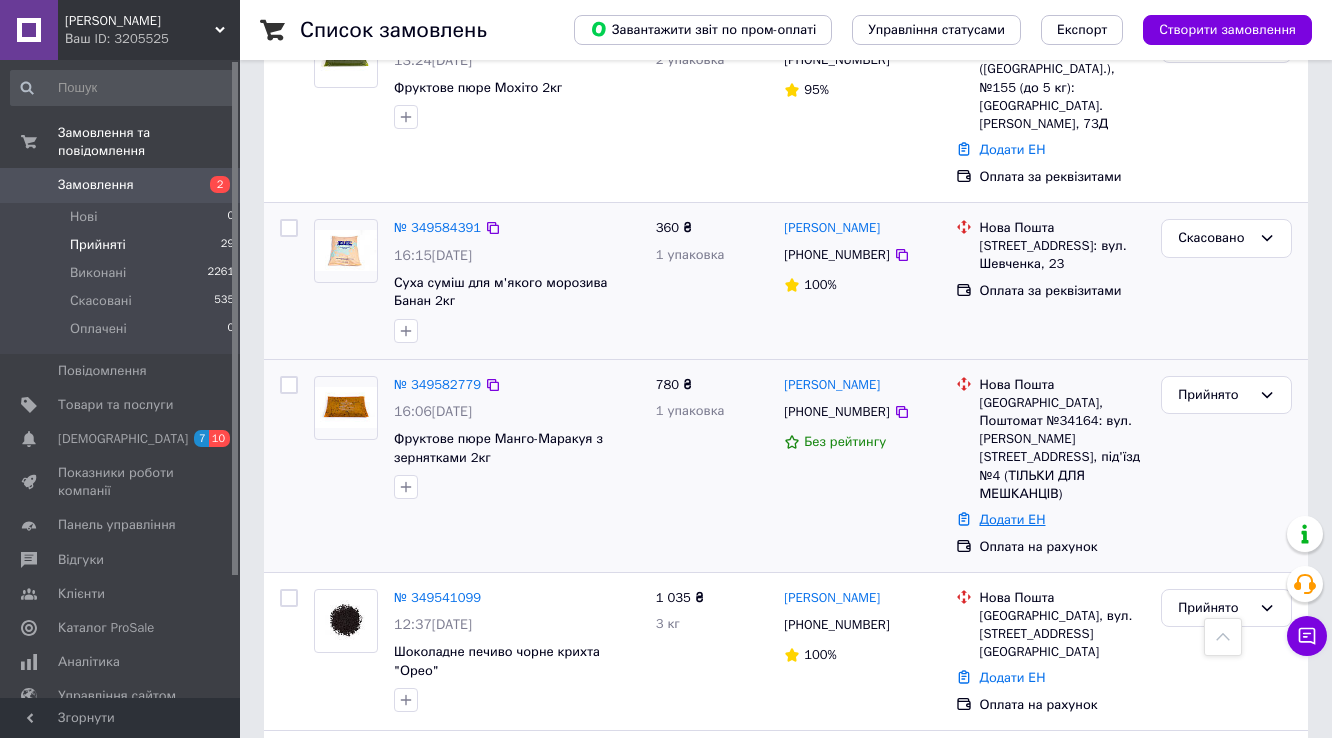 click on "Додати ЕН" at bounding box center [1013, 519] 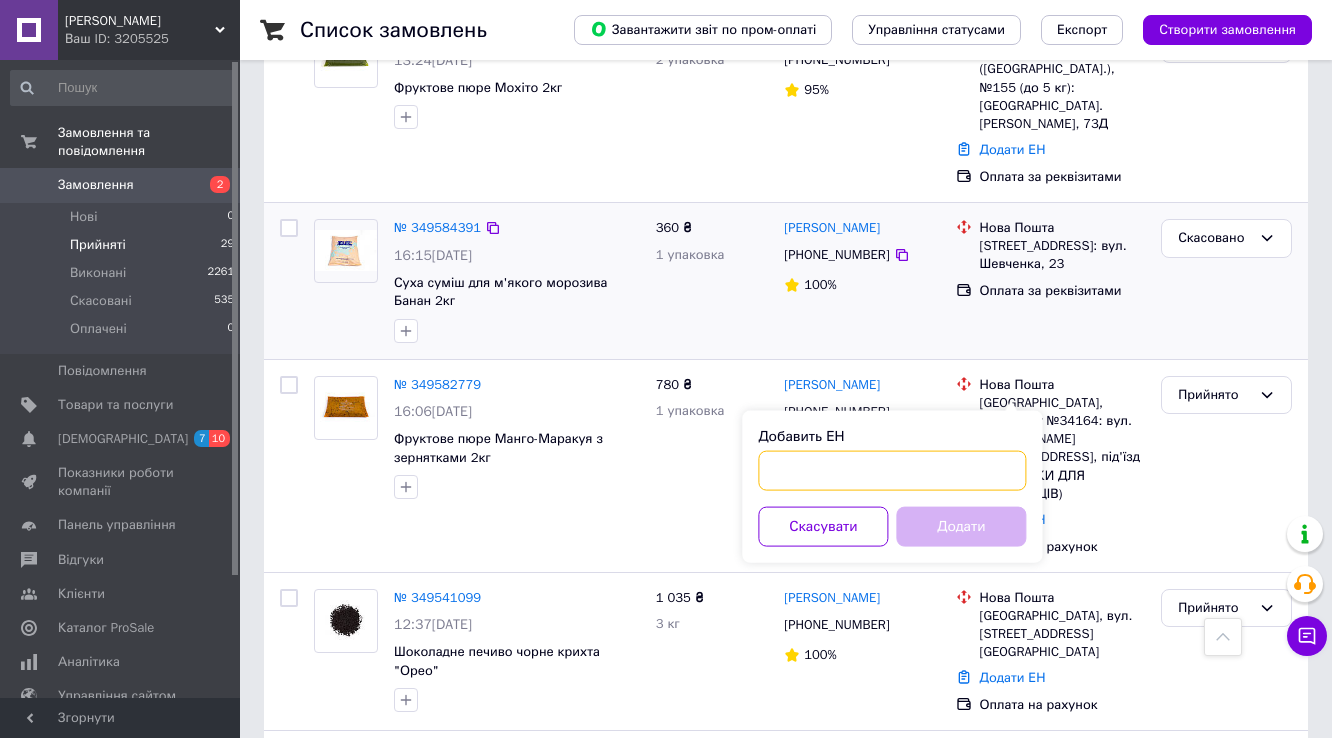click on "Добавить ЕН" at bounding box center [892, 471] 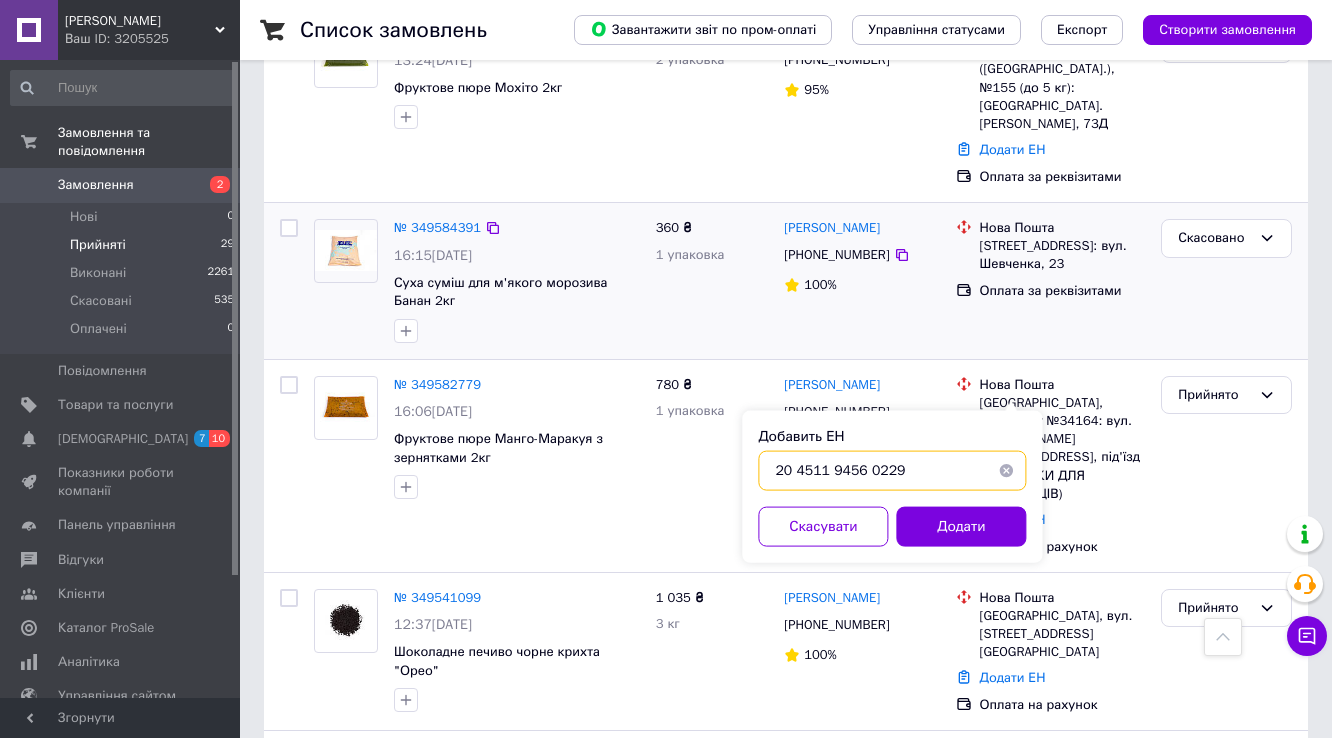 click on "20 4511 9456 0229" at bounding box center [892, 471] 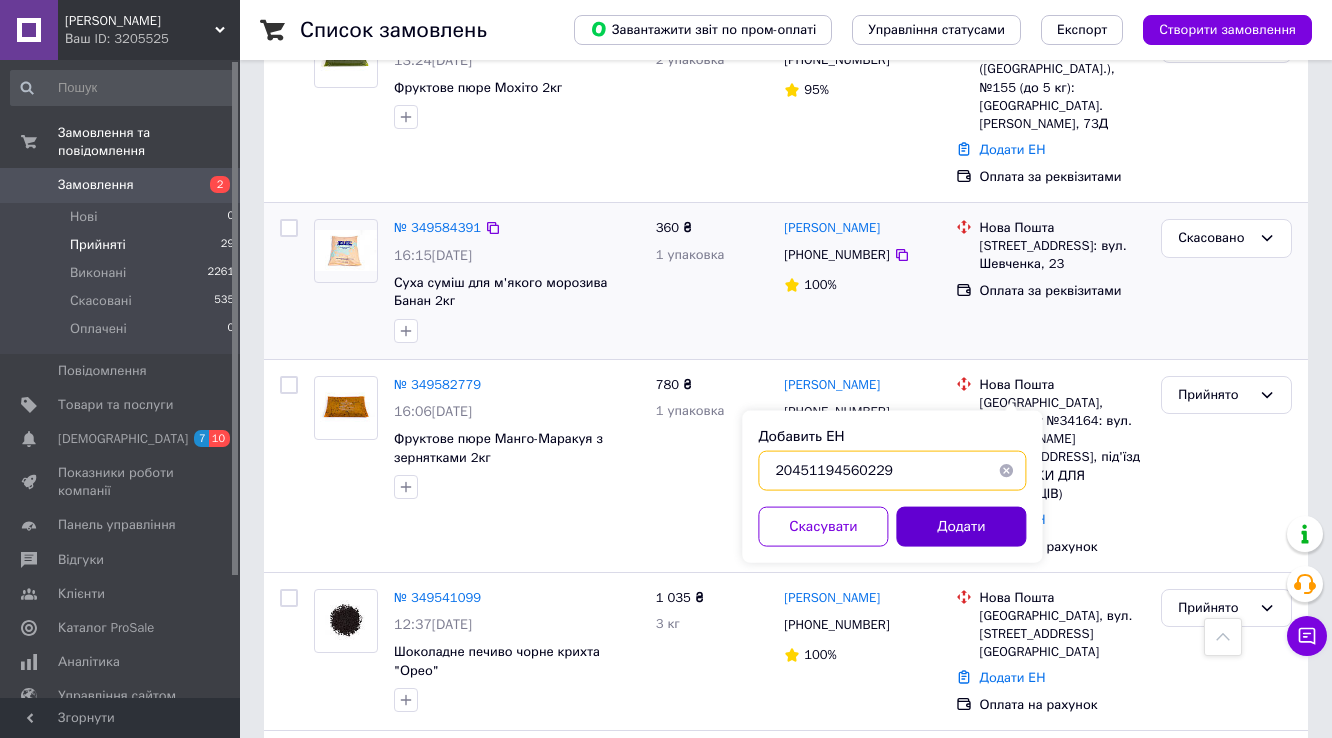 type on "20451194560229" 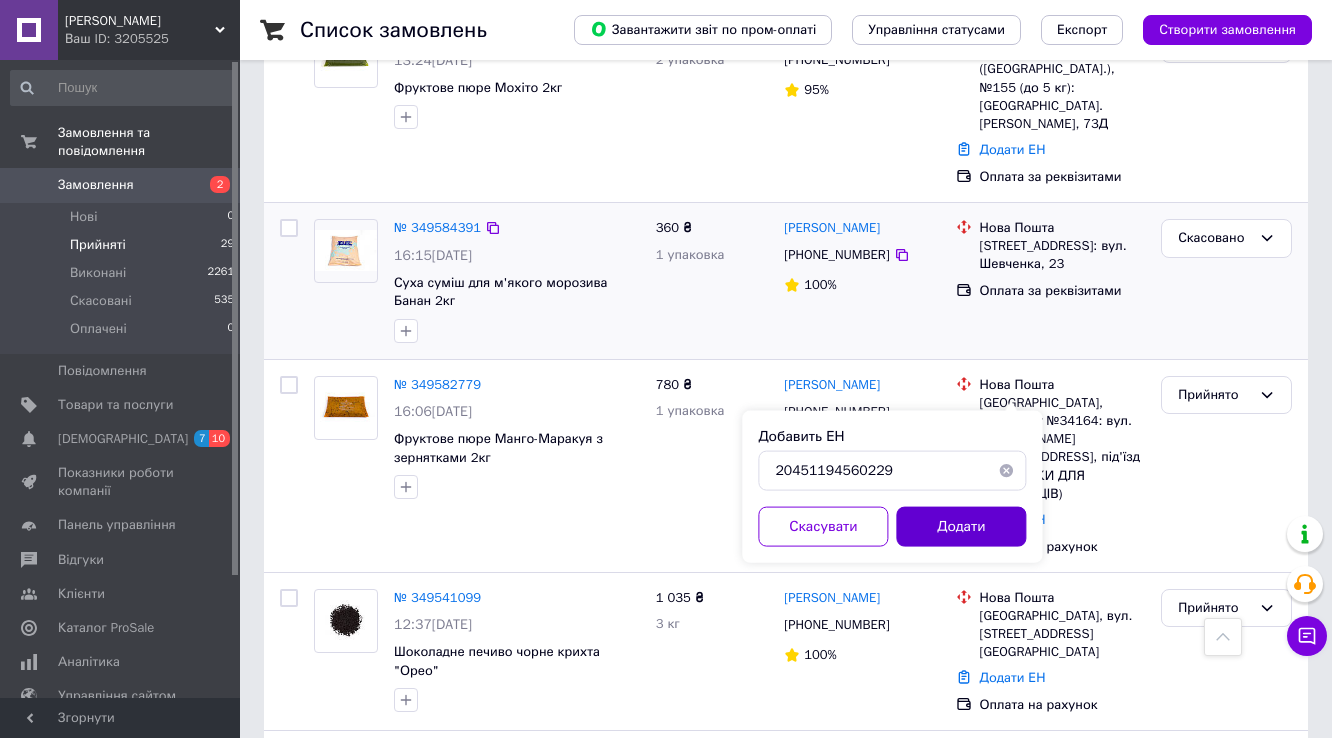click on "Додати" at bounding box center [961, 527] 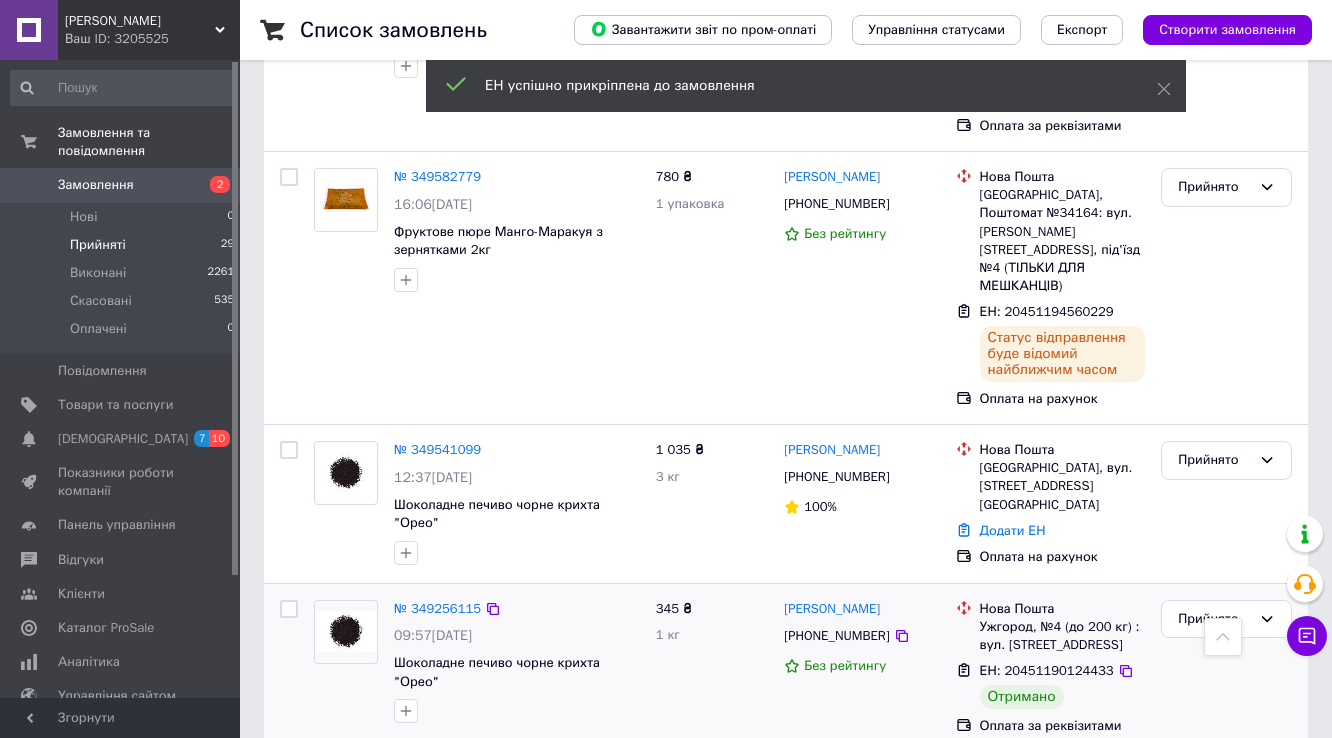 scroll, scrollTop: 2095, scrollLeft: 0, axis: vertical 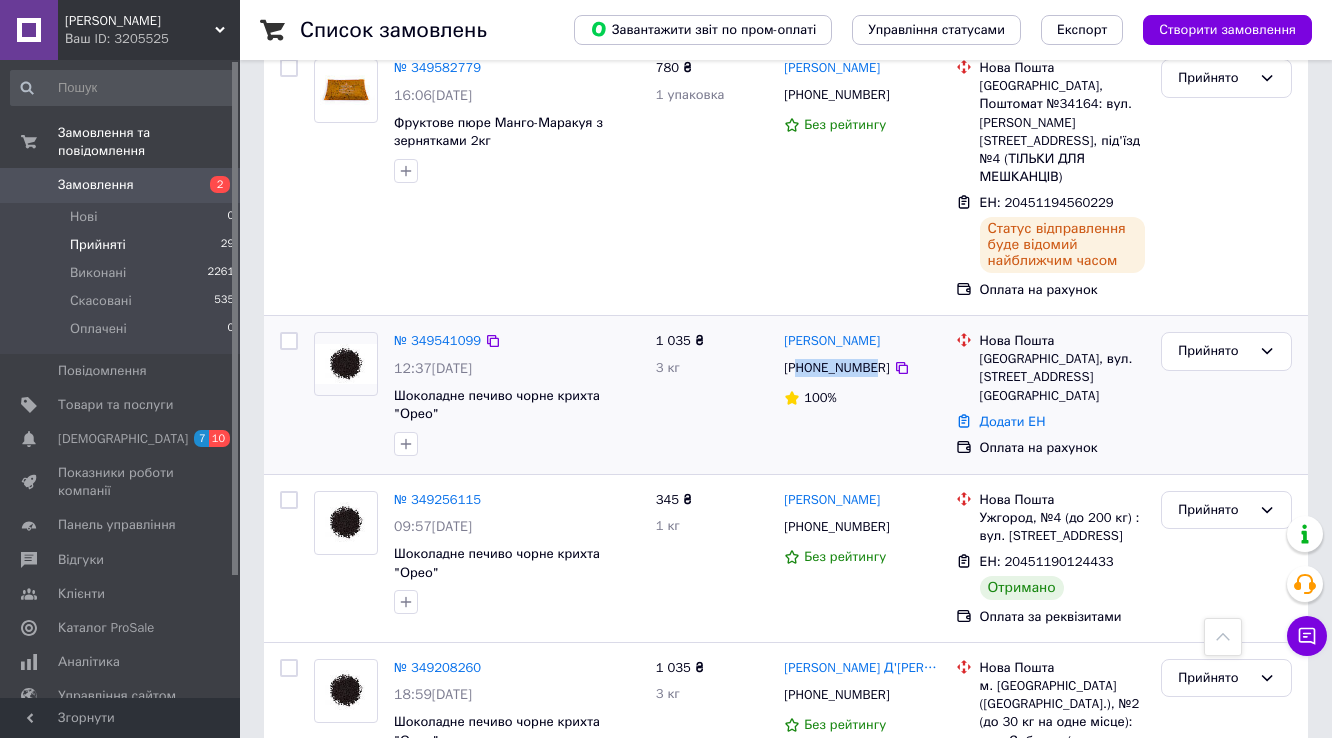 drag, startPoint x: 873, startPoint y: 238, endPoint x: 802, endPoint y: 238, distance: 71 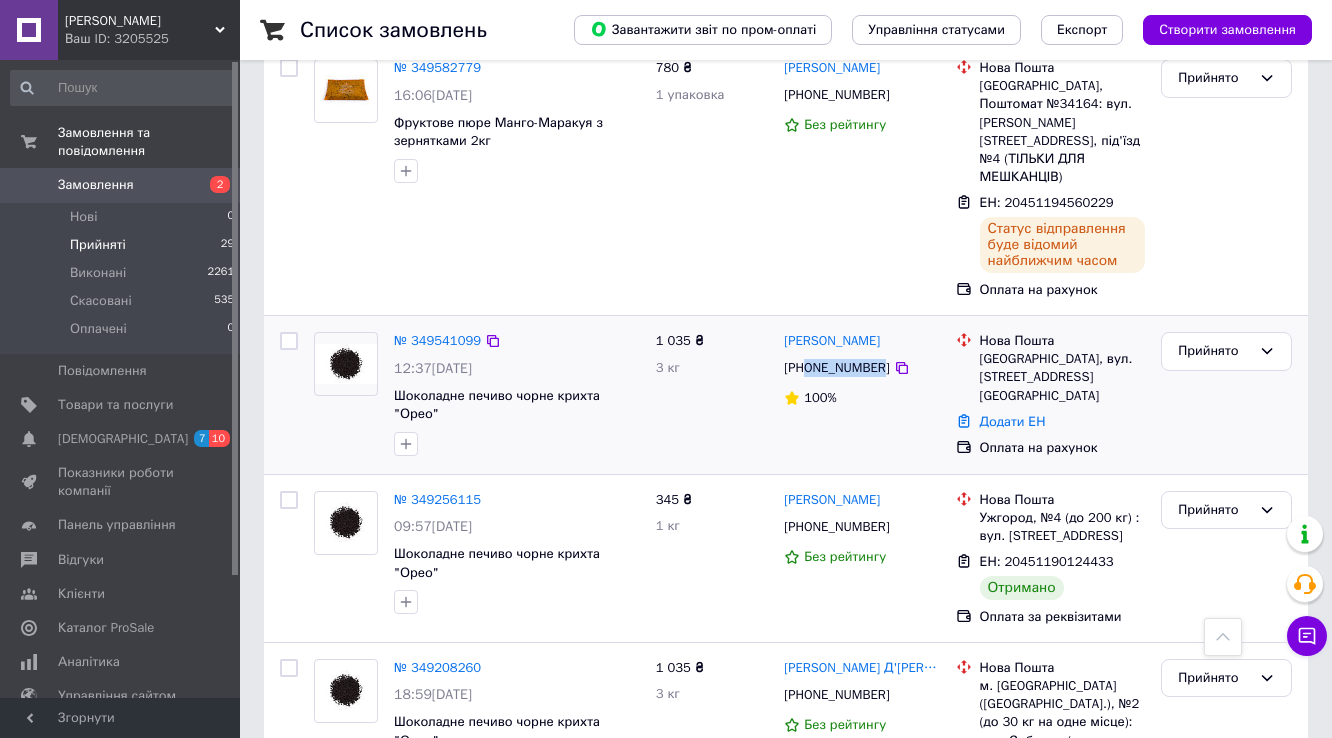 drag, startPoint x: 808, startPoint y: 239, endPoint x: 876, endPoint y: 241, distance: 68.0294 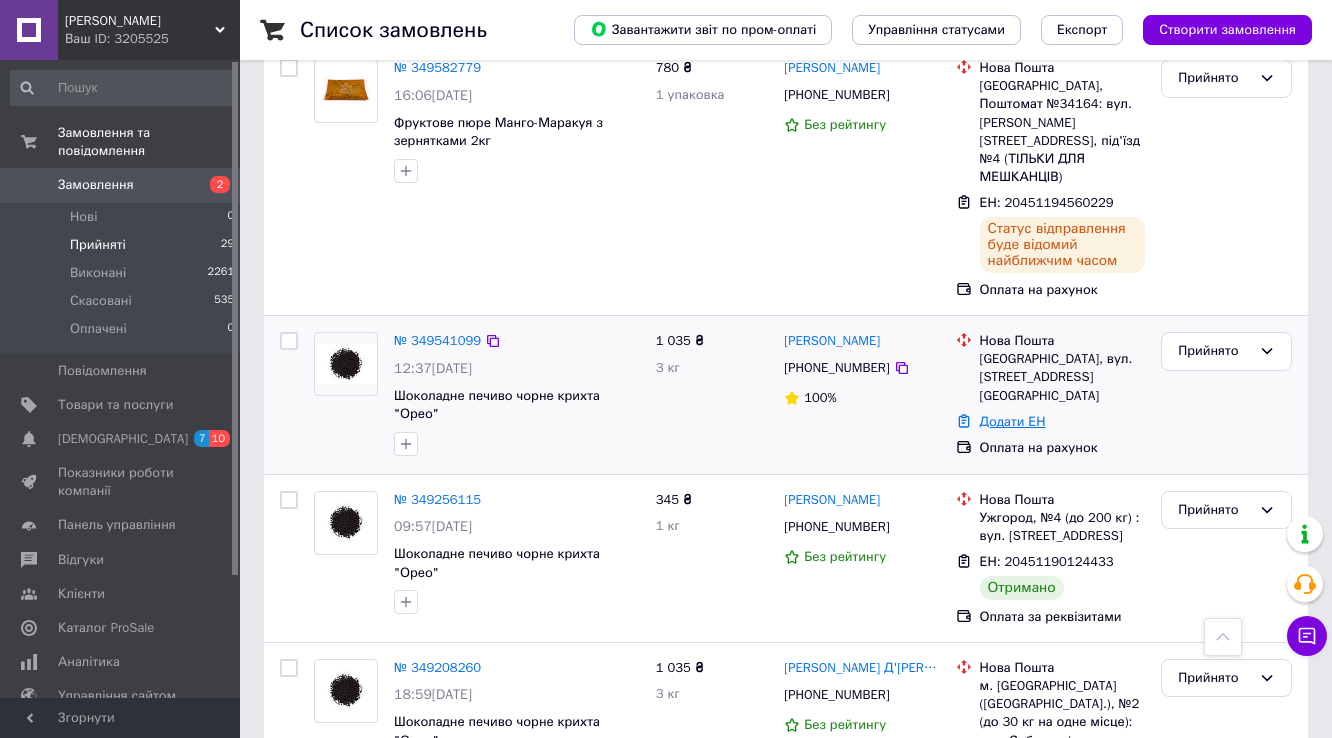 click on "Додати ЕН" at bounding box center [1013, 421] 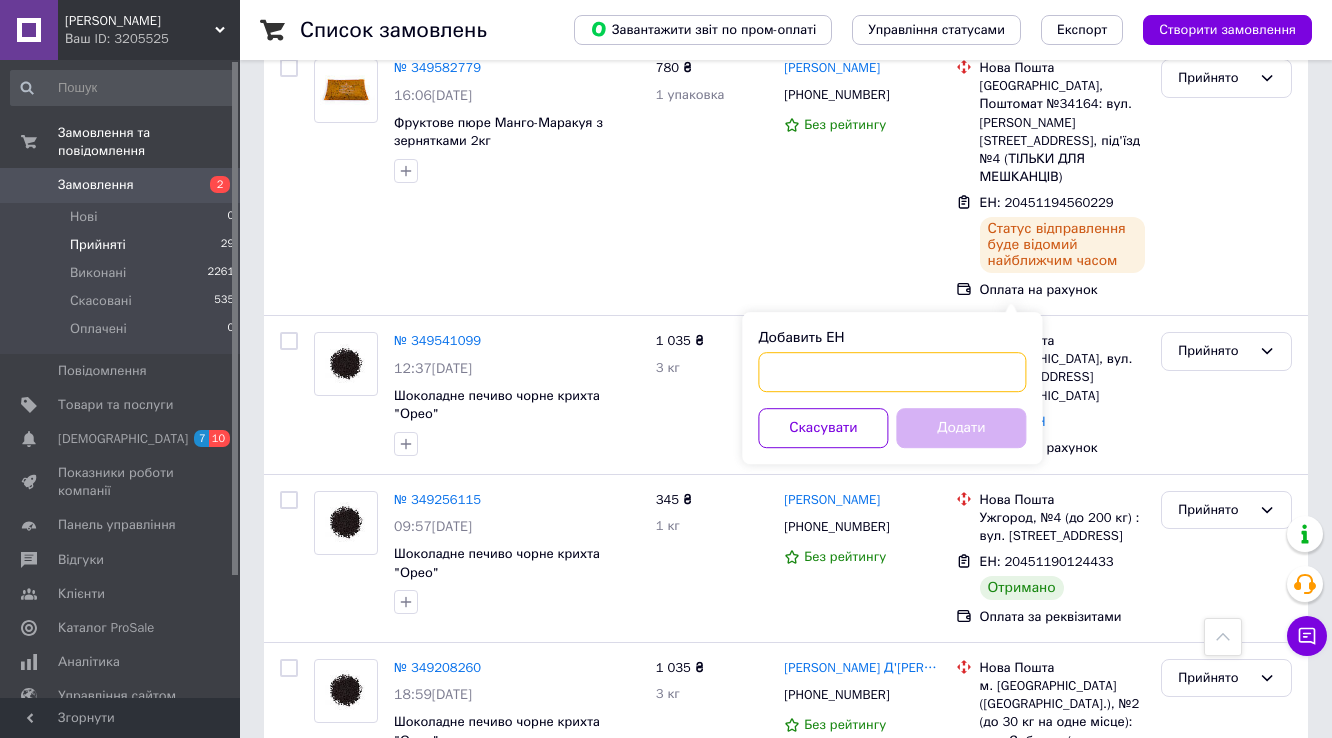 click on "Добавить ЕН" at bounding box center (892, 372) 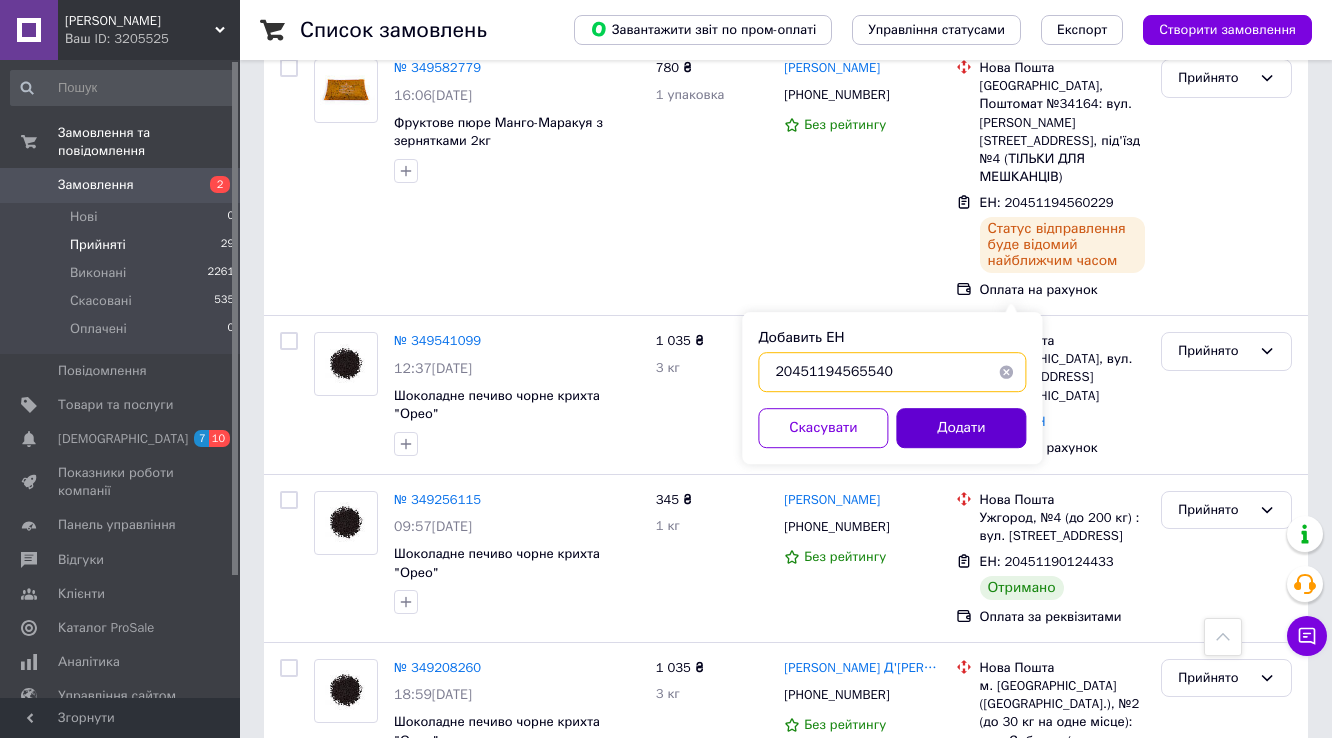 type on "20451194565540" 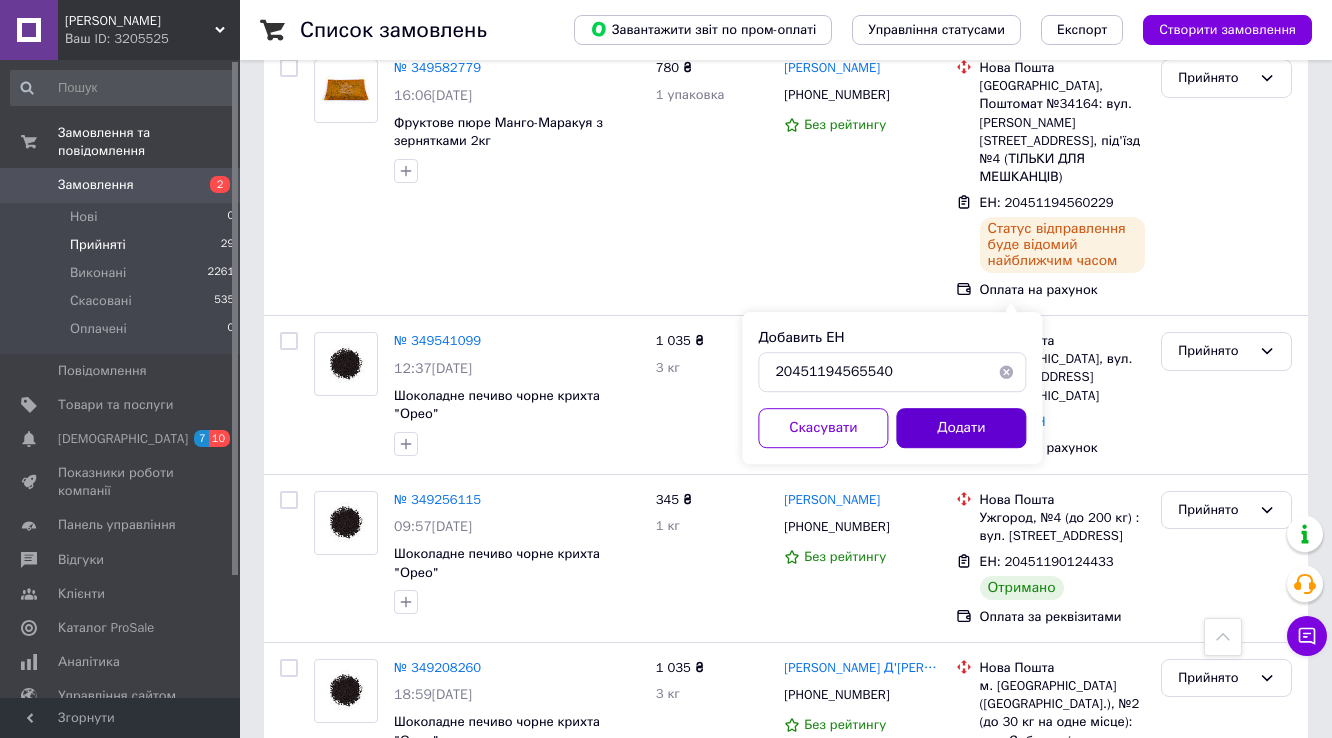 click on "Додати" at bounding box center (961, 428) 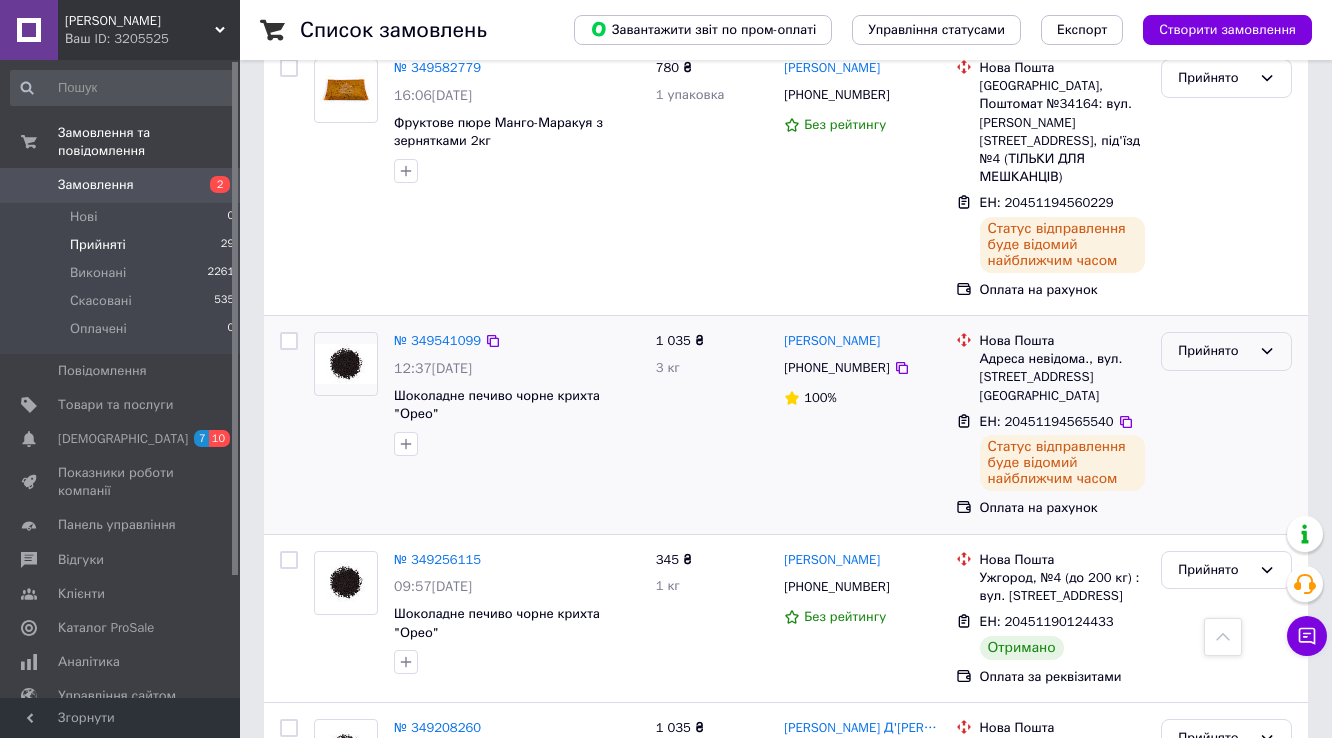 click 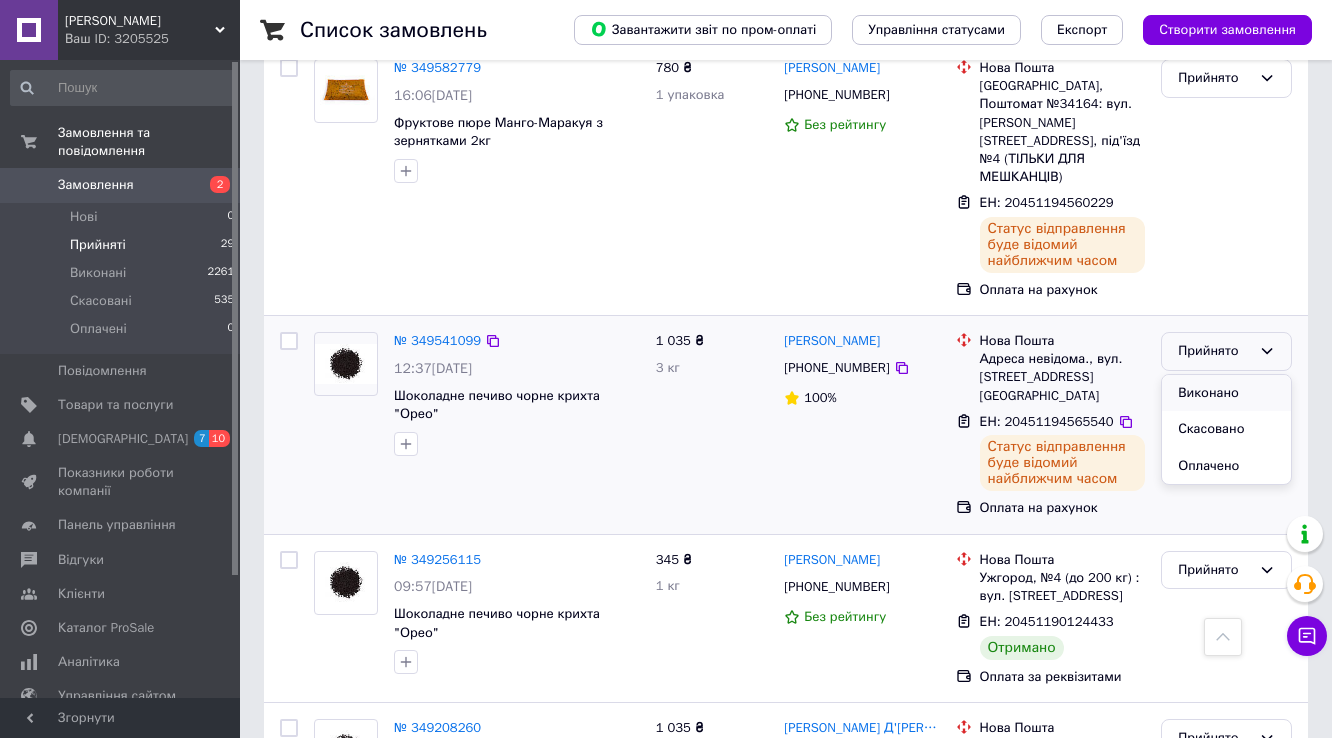 click on "Виконано" at bounding box center (1226, 393) 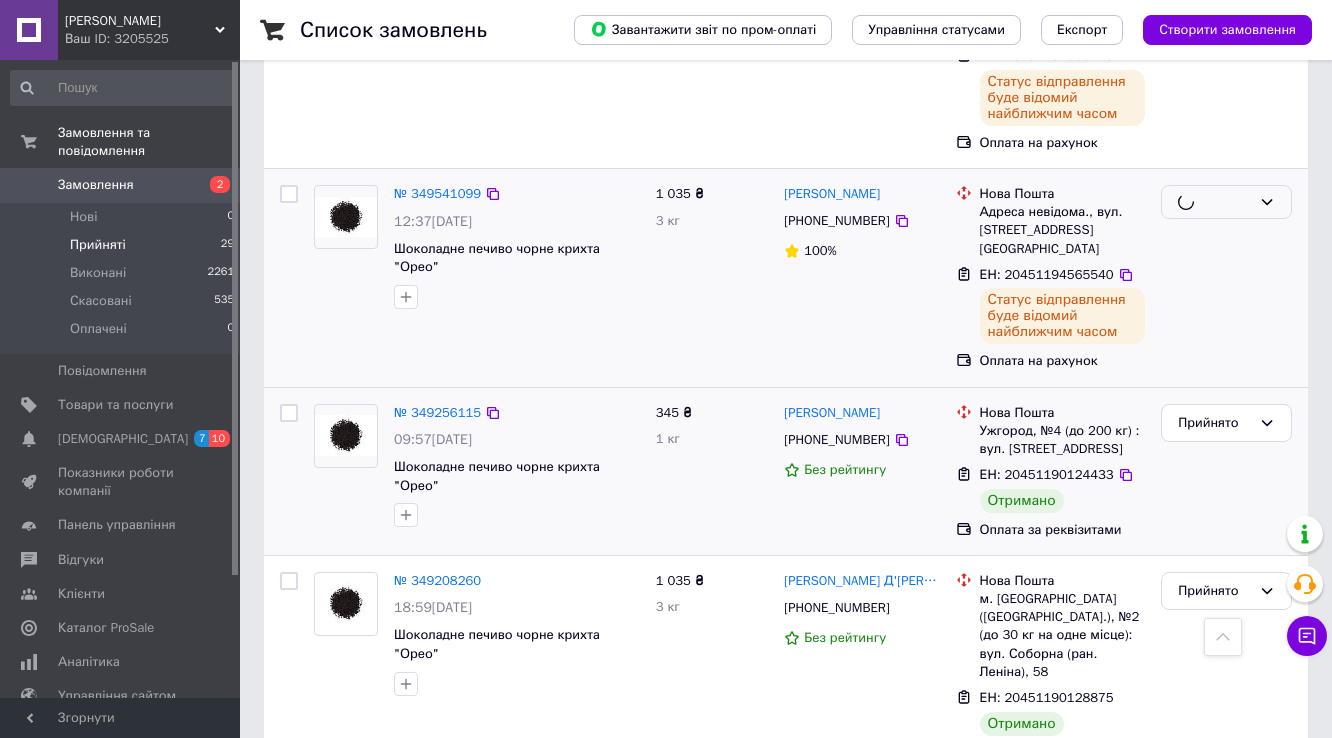 scroll, scrollTop: 2255, scrollLeft: 0, axis: vertical 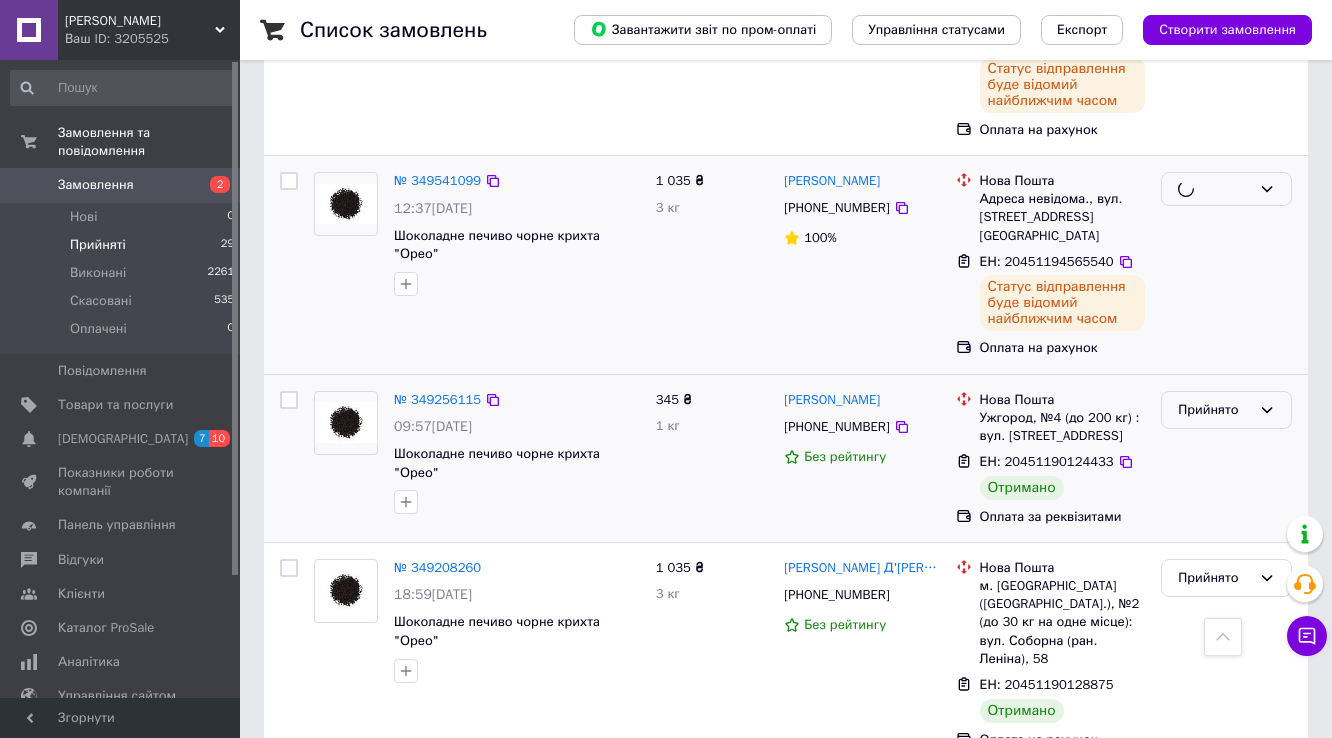 click on "Прийнято" at bounding box center [1214, 410] 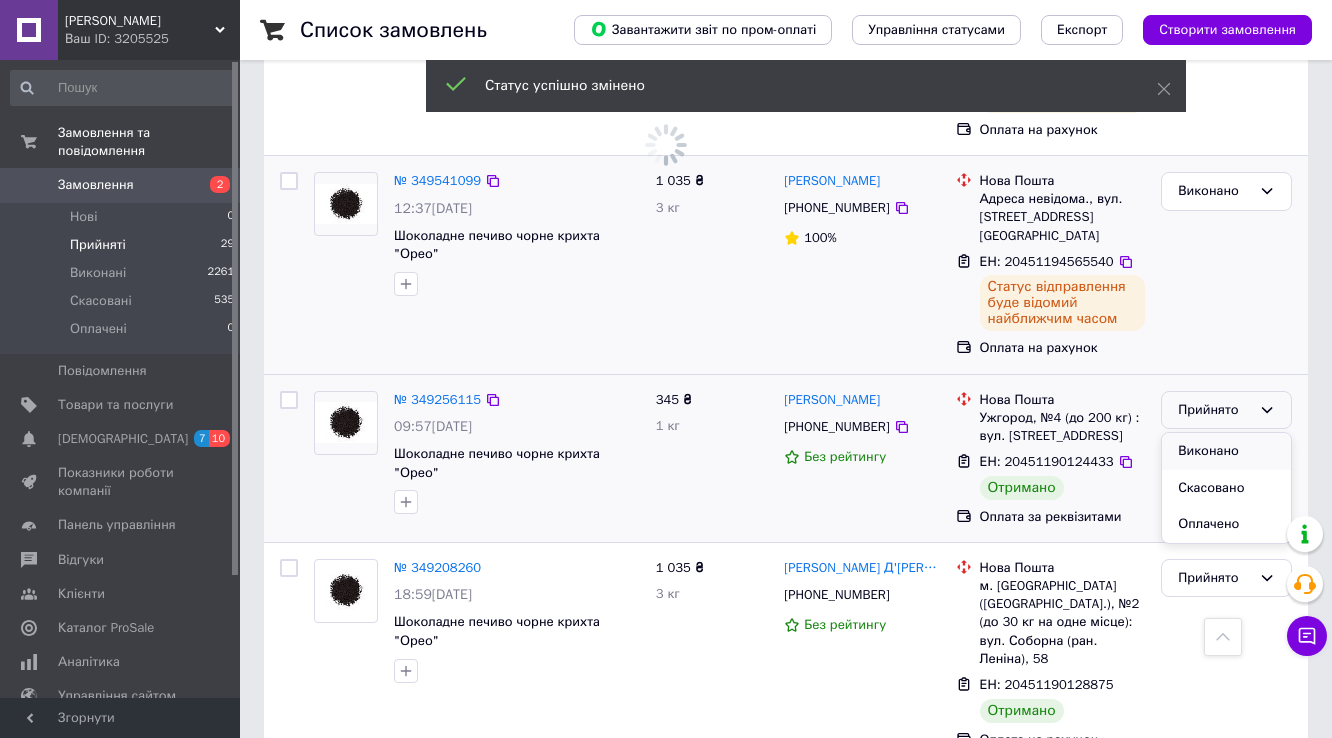 click on "Виконано" at bounding box center (1226, 451) 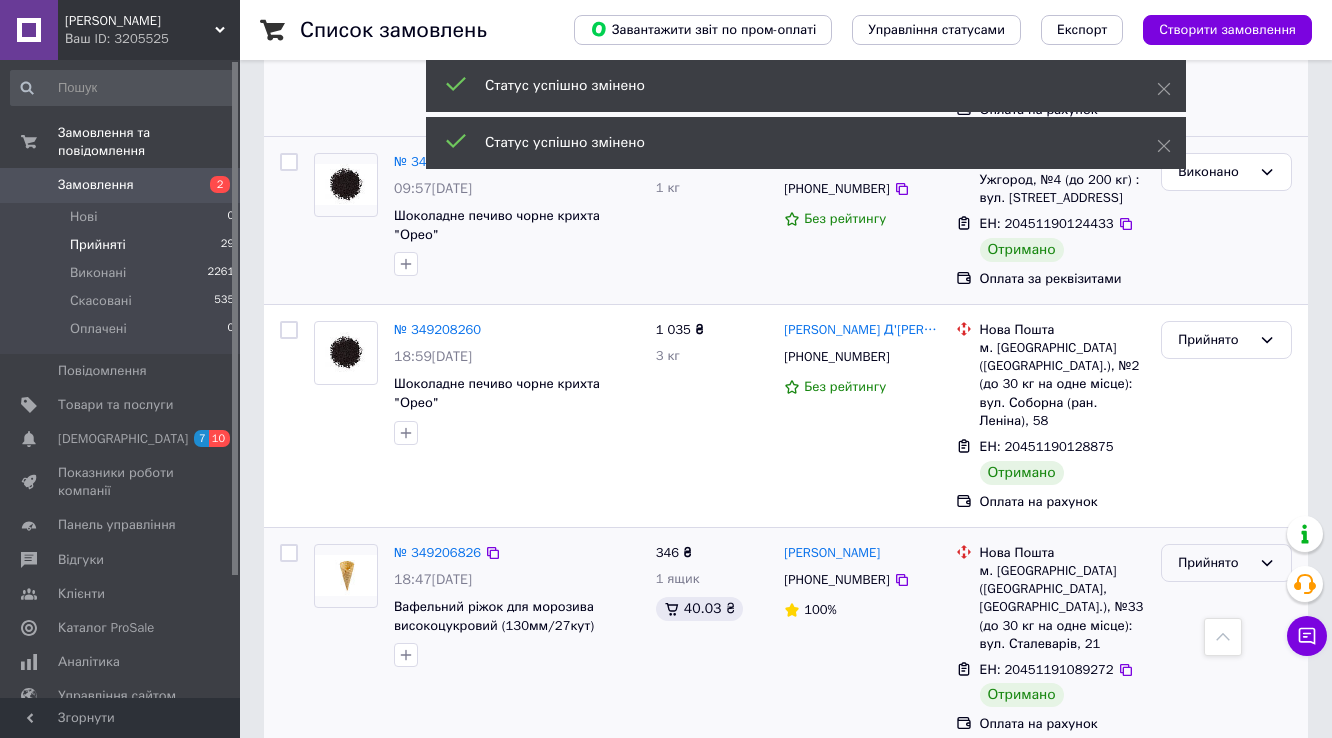 scroll, scrollTop: 2495, scrollLeft: 0, axis: vertical 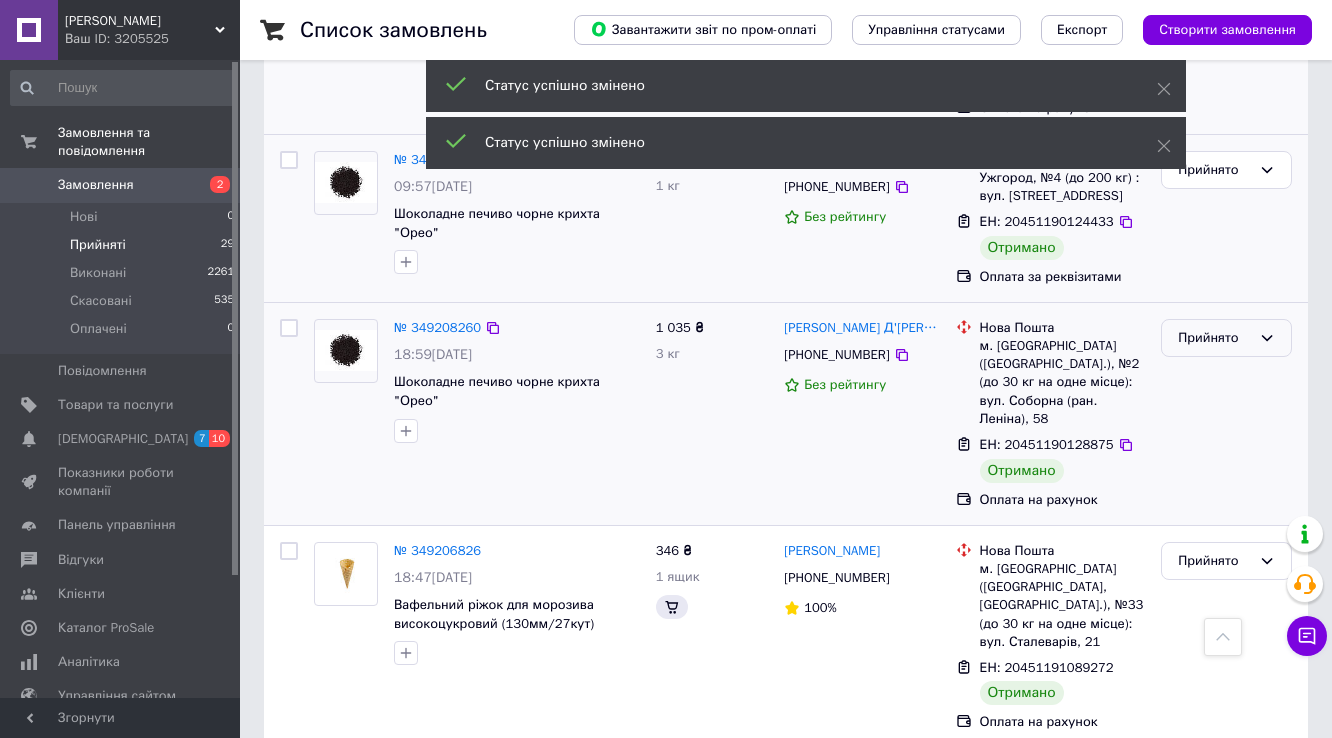 click on "Прийнято" at bounding box center (1226, 338) 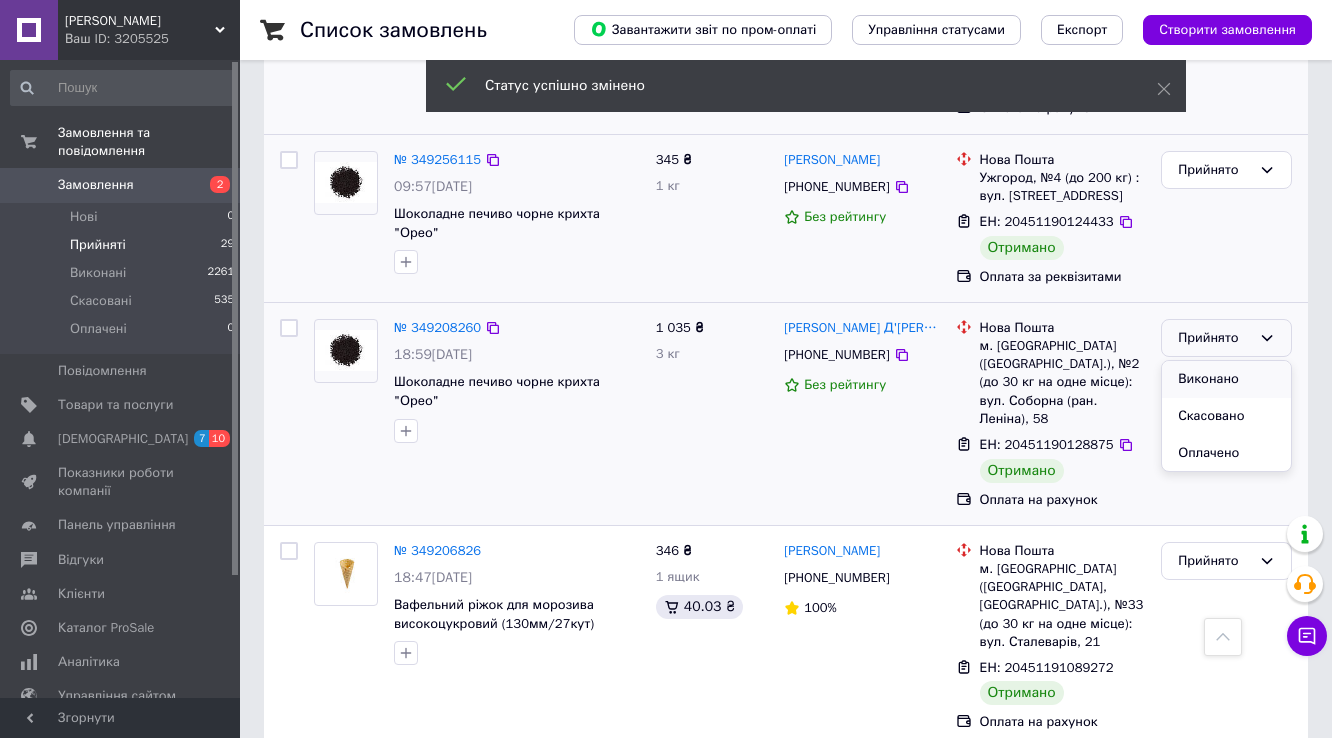 click on "Виконано" at bounding box center (1226, 379) 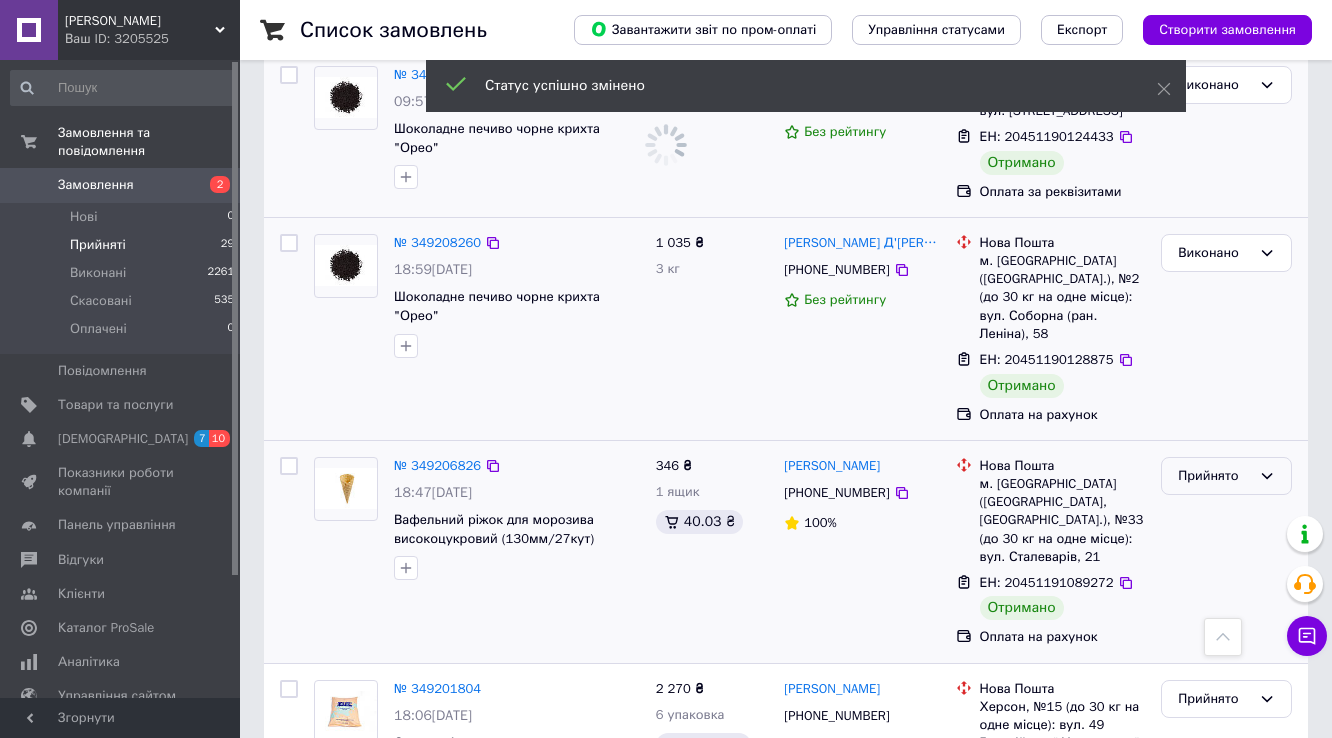 scroll, scrollTop: 2655, scrollLeft: 0, axis: vertical 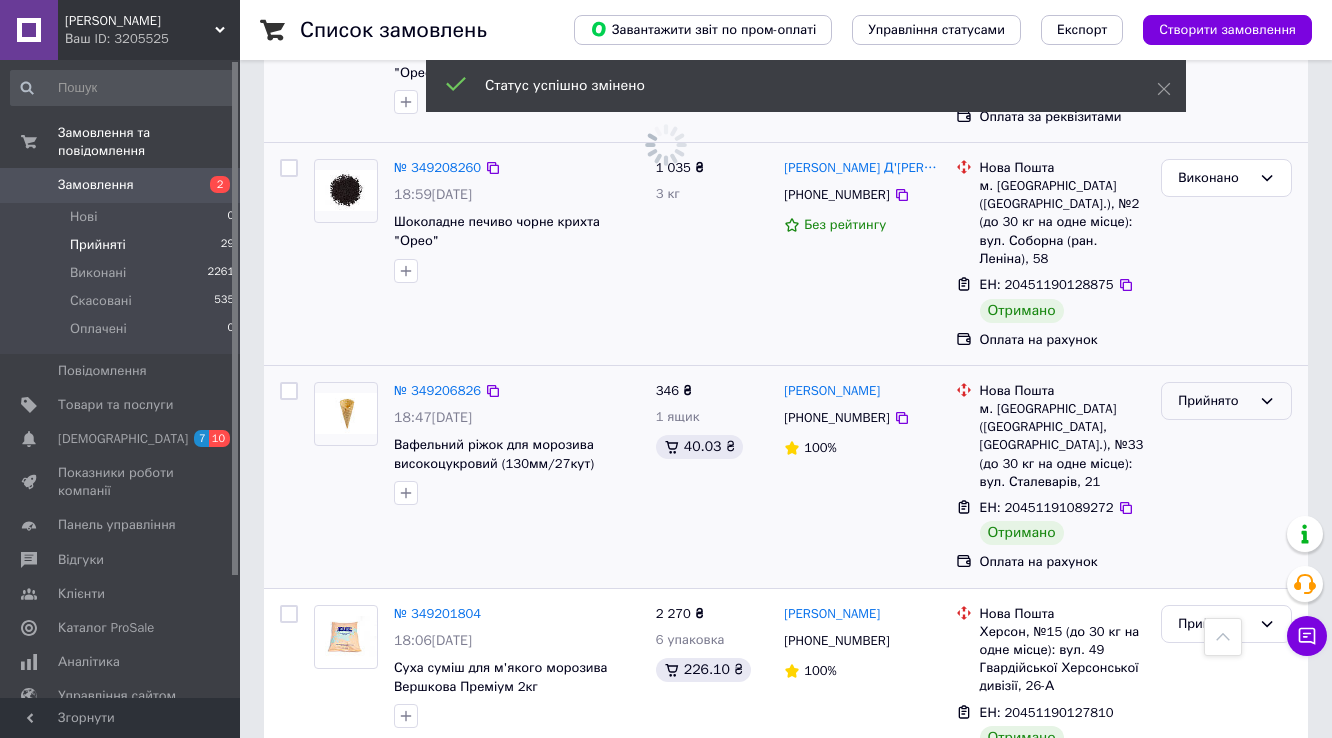 click on "Прийнято" at bounding box center [1214, 401] 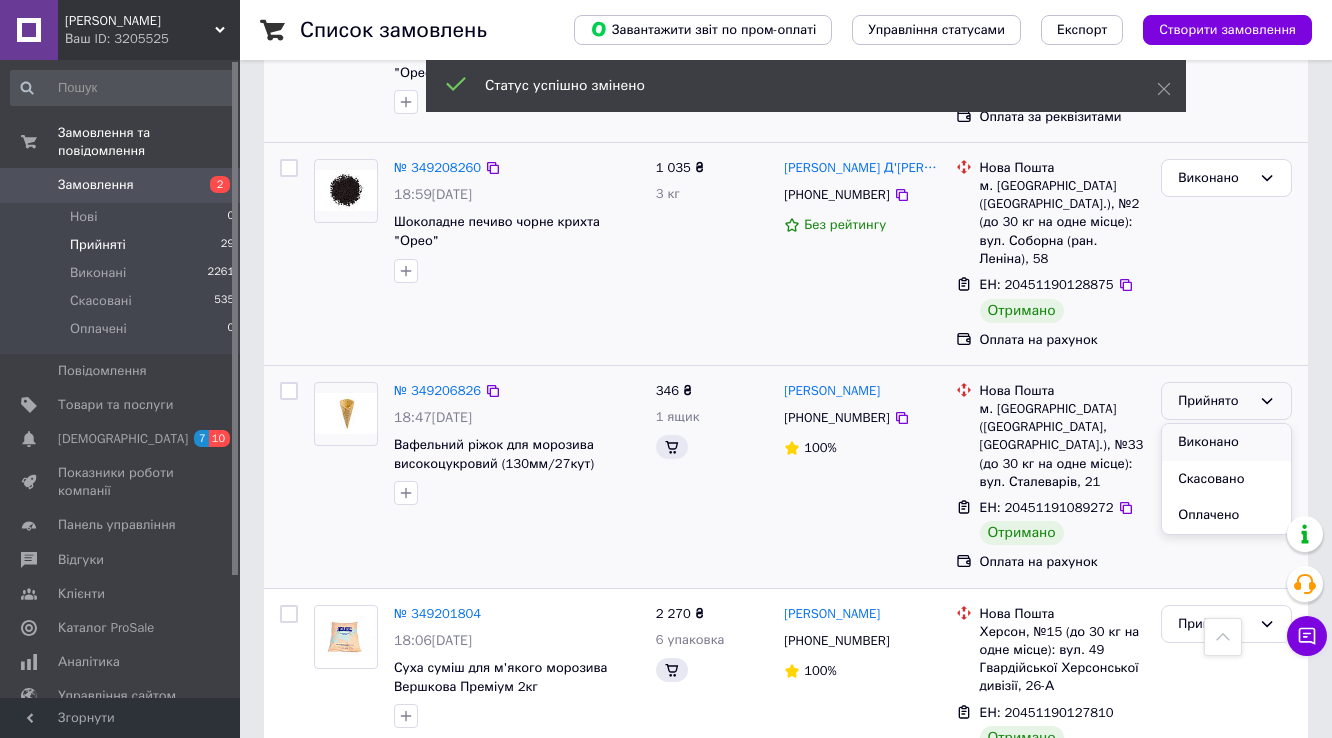 click on "Виконано" at bounding box center (1226, 442) 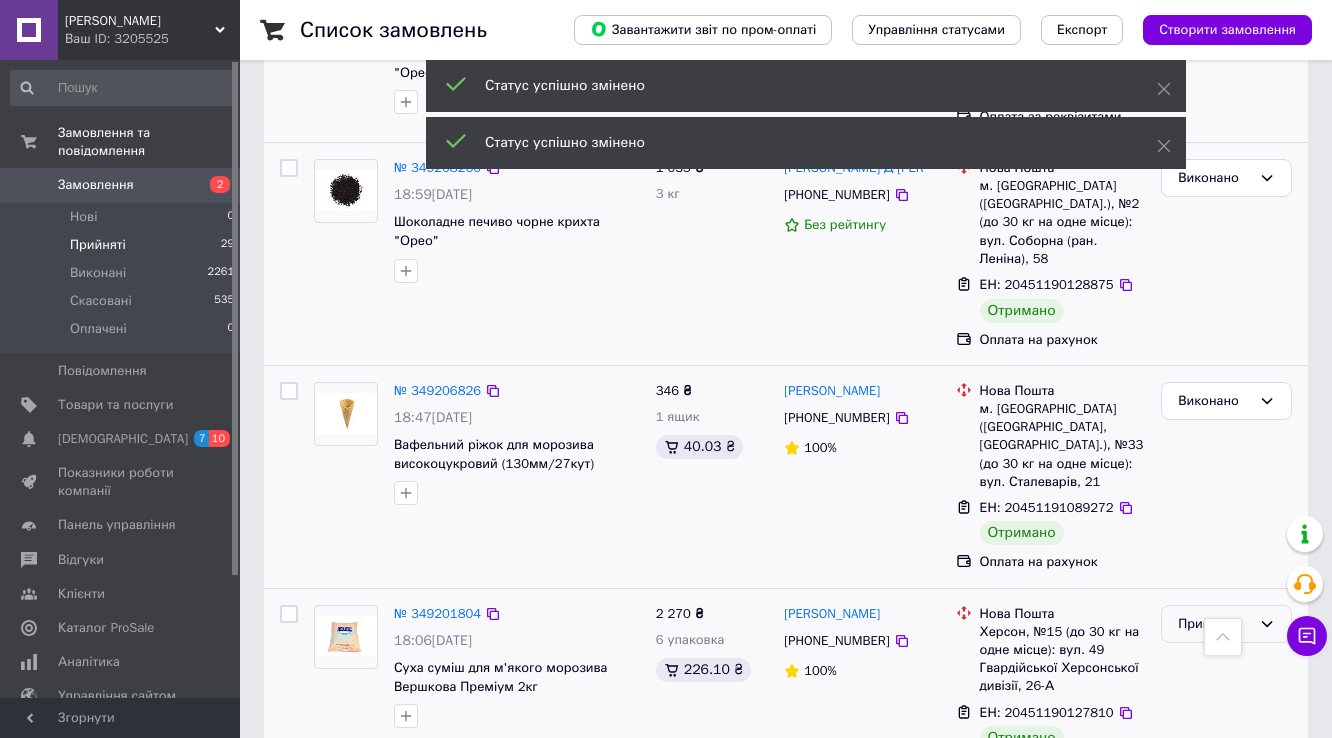 scroll, scrollTop: 2735, scrollLeft: 0, axis: vertical 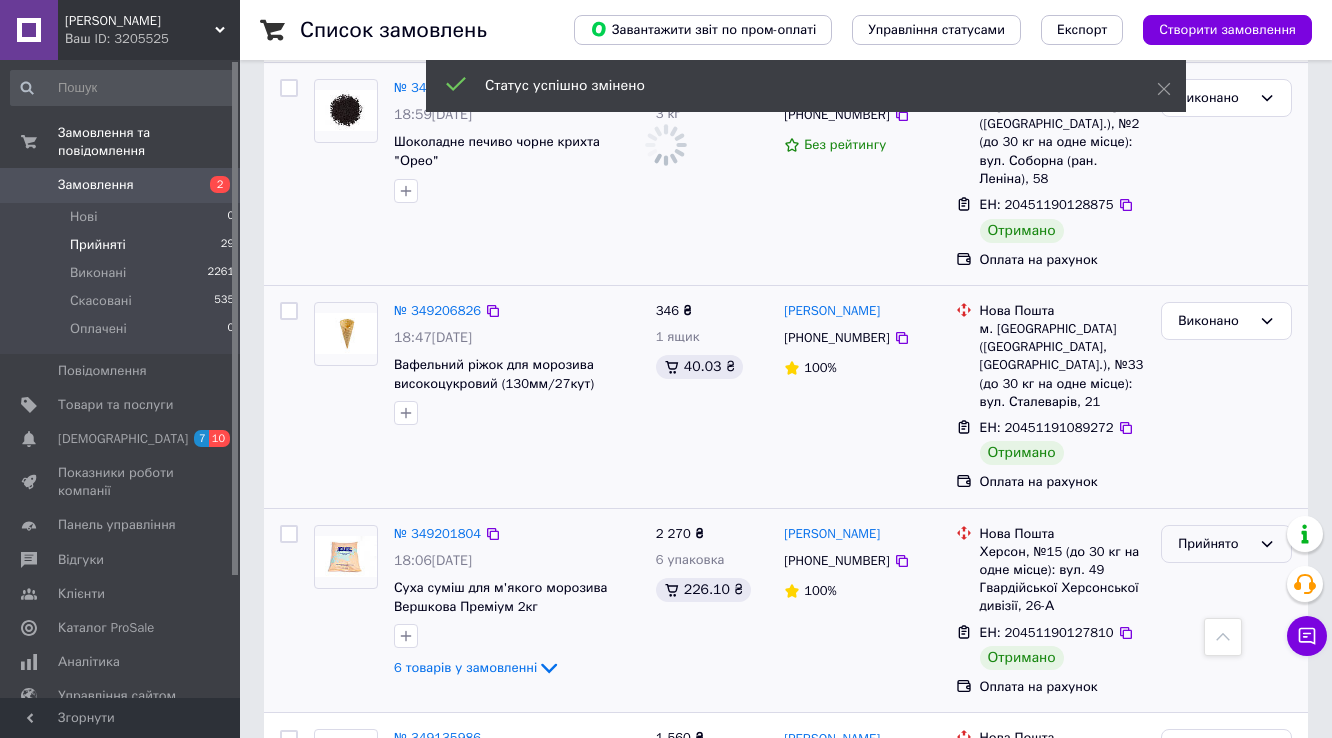 click on "Прийнято" at bounding box center (1214, 544) 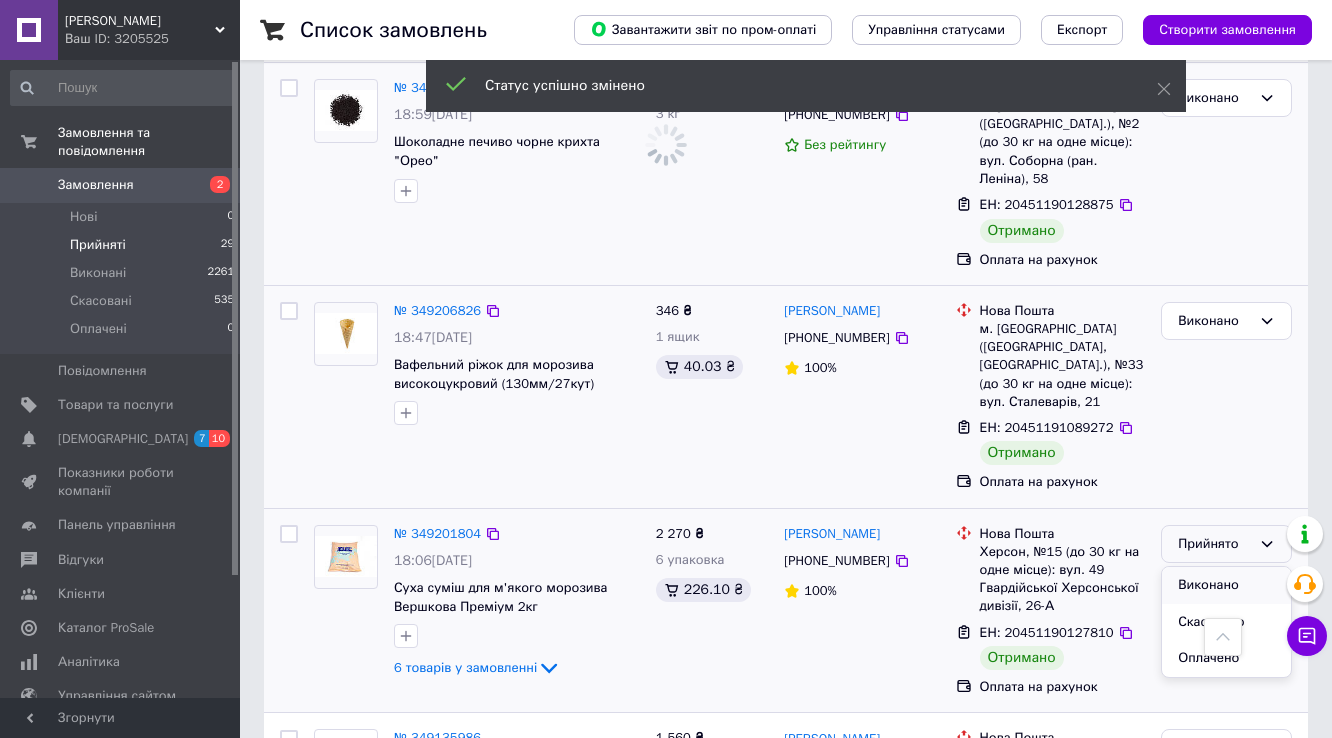 click on "Виконано" at bounding box center [1226, 585] 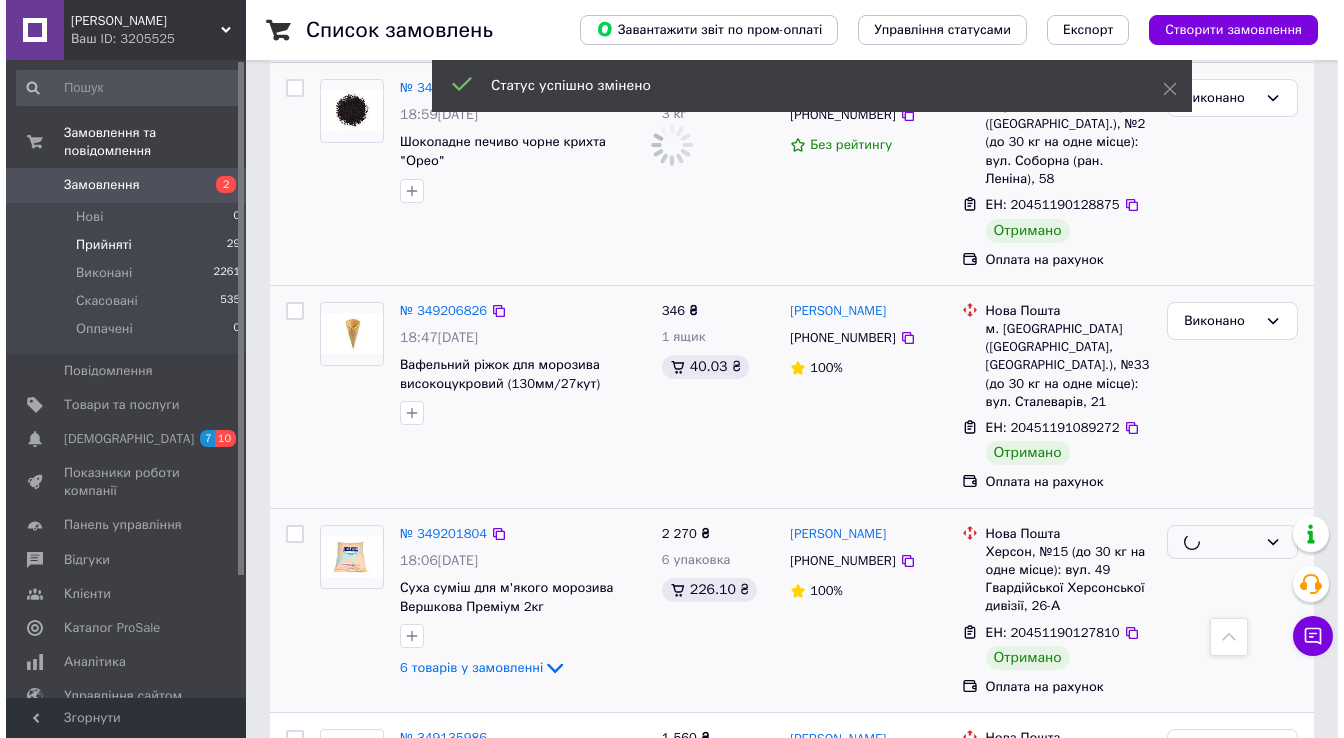 scroll, scrollTop: 2754, scrollLeft: 0, axis: vertical 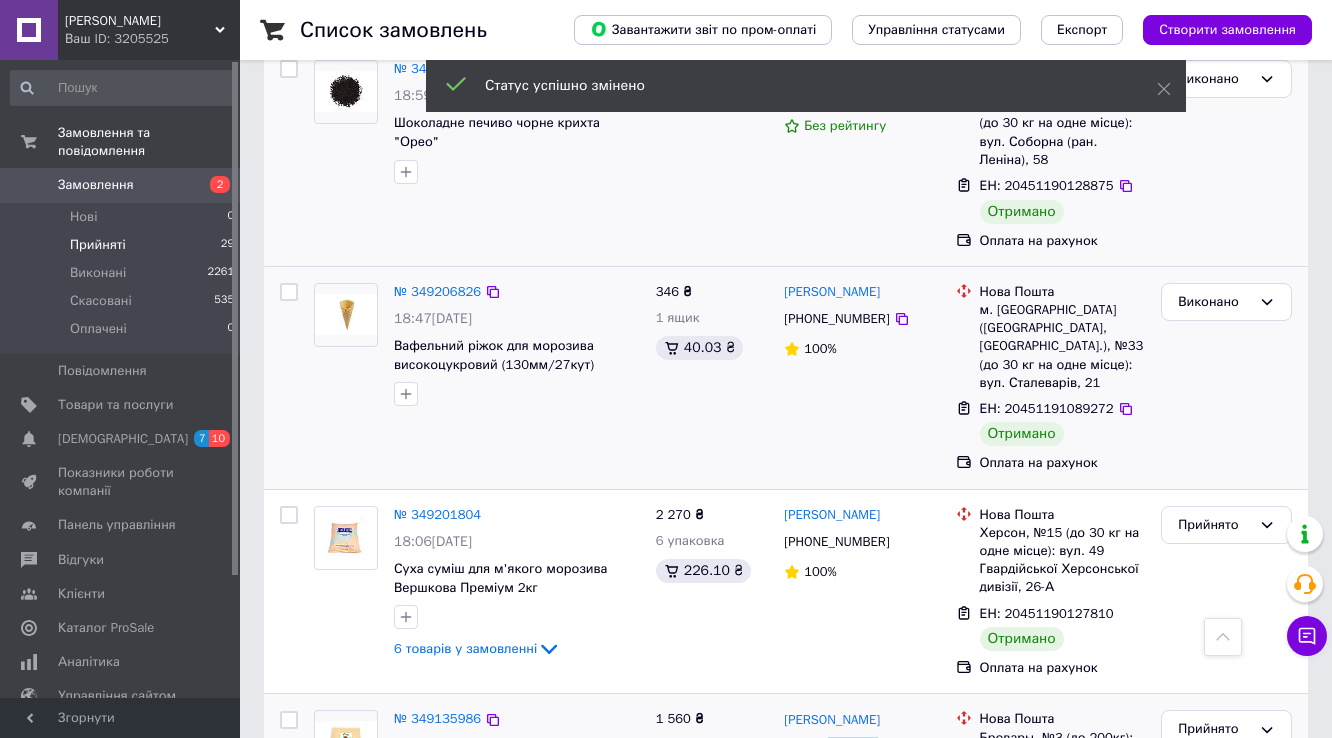 drag, startPoint x: 872, startPoint y: 606, endPoint x: 811, endPoint y: 600, distance: 61.294373 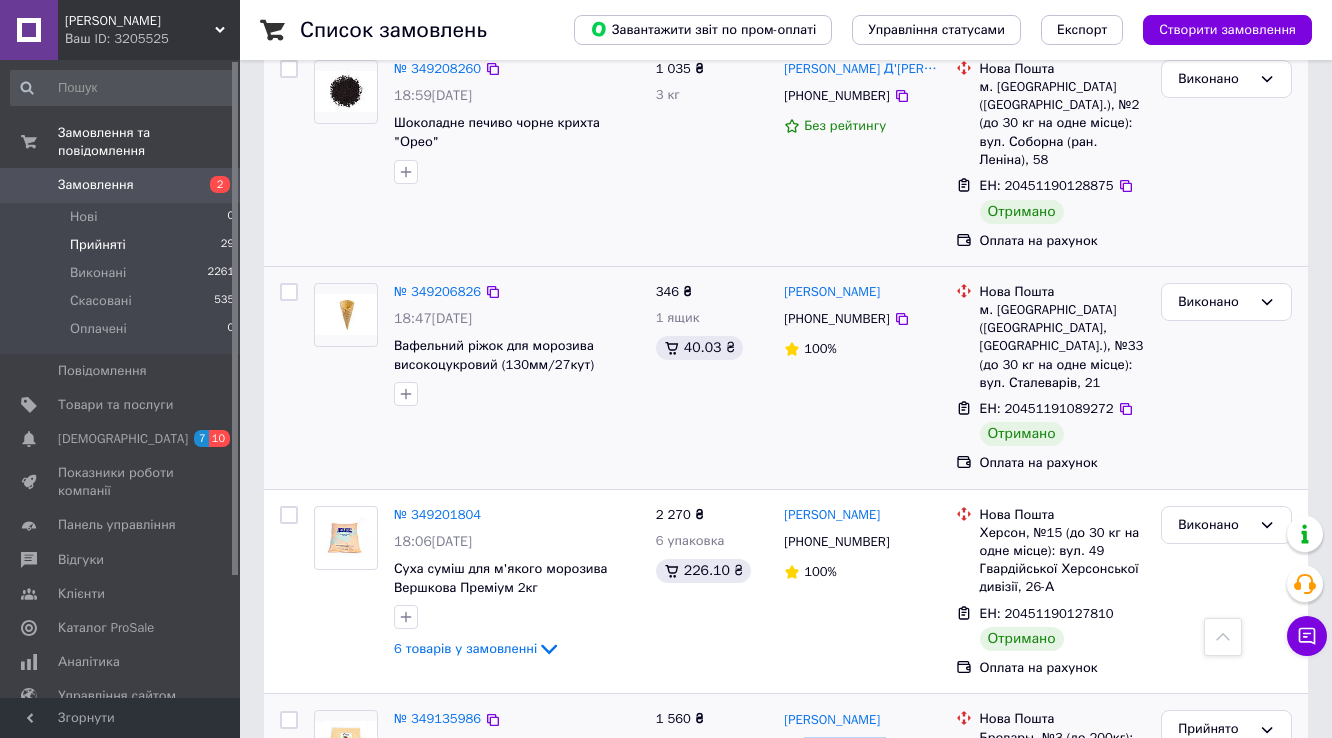 drag, startPoint x: 809, startPoint y: 600, endPoint x: 874, endPoint y: 596, distance: 65.12296 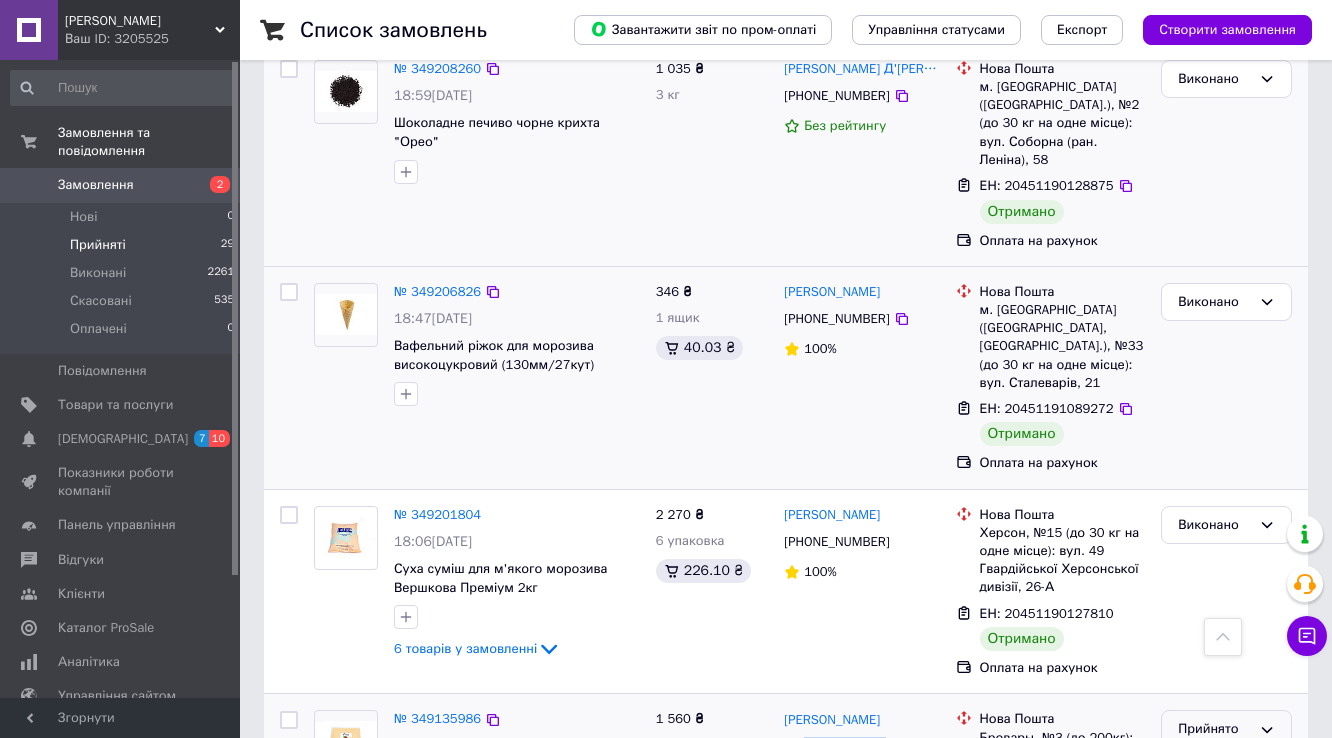 click on "Прийнято" at bounding box center [1214, 729] 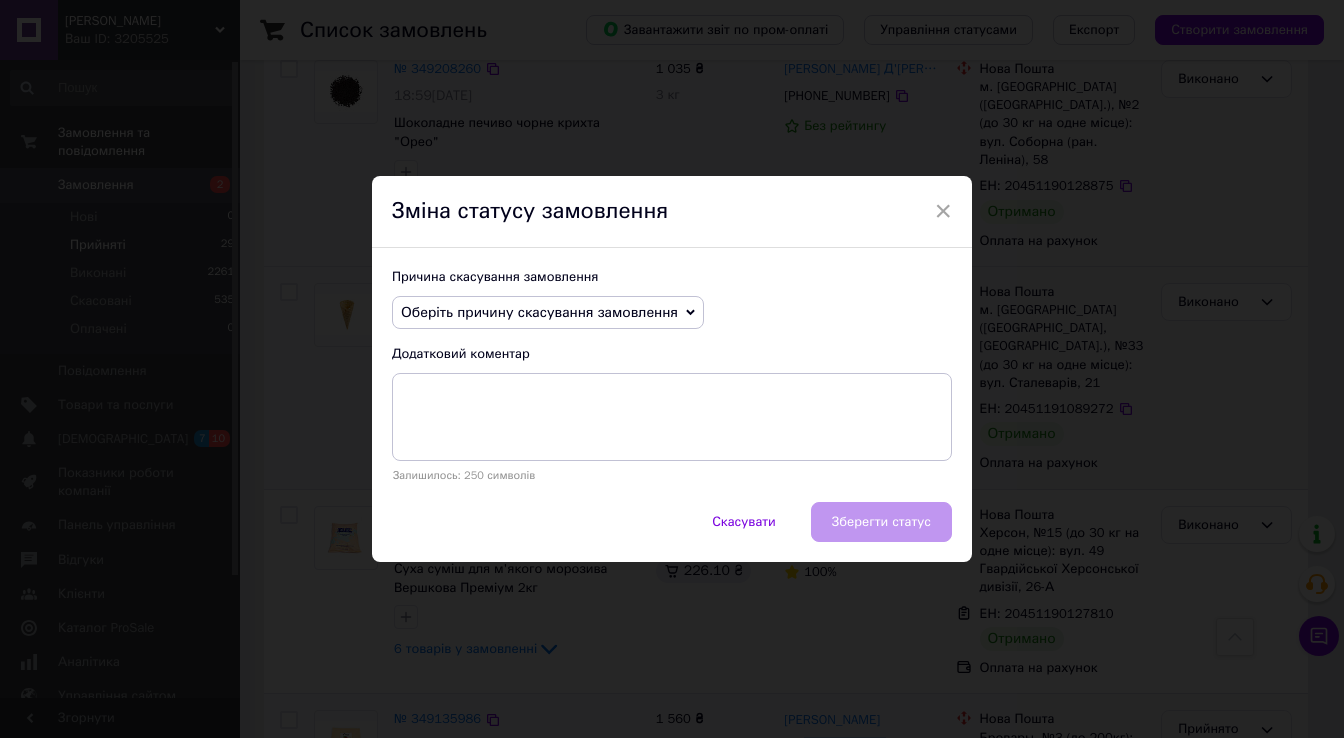 click on "Оберіть причину скасування замовлення" at bounding box center [539, 312] 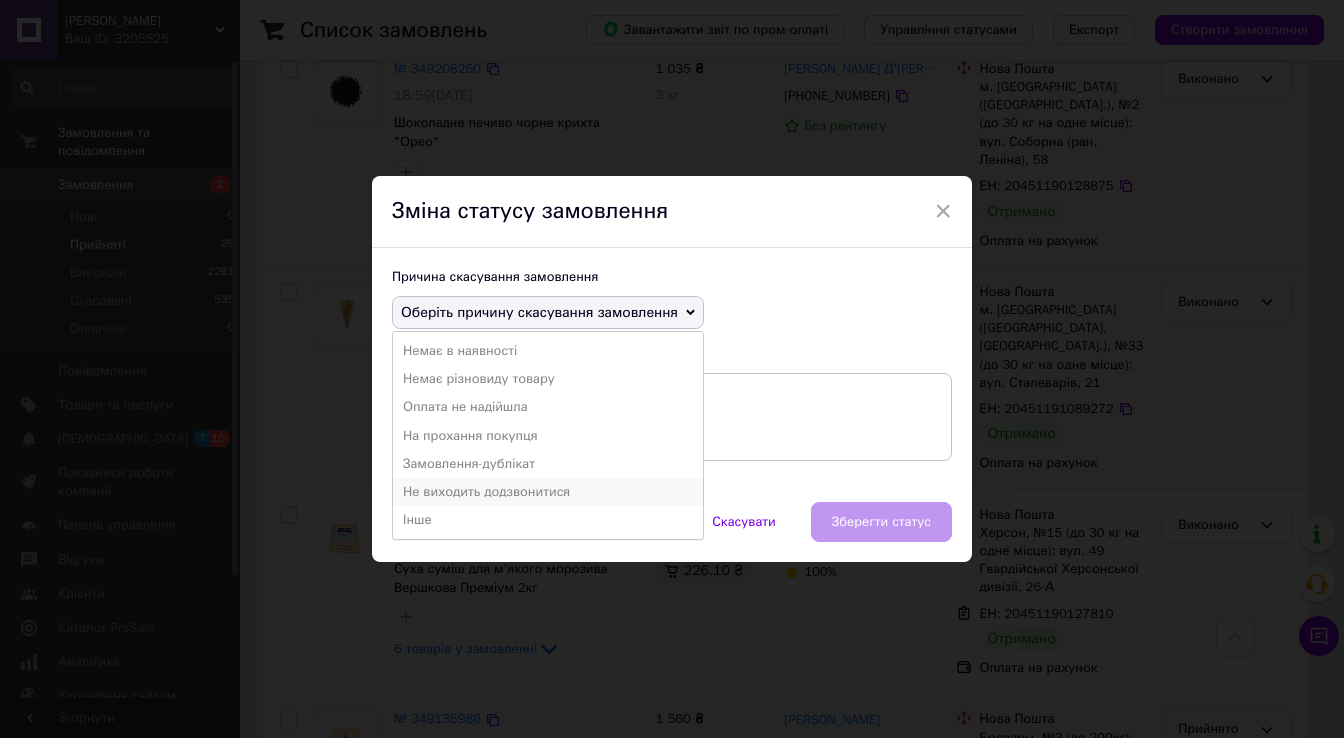 click on "Не виходить додзвонитися" at bounding box center [548, 492] 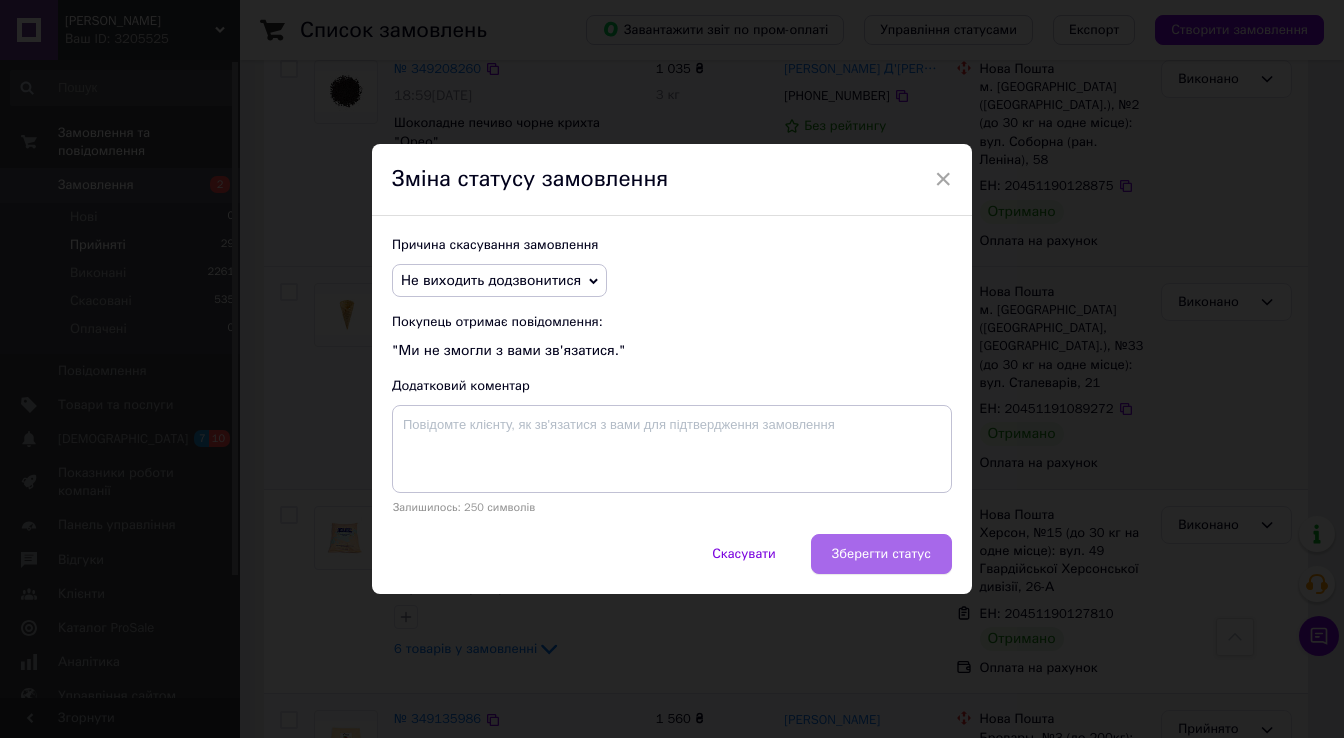 click on "Зберегти статус" at bounding box center (881, 554) 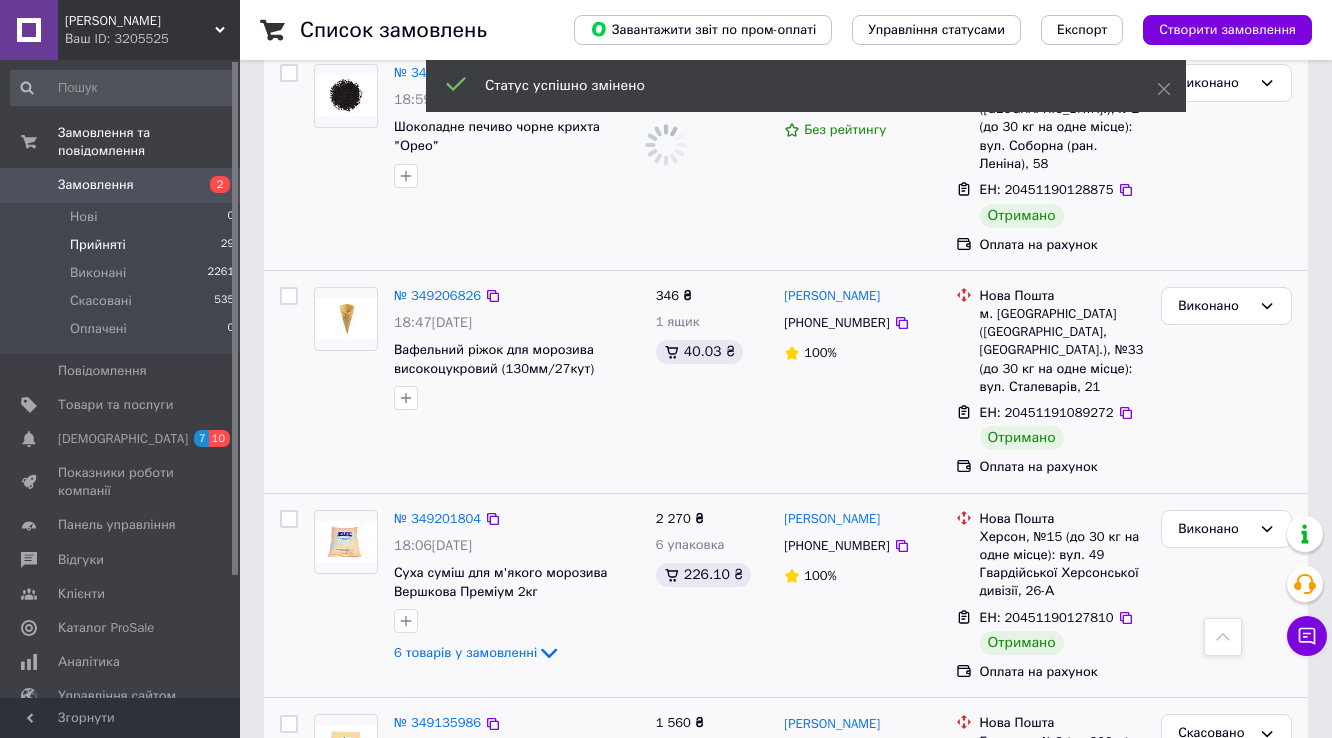 scroll, scrollTop: 2754, scrollLeft: 0, axis: vertical 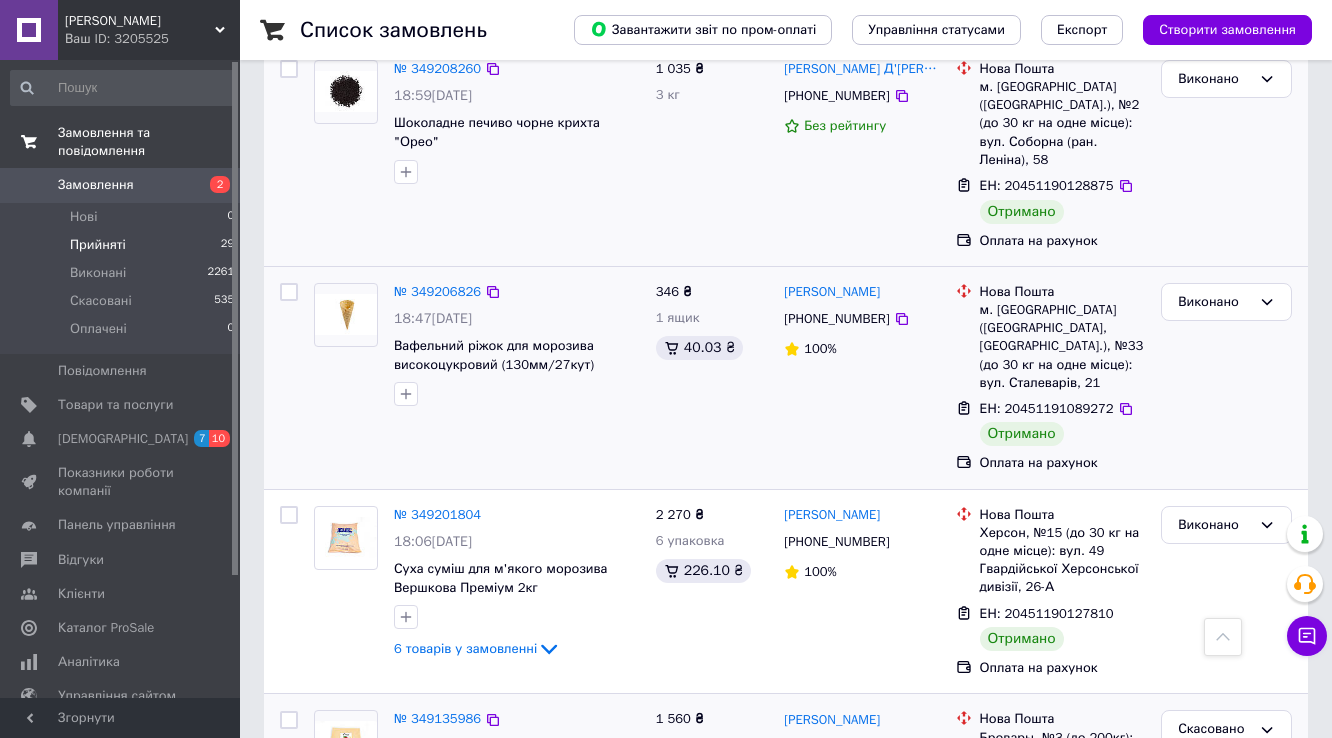 click on "Замовлення та повідомлення" at bounding box center [149, 142] 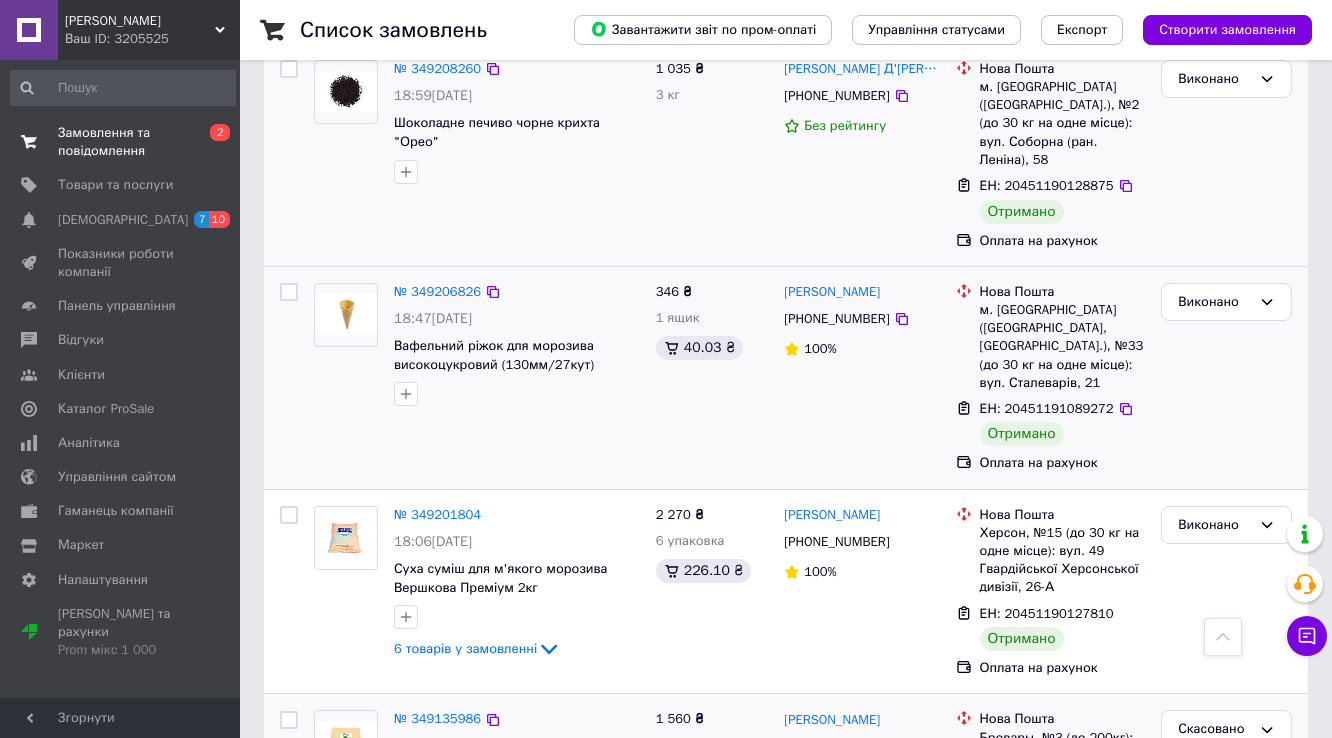 click on "Замовлення та повідомлення" at bounding box center [121, 142] 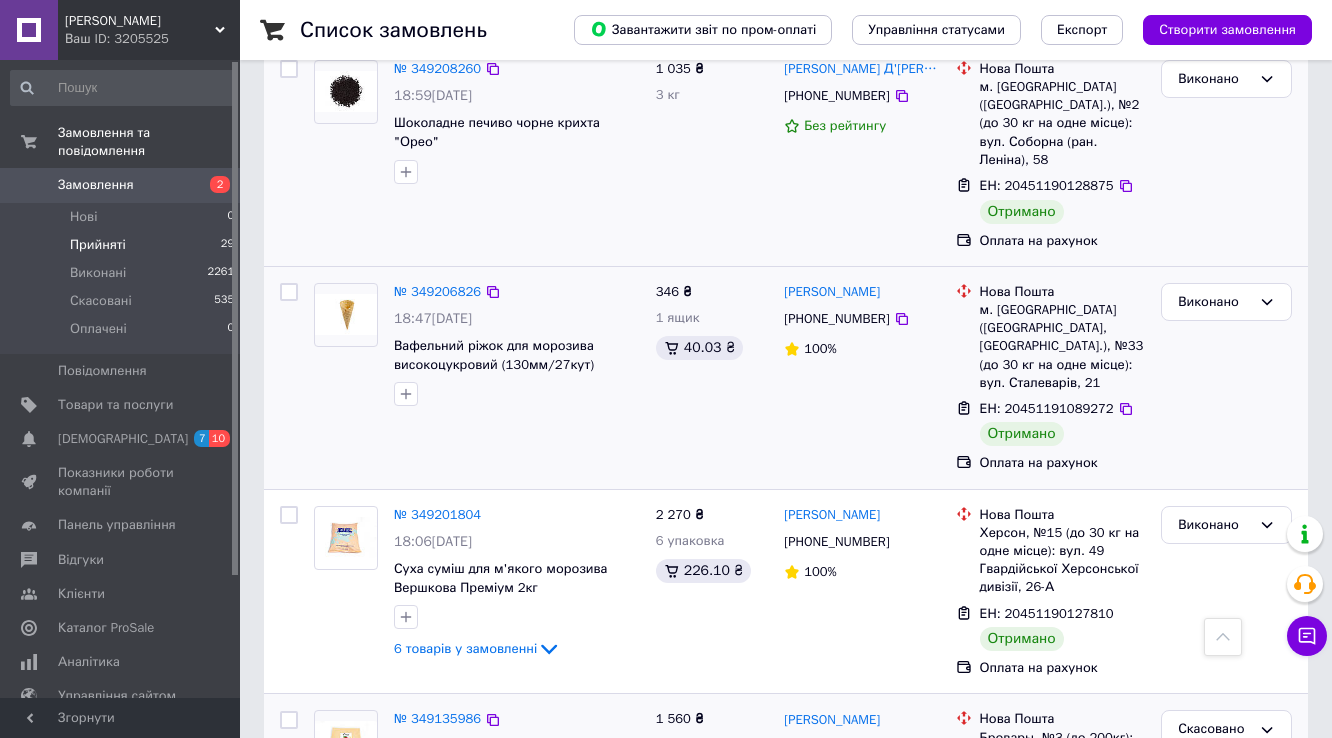 click on "Замовлення" at bounding box center (96, 185) 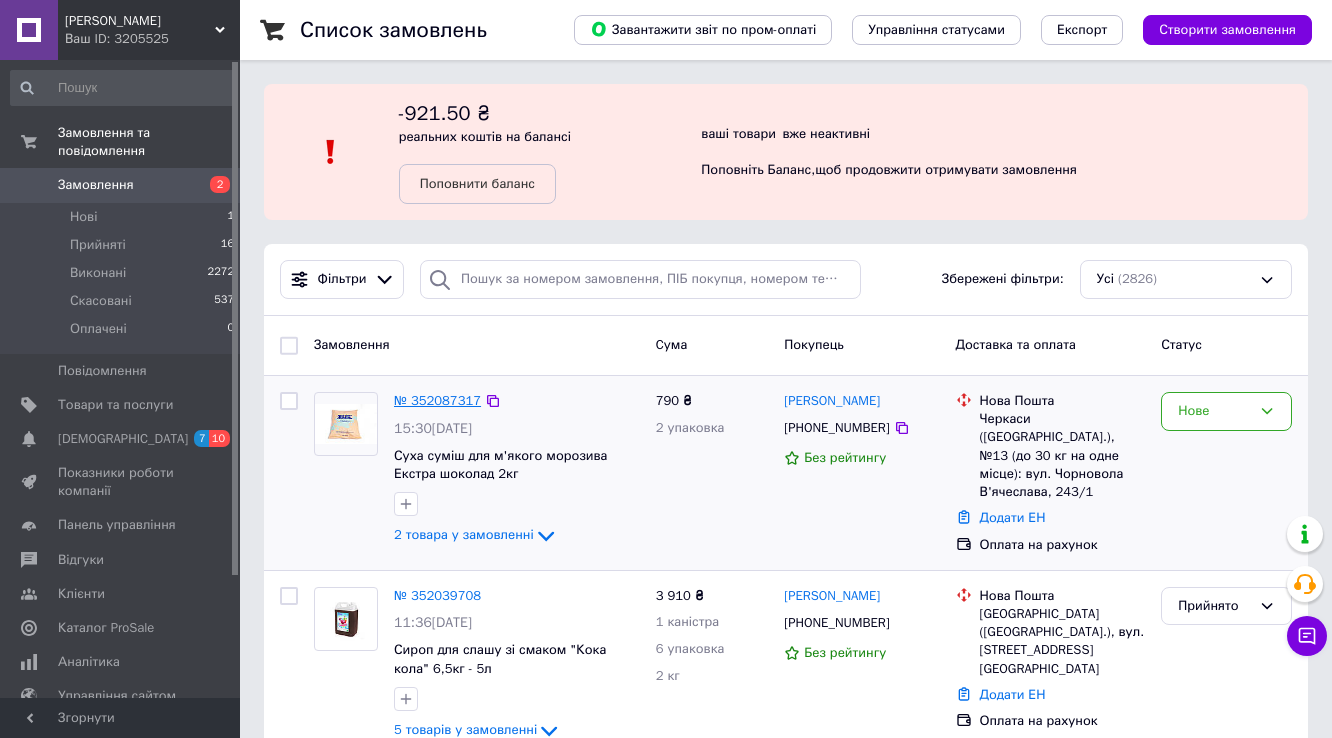 click on "№ 352087317" at bounding box center (437, 400) 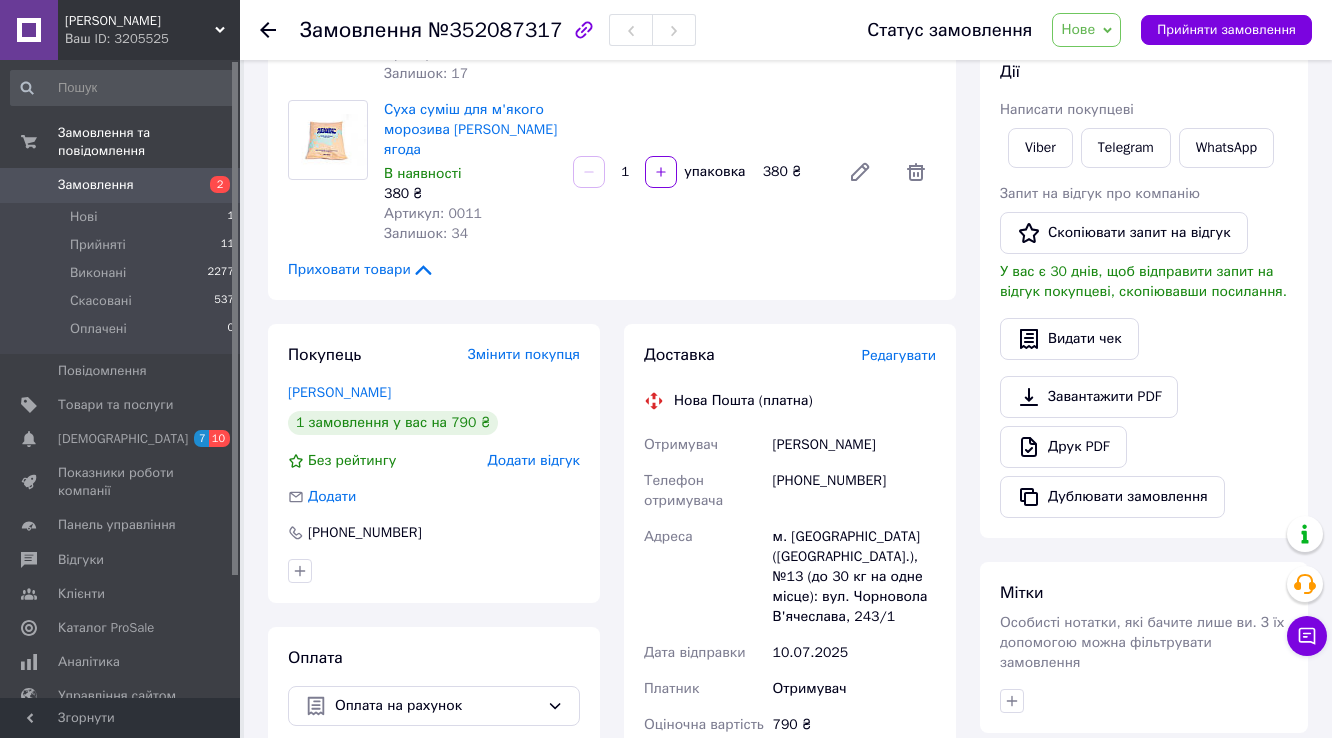 scroll, scrollTop: 320, scrollLeft: 0, axis: vertical 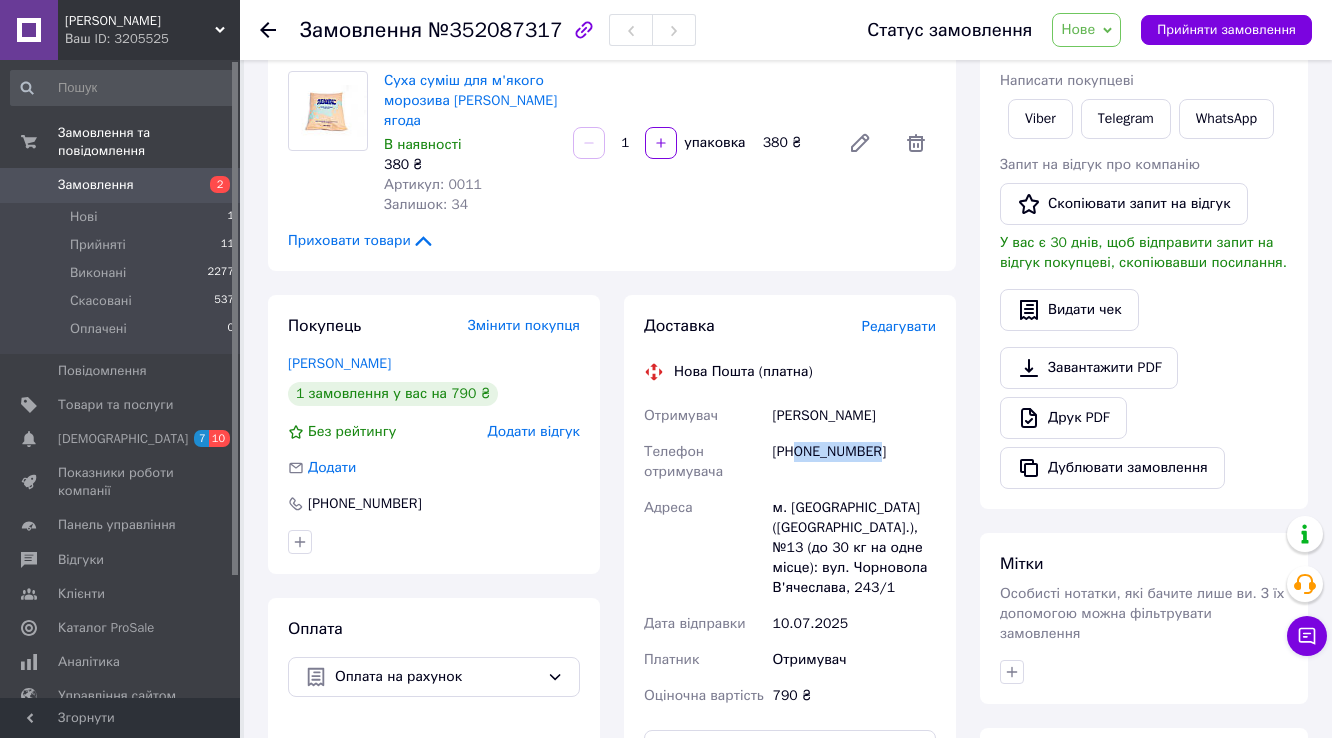 drag, startPoint x: 884, startPoint y: 439, endPoint x: 797, endPoint y: 434, distance: 87.14356 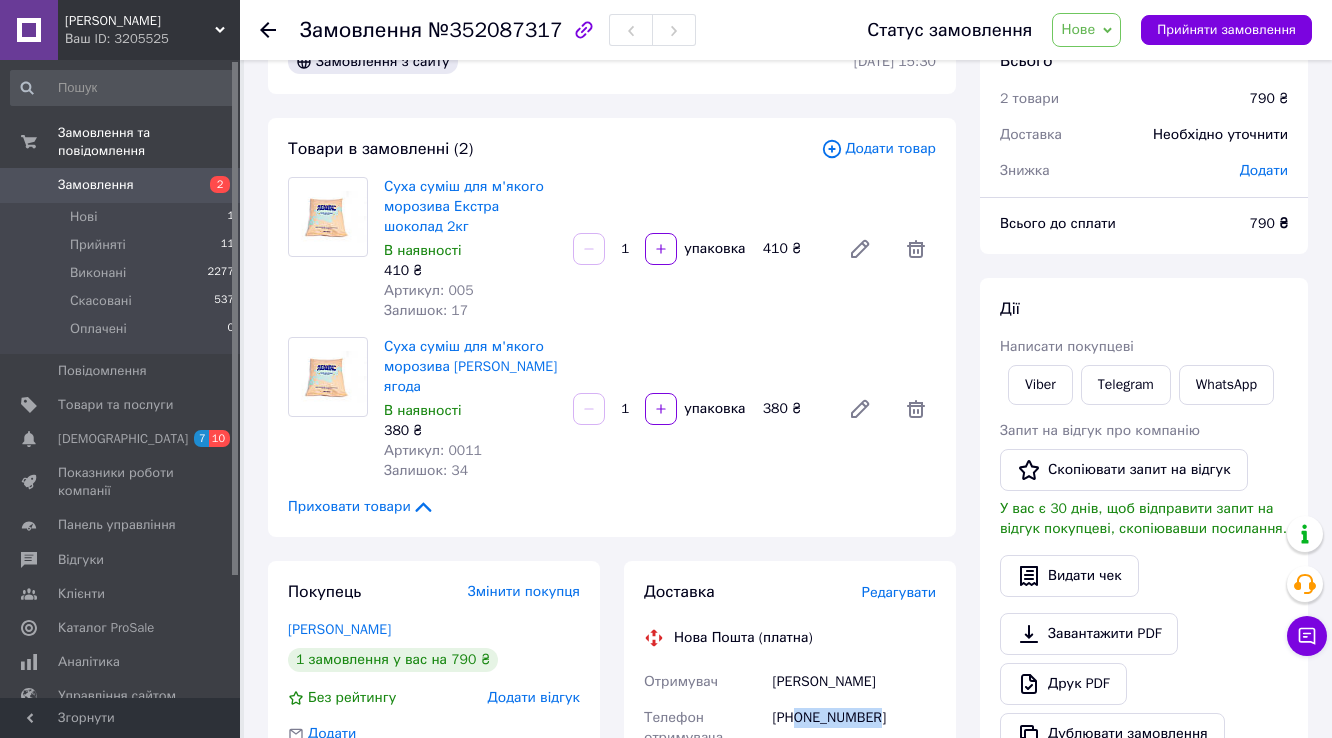 scroll, scrollTop: 0, scrollLeft: 0, axis: both 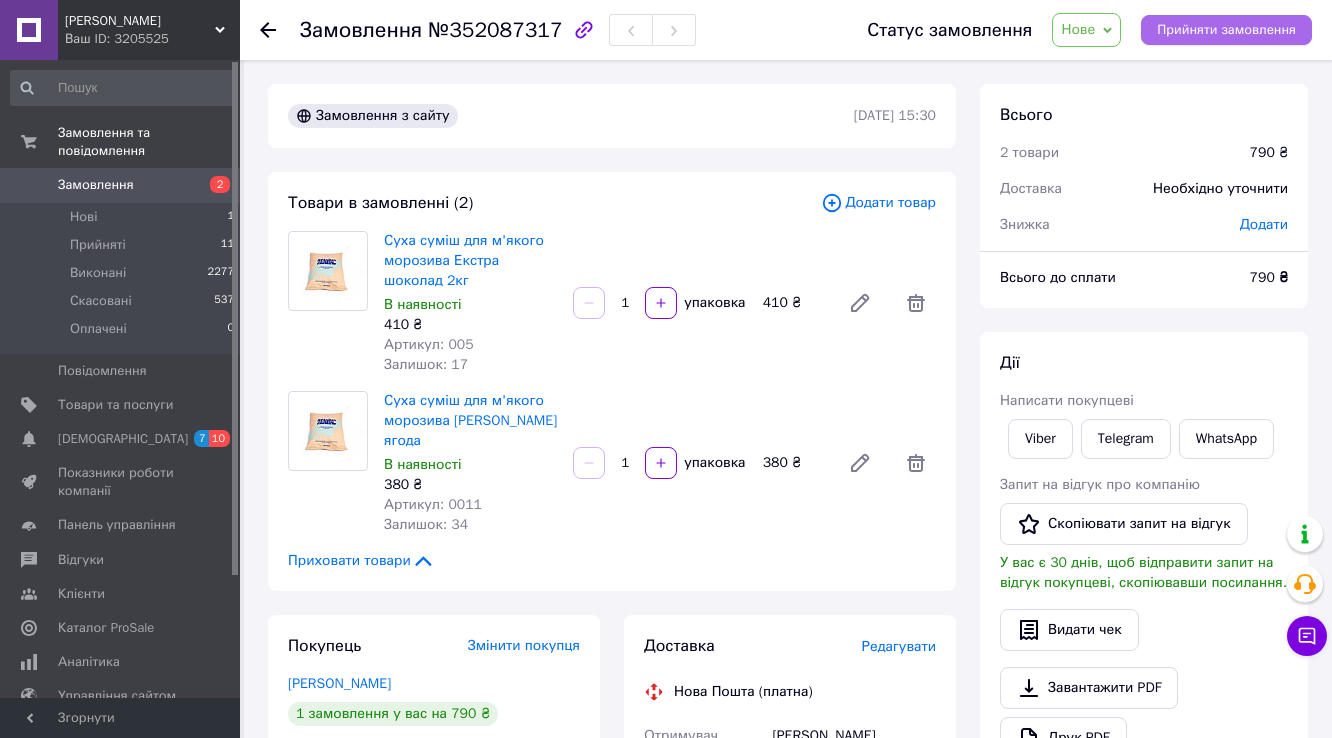click on "Прийняти замовлення" at bounding box center [1226, 30] 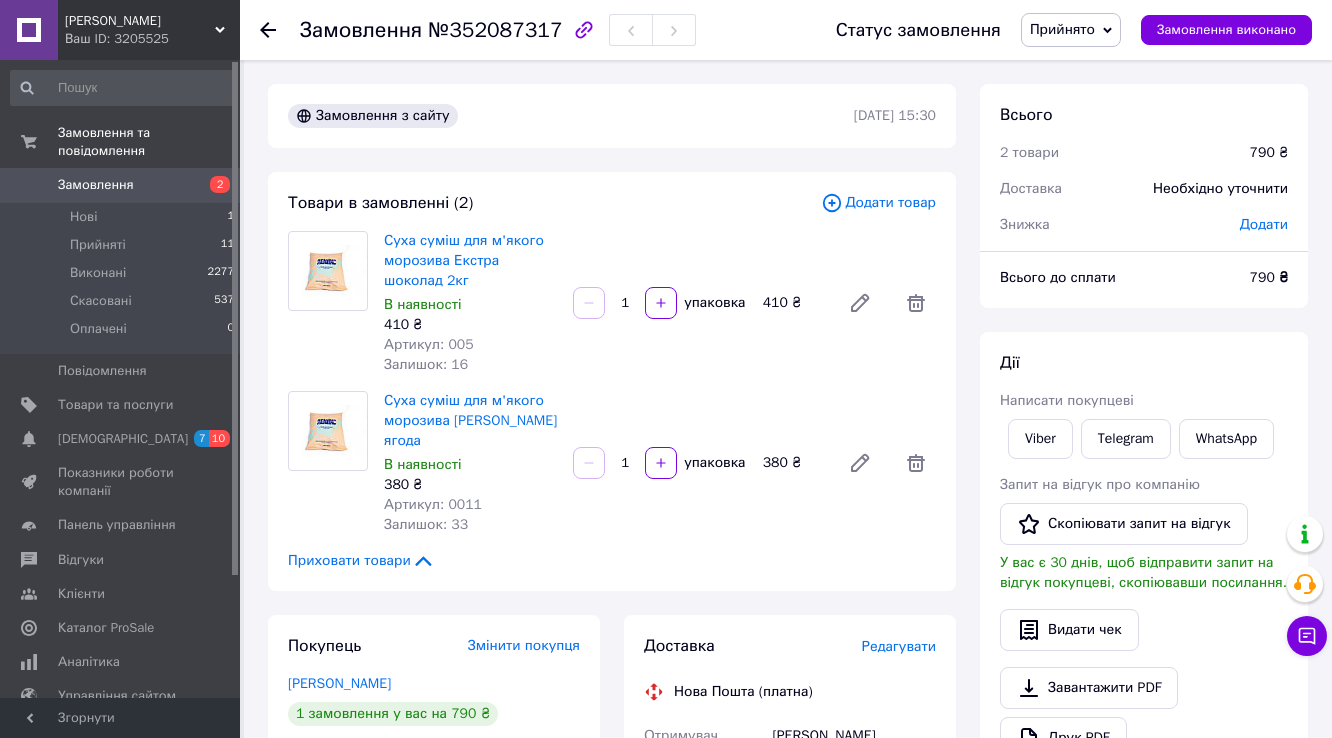 click on "Замовлення" at bounding box center (121, 185) 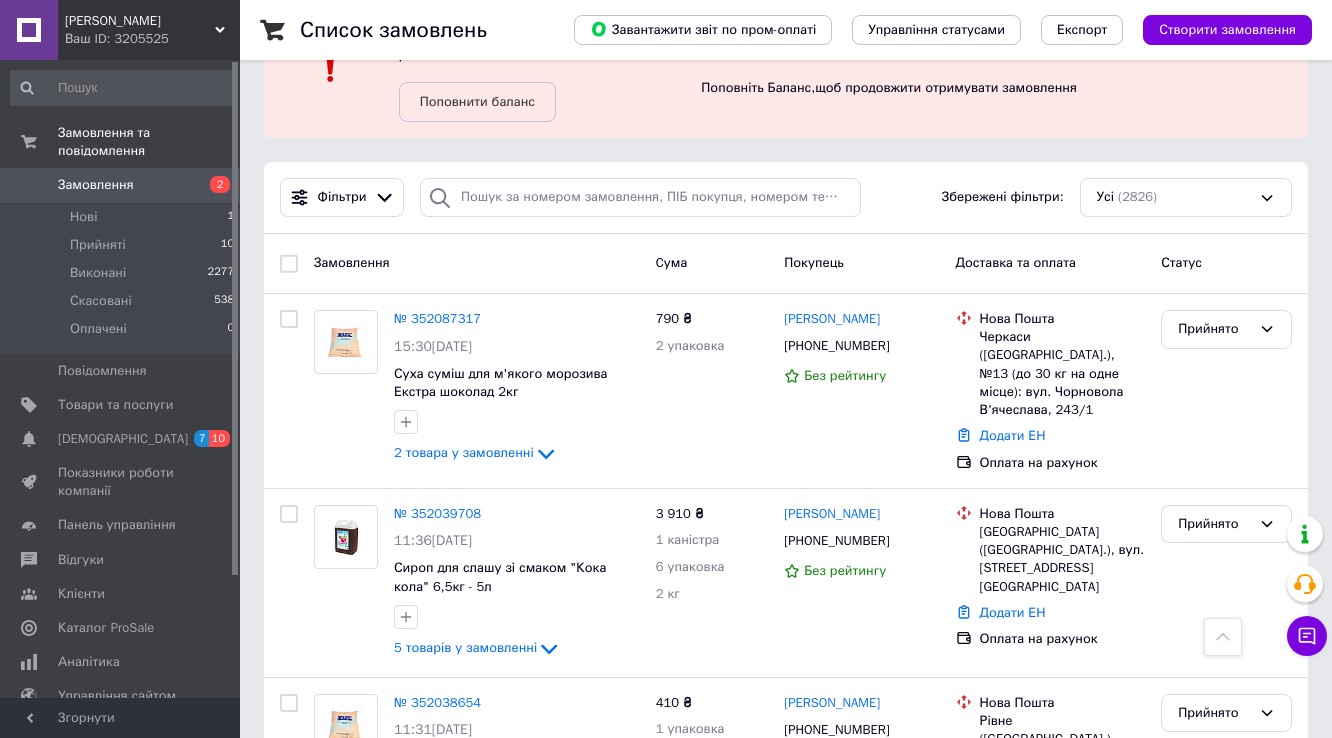 scroll, scrollTop: 0, scrollLeft: 0, axis: both 